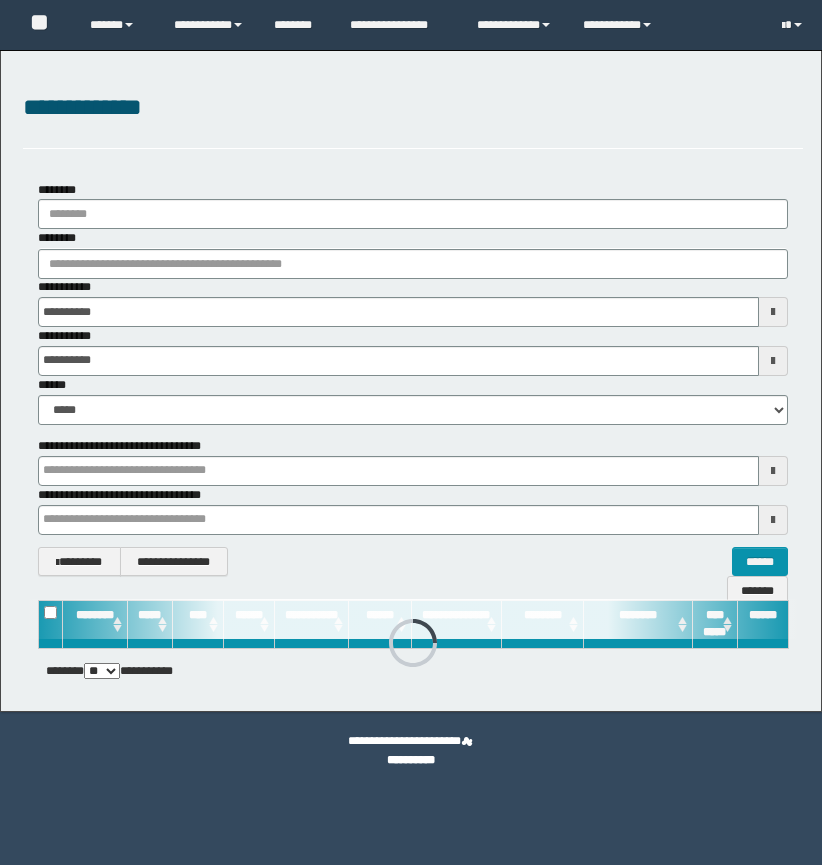 scroll, scrollTop: 0, scrollLeft: 0, axis: both 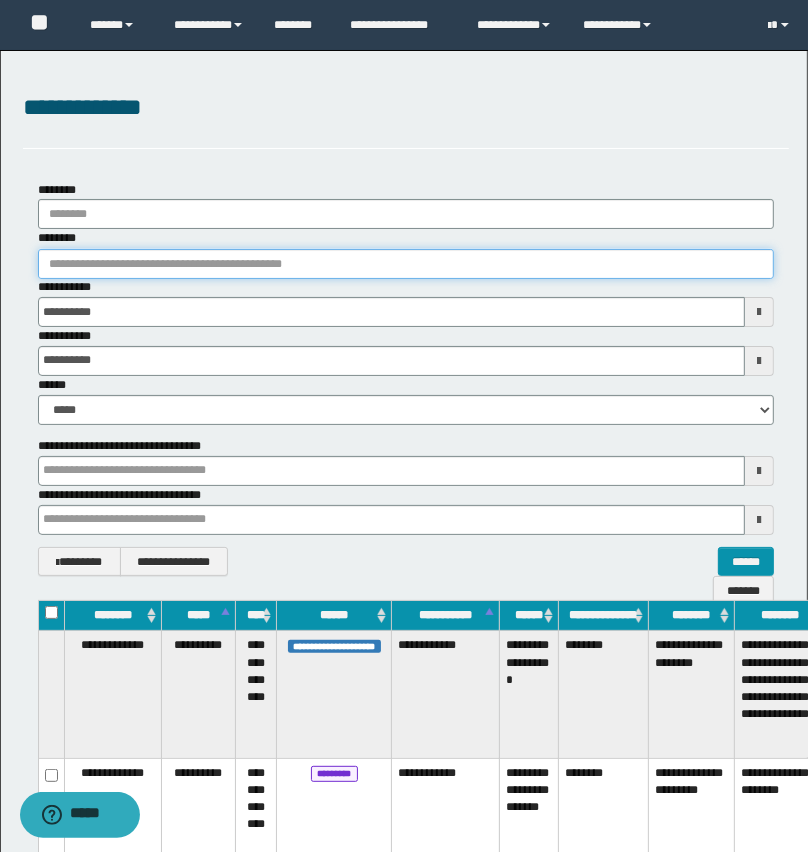 click on "********" at bounding box center (406, 264) 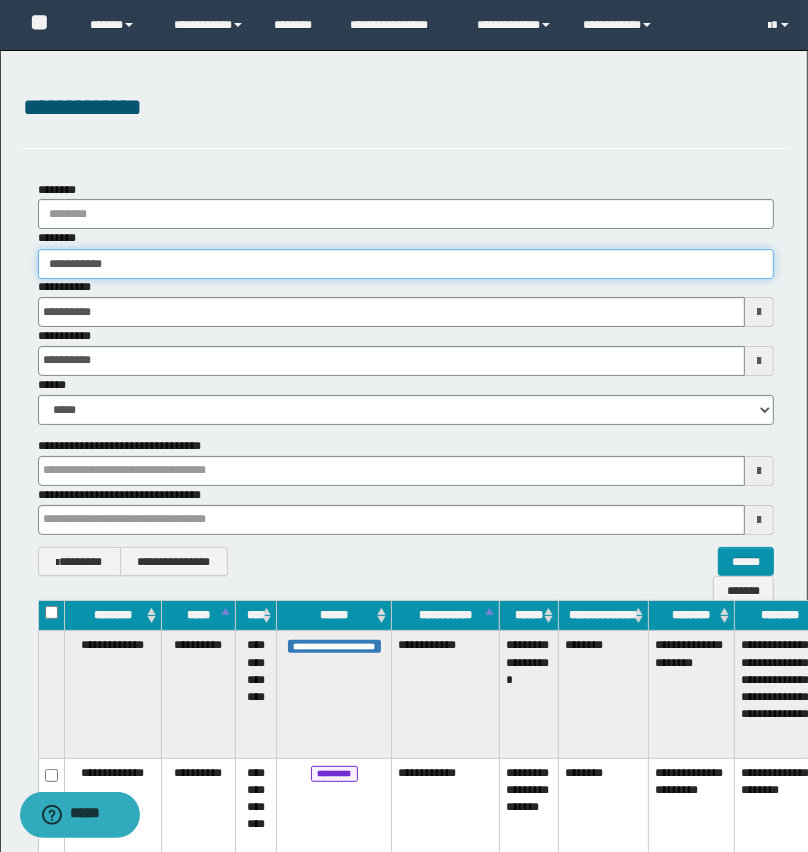 type on "**********" 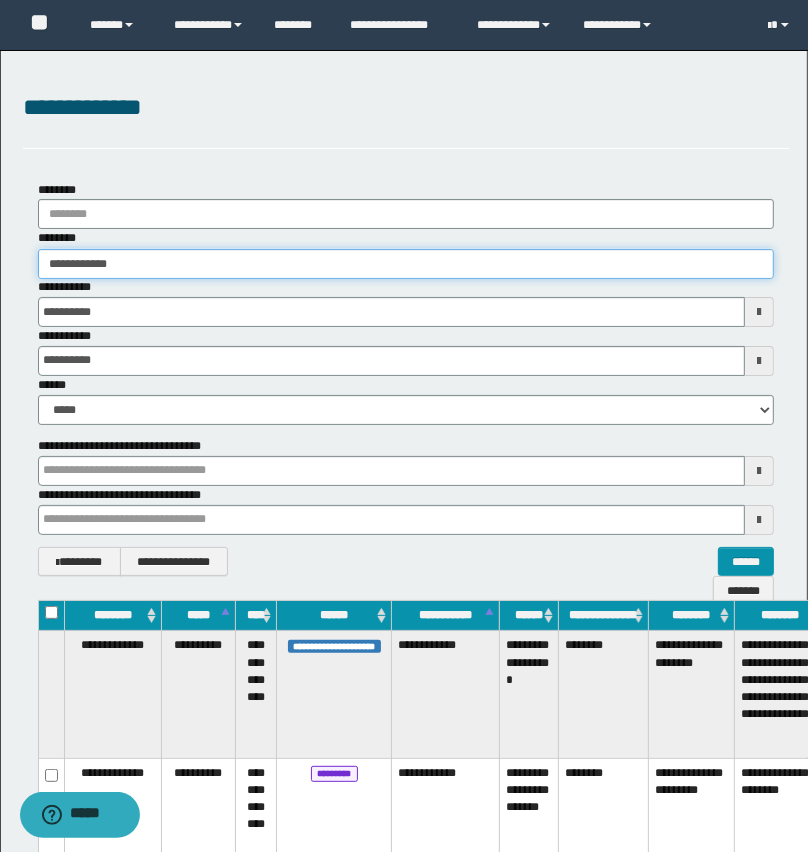 type on "**********" 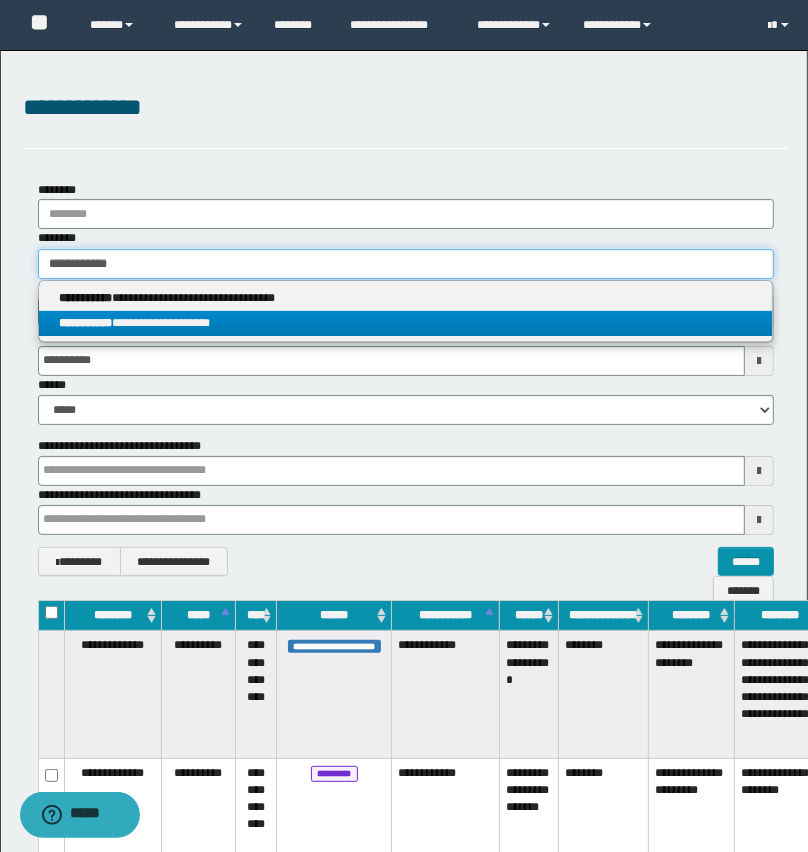 type on "**********" 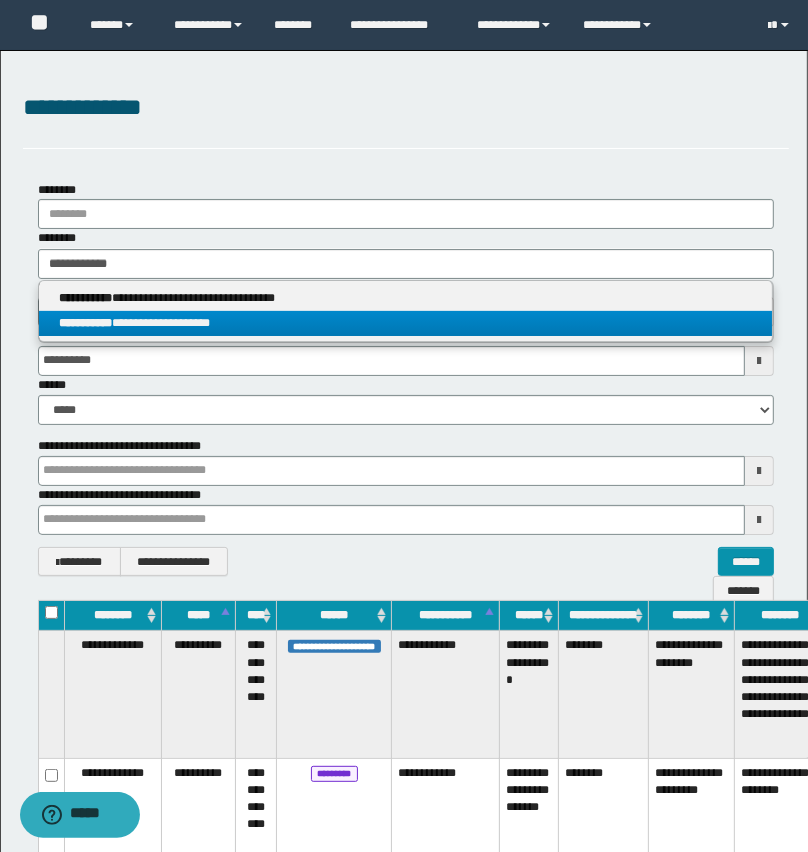 click on "**********" at bounding box center [406, 323] 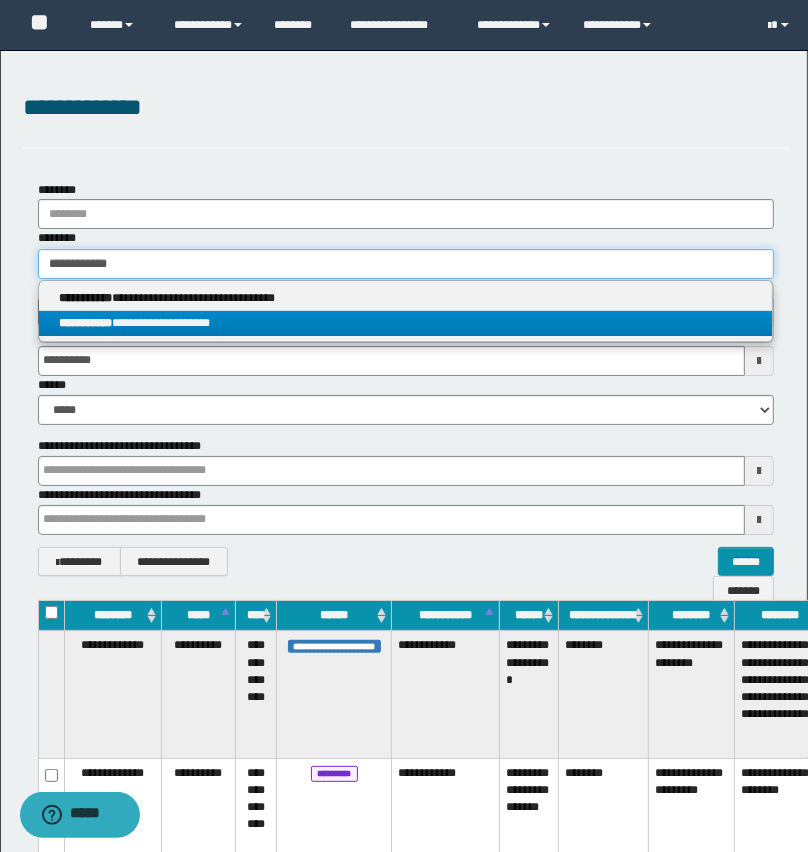 type 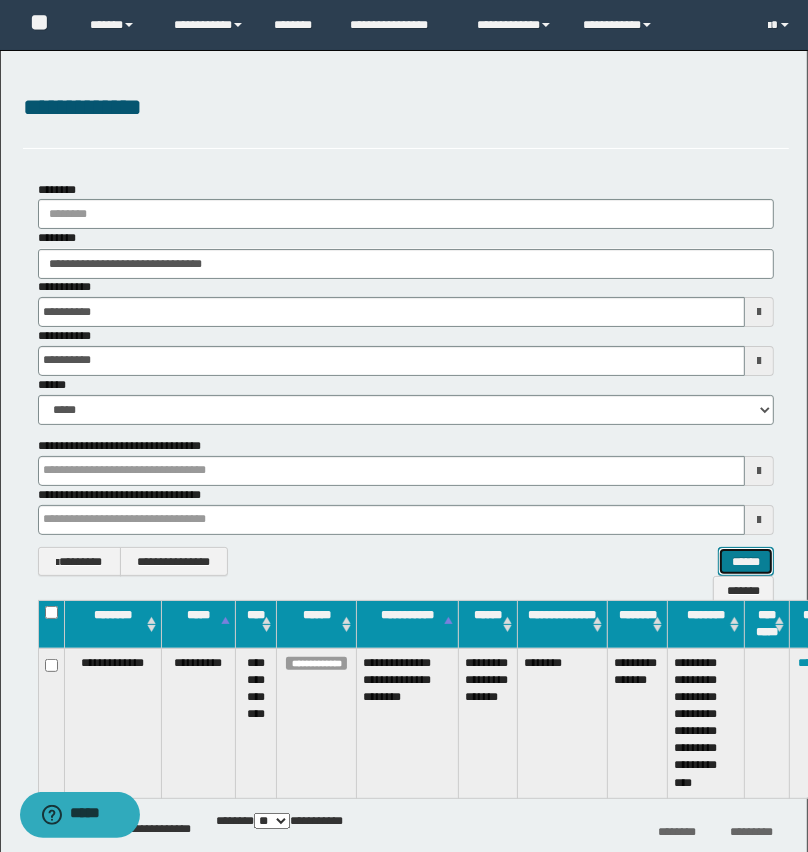 click on "******" at bounding box center (746, 562) 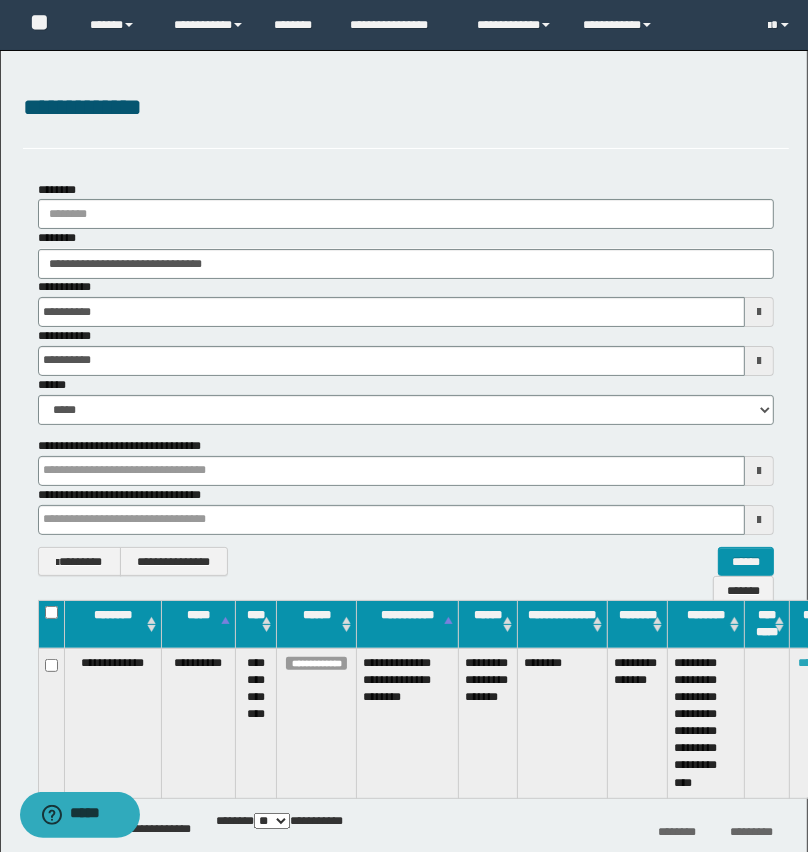 click on "********" at bounding box center (818, 663) 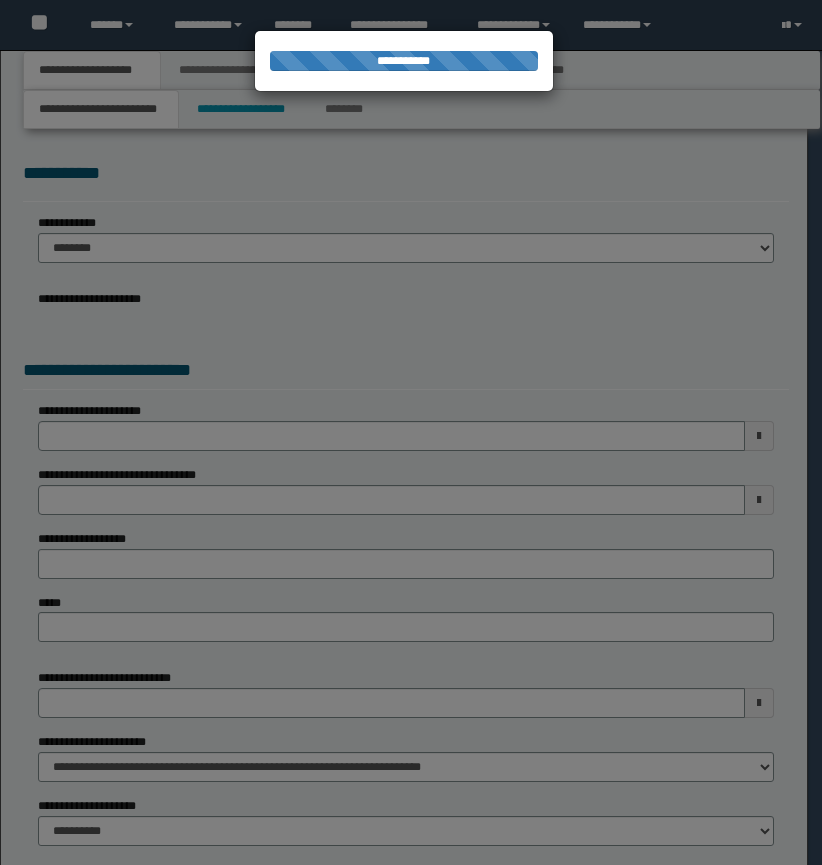 scroll, scrollTop: 0, scrollLeft: 0, axis: both 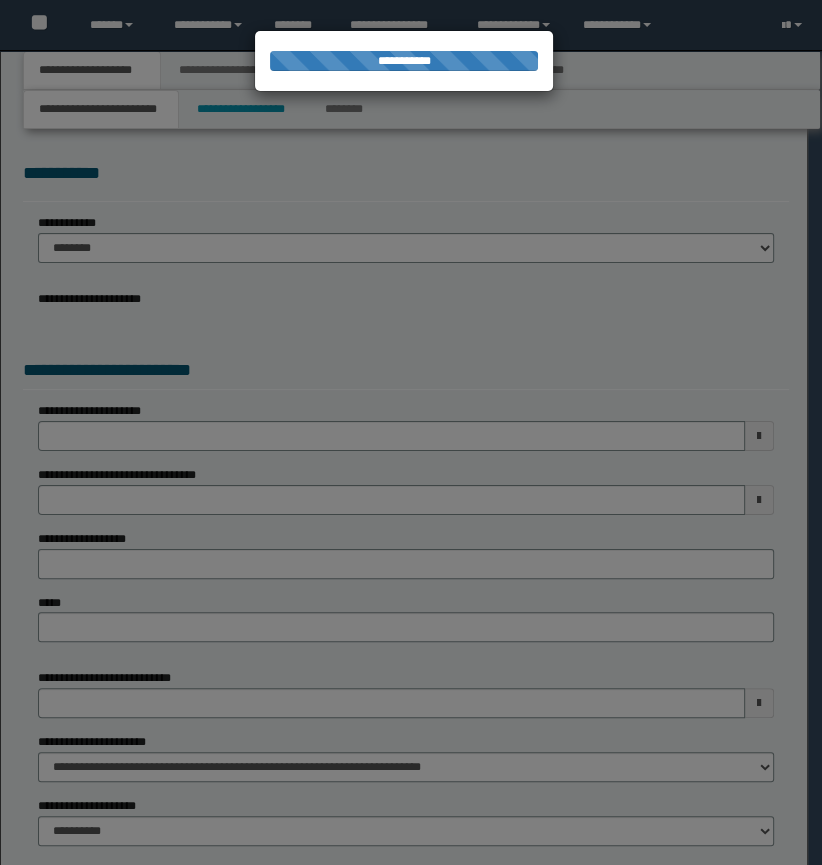 select on "*" 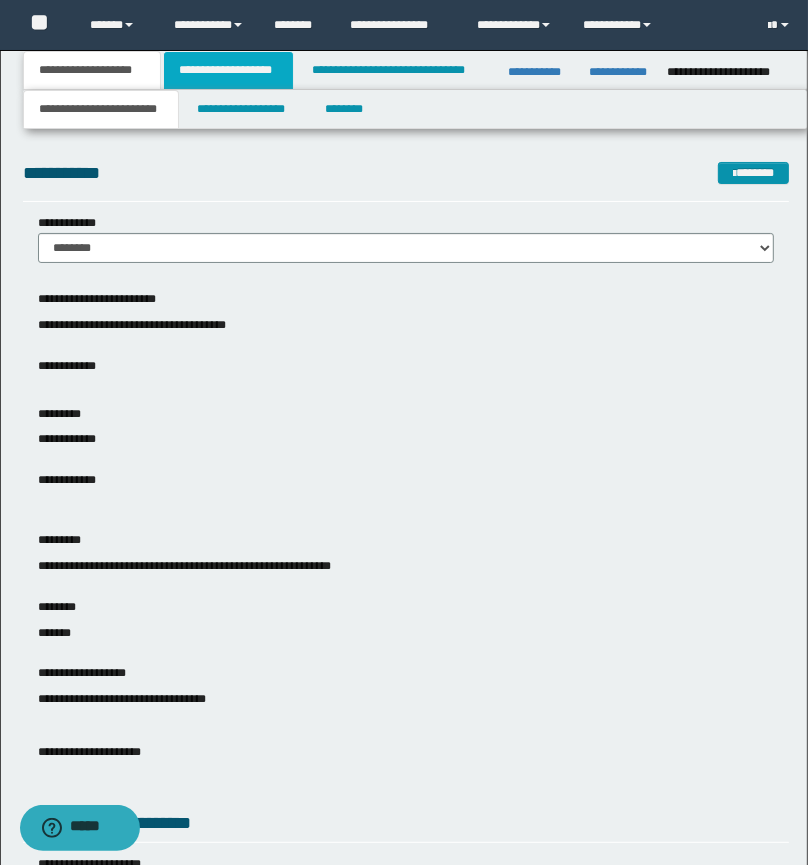 click on "**********" at bounding box center [228, 70] 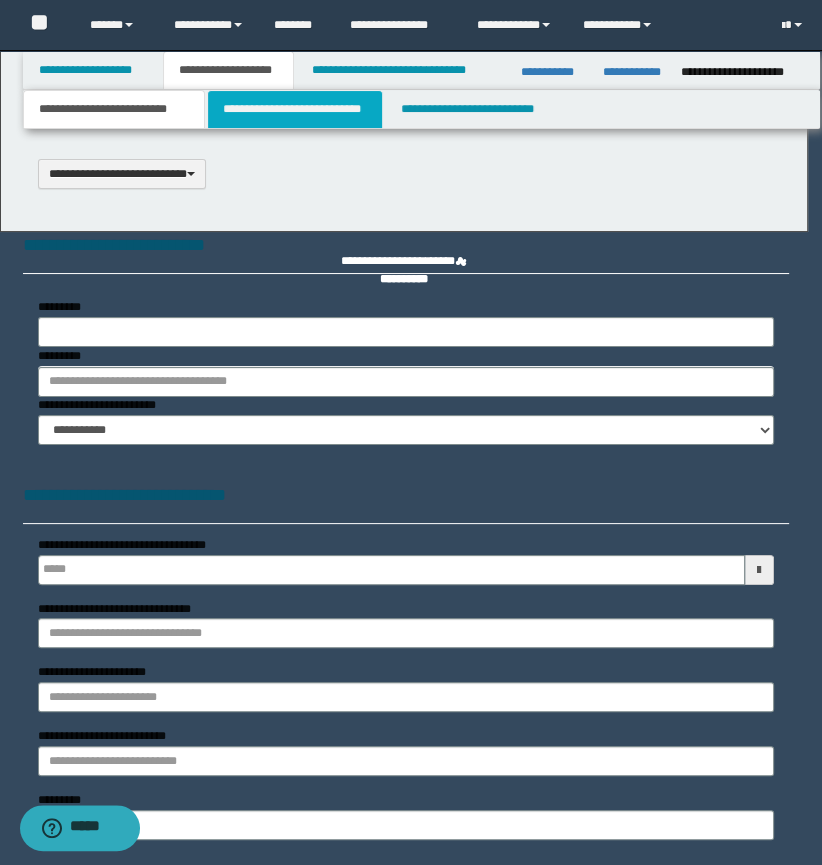 scroll, scrollTop: 0, scrollLeft: 0, axis: both 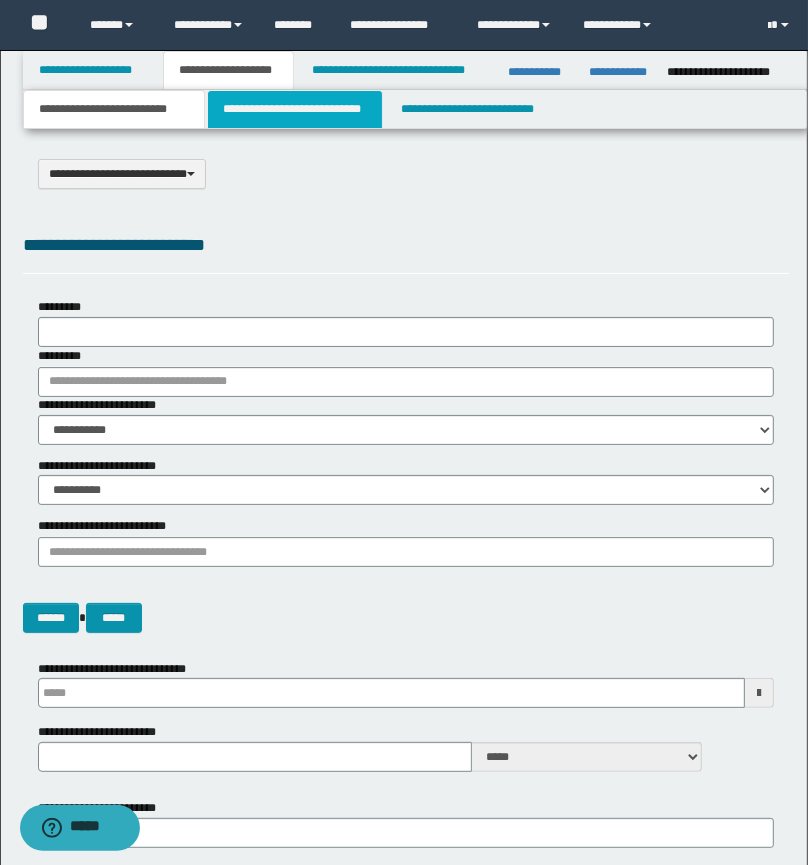 click on "**********" at bounding box center [294, 109] 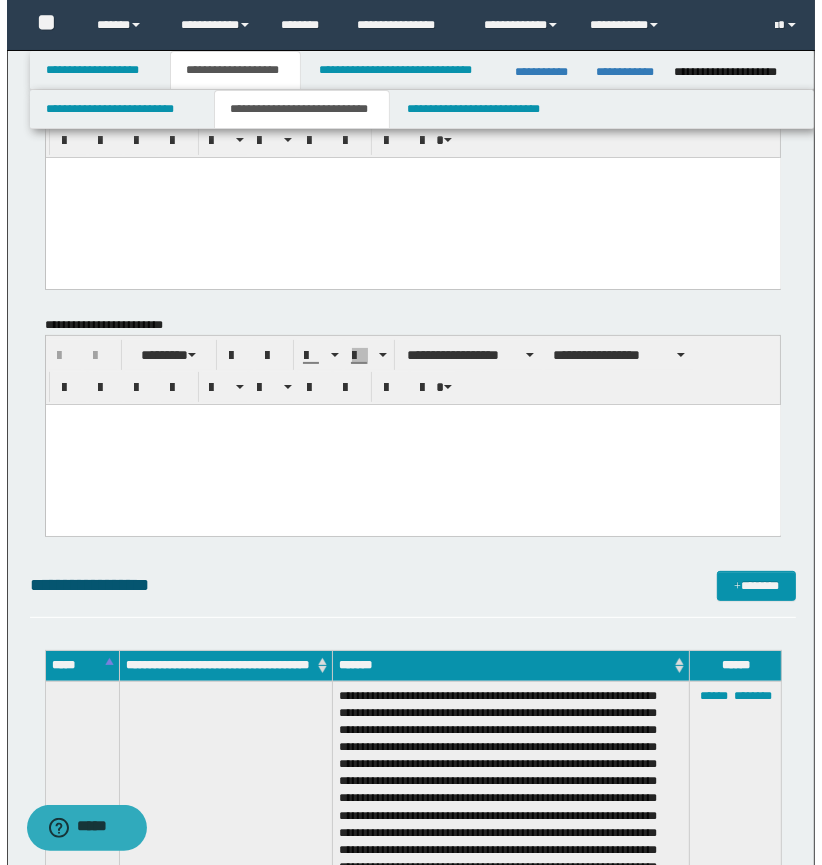 scroll, scrollTop: 363, scrollLeft: 0, axis: vertical 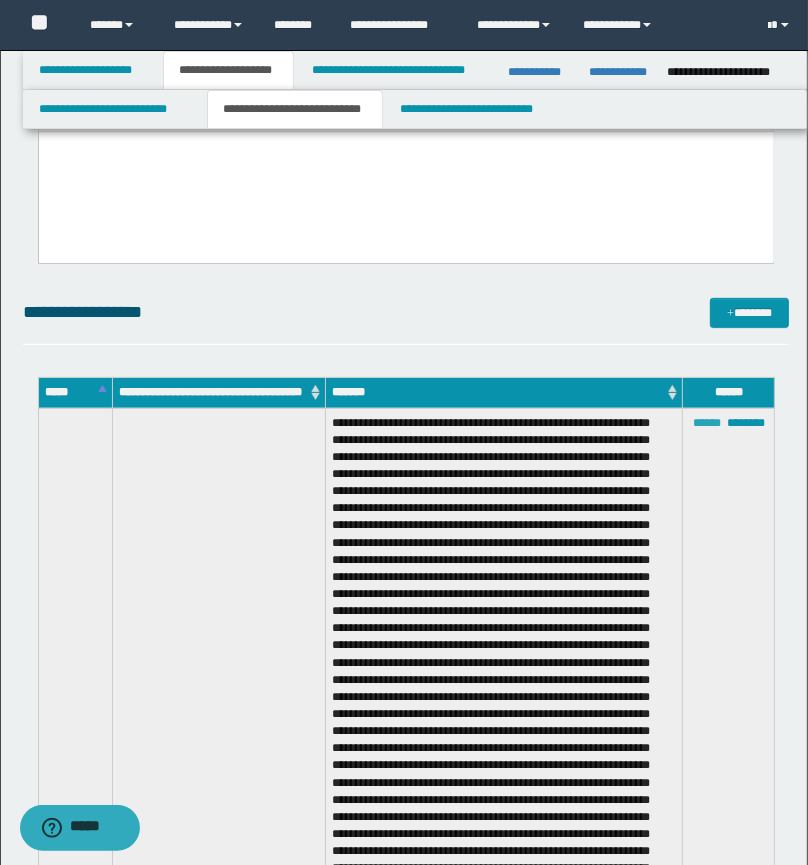 click on "******" at bounding box center [707, 423] 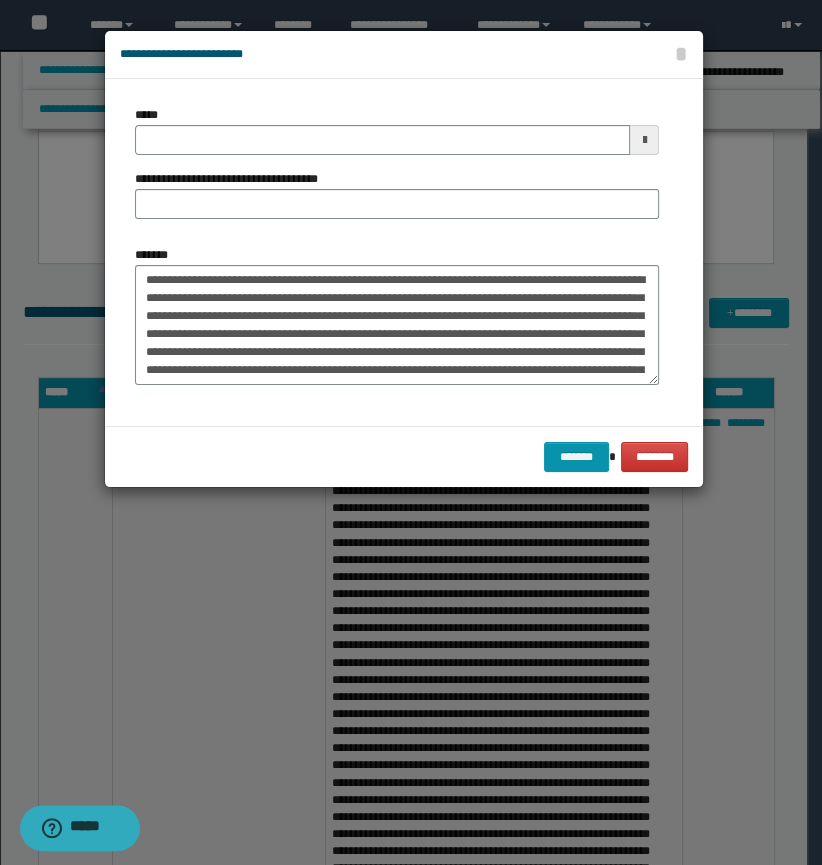 scroll, scrollTop: 181, scrollLeft: 0, axis: vertical 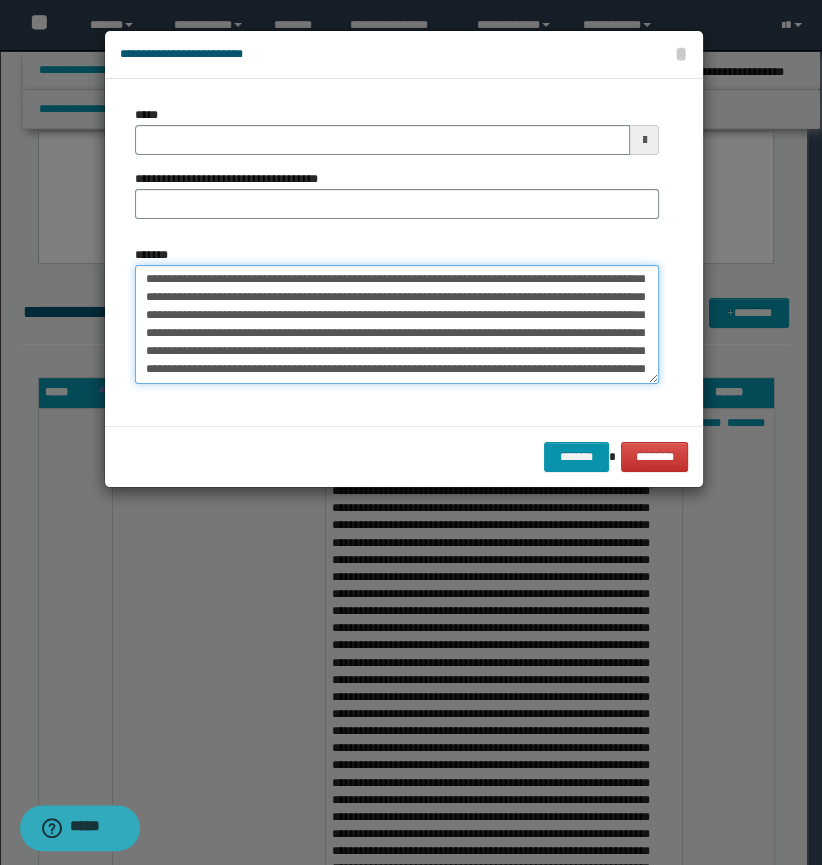drag, startPoint x: 651, startPoint y: 383, endPoint x: 648, endPoint y: 732, distance: 349.0129 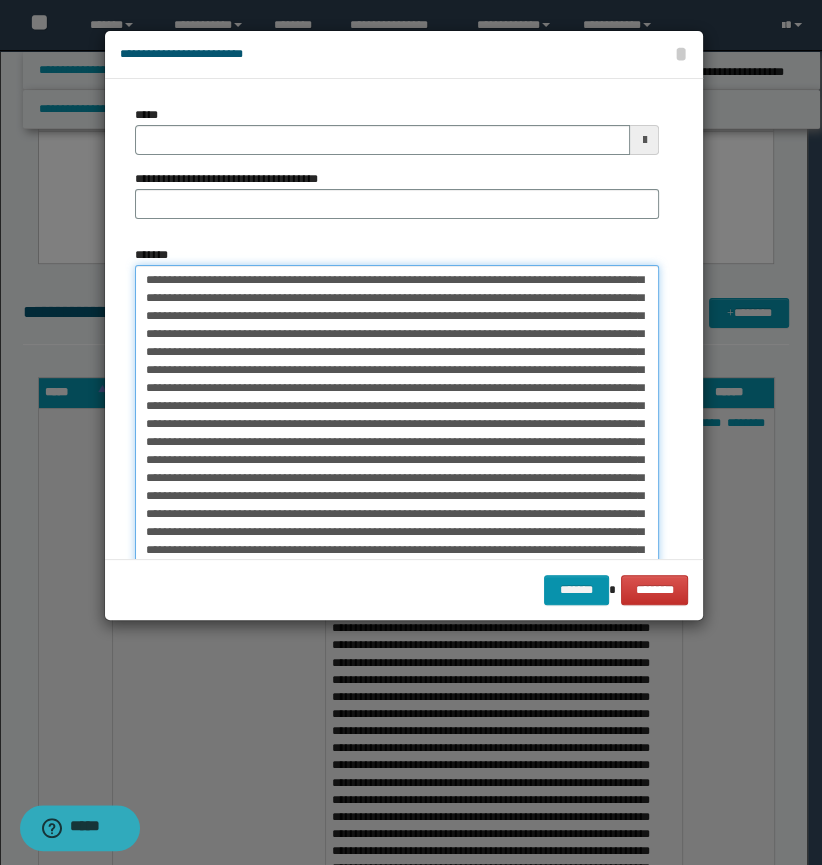 drag, startPoint x: 654, startPoint y: 381, endPoint x: 670, endPoint y: 652, distance: 271.47192 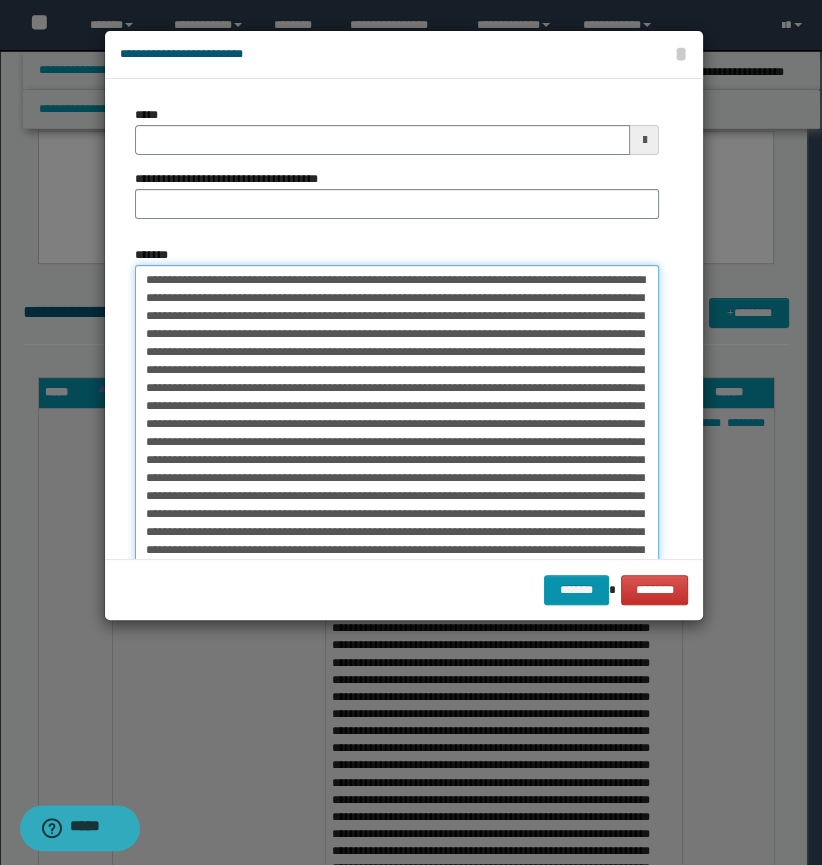 click on "*******" at bounding box center [397, 460] 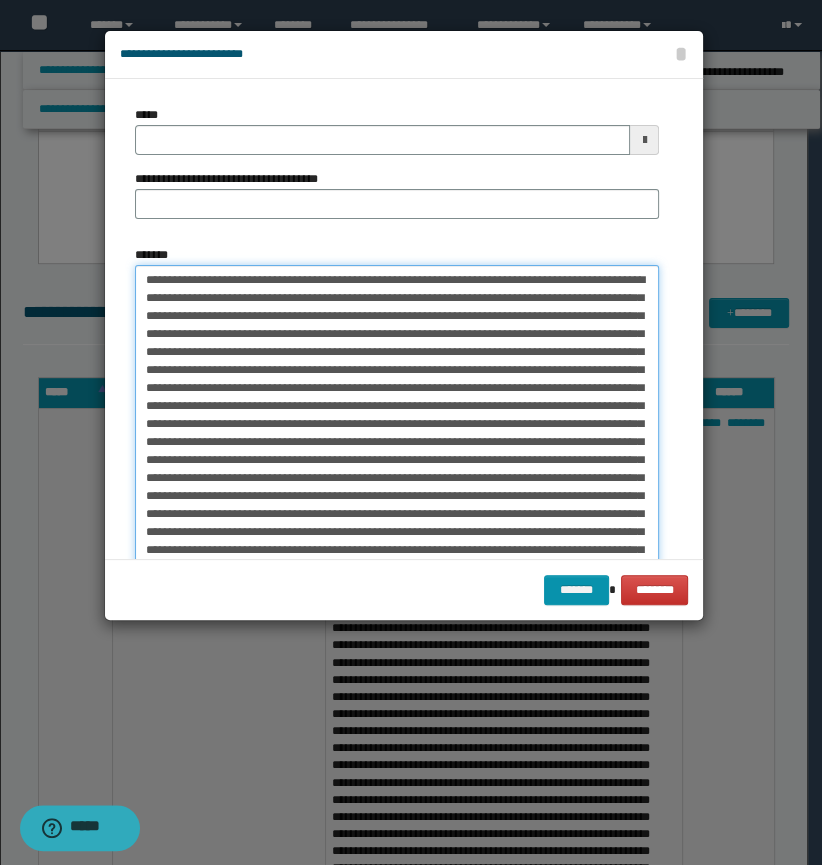 drag, startPoint x: 555, startPoint y: 315, endPoint x: 599, endPoint y: 319, distance: 44.181442 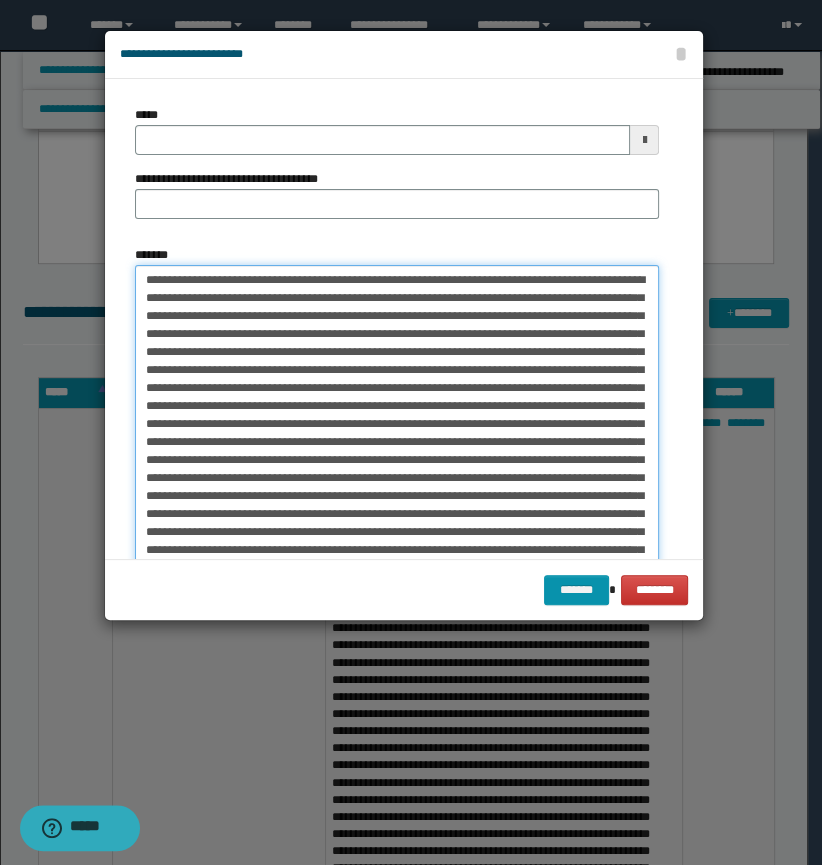 drag, startPoint x: 361, startPoint y: 370, endPoint x: 337, endPoint y: 374, distance: 24.33105 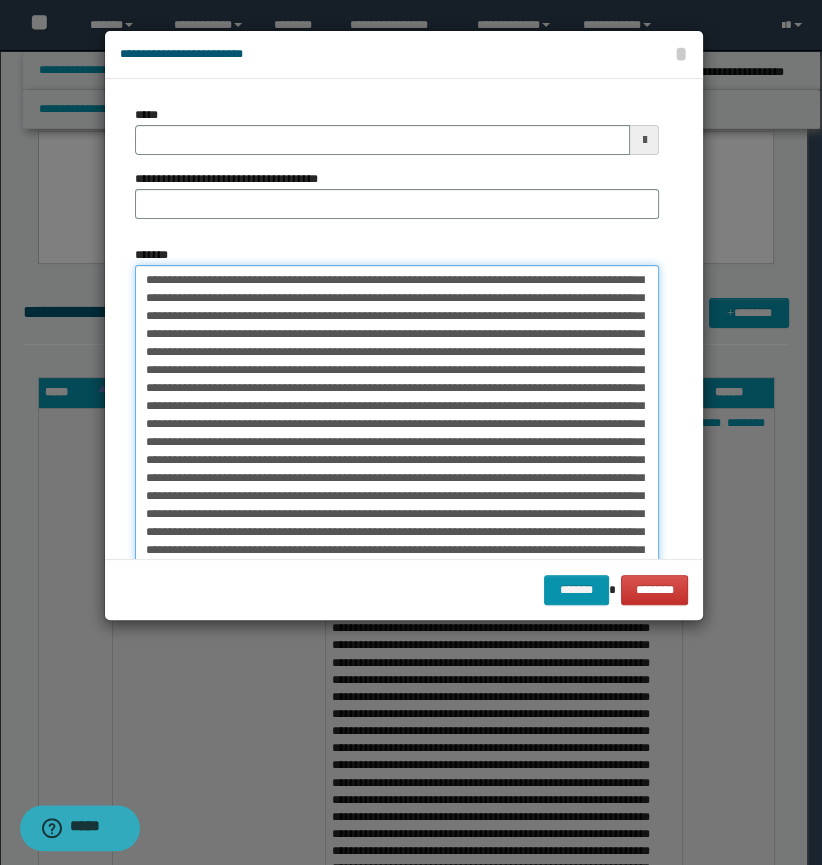 scroll, scrollTop: 233, scrollLeft: 0, axis: vertical 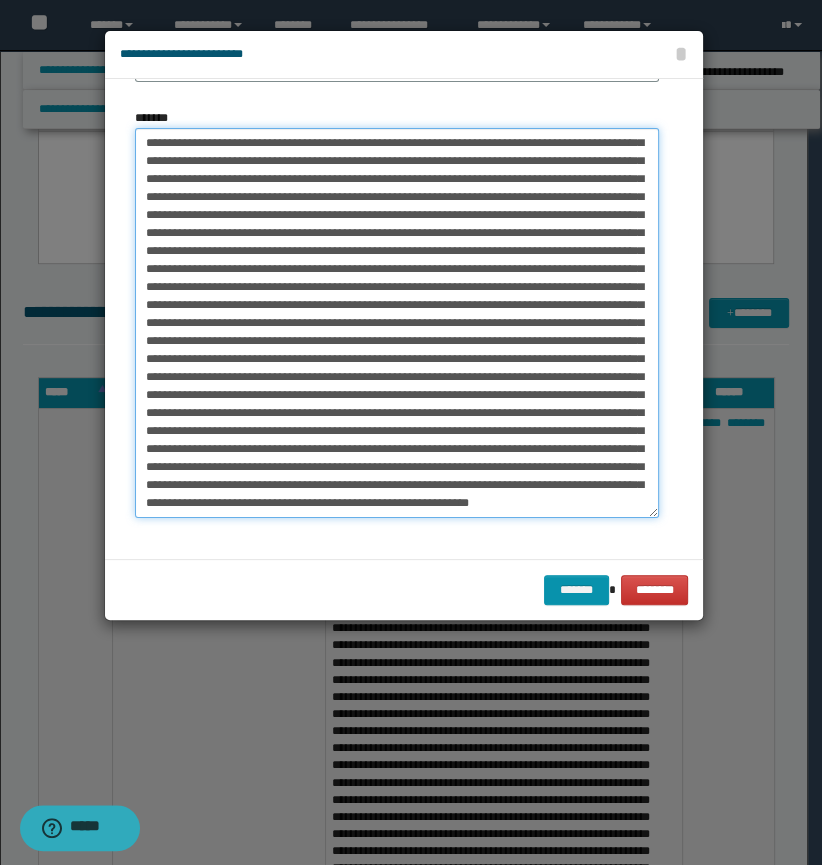 drag, startPoint x: 216, startPoint y: 413, endPoint x: 202, endPoint y: 412, distance: 14.035668 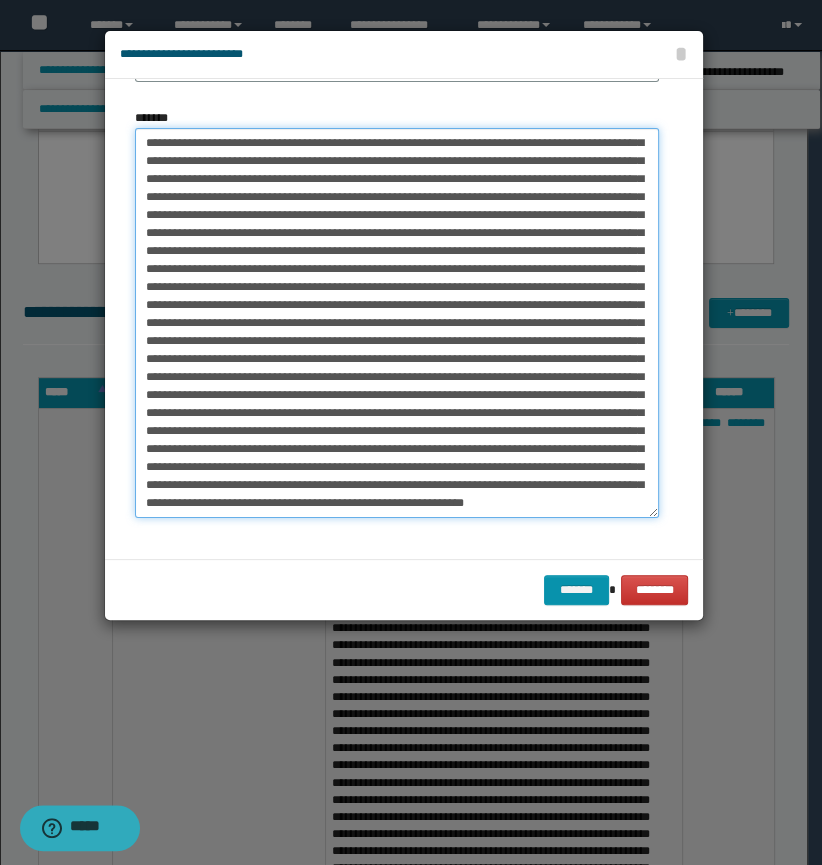 drag, startPoint x: 596, startPoint y: 396, endPoint x: 635, endPoint y: 390, distance: 39.45884 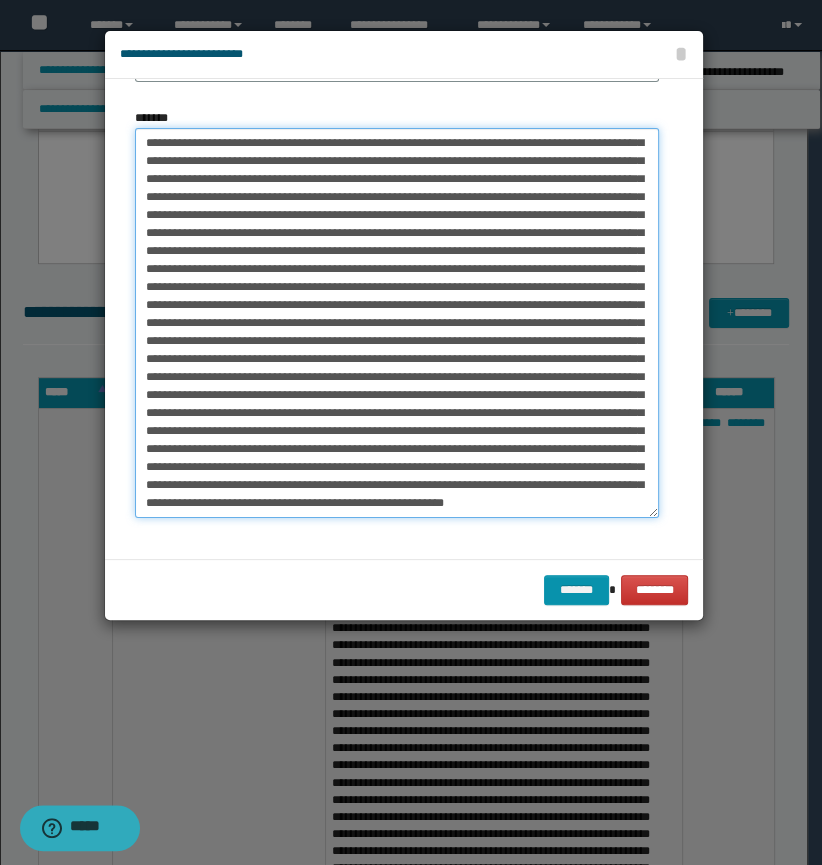 drag, startPoint x: 420, startPoint y: 392, endPoint x: 403, endPoint y: 394, distance: 17.117243 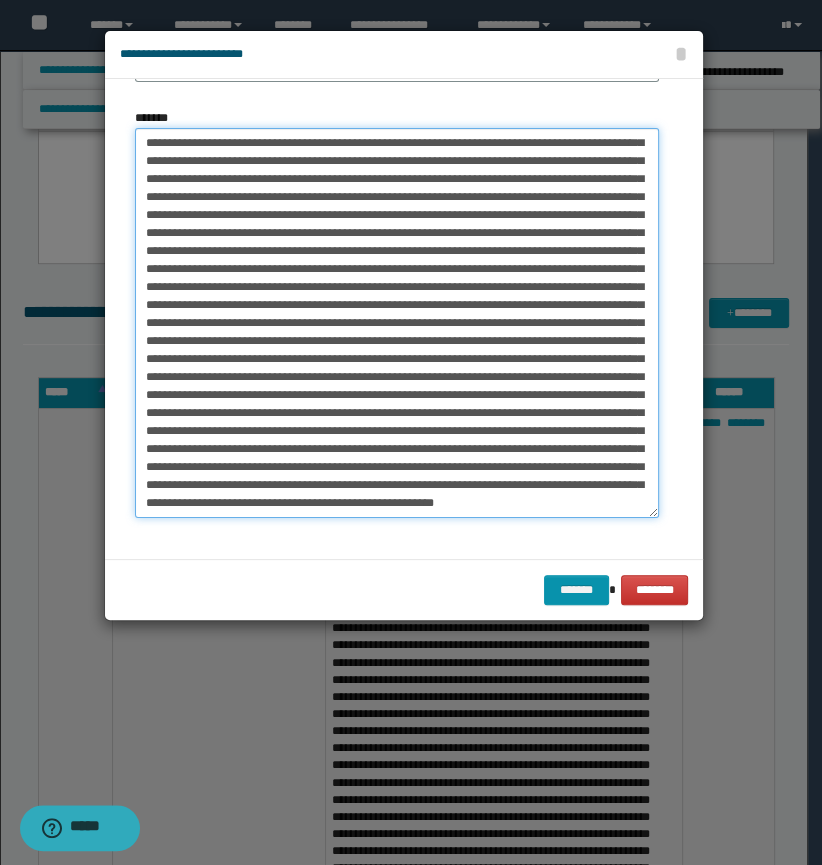 click on "*******" at bounding box center [397, 323] 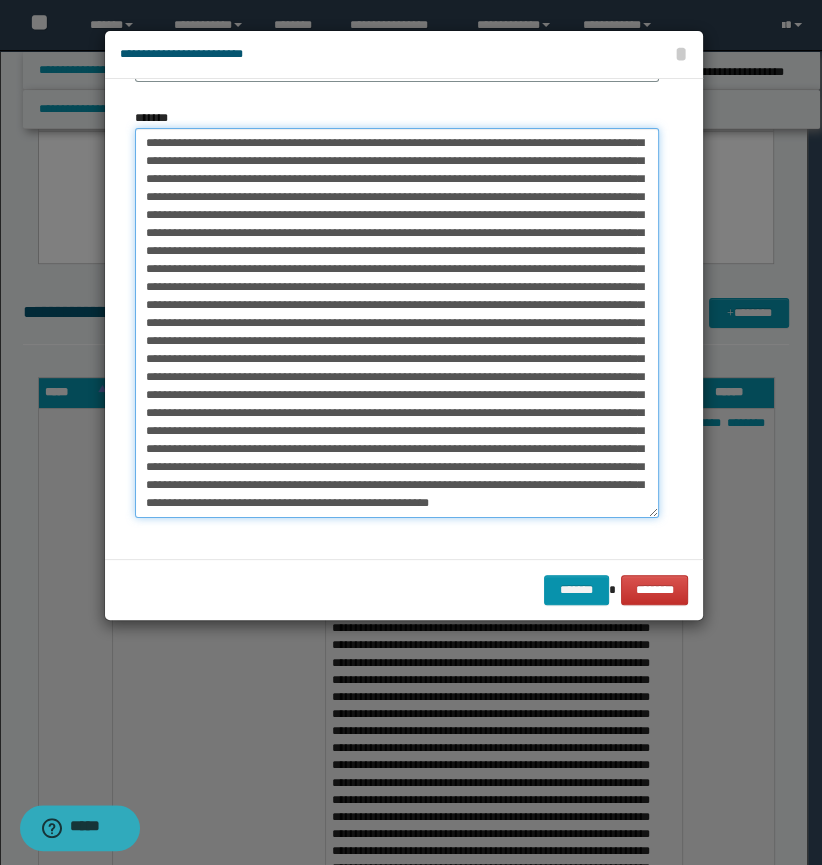 click on "*******" at bounding box center [397, 323] 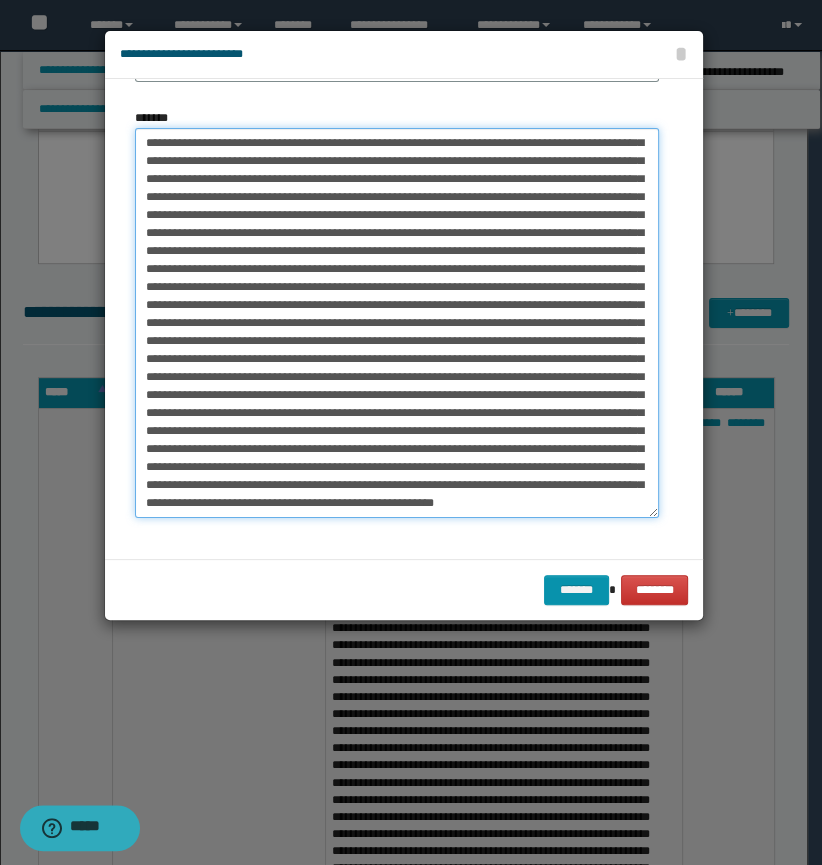 scroll, scrollTop: 0, scrollLeft: 0, axis: both 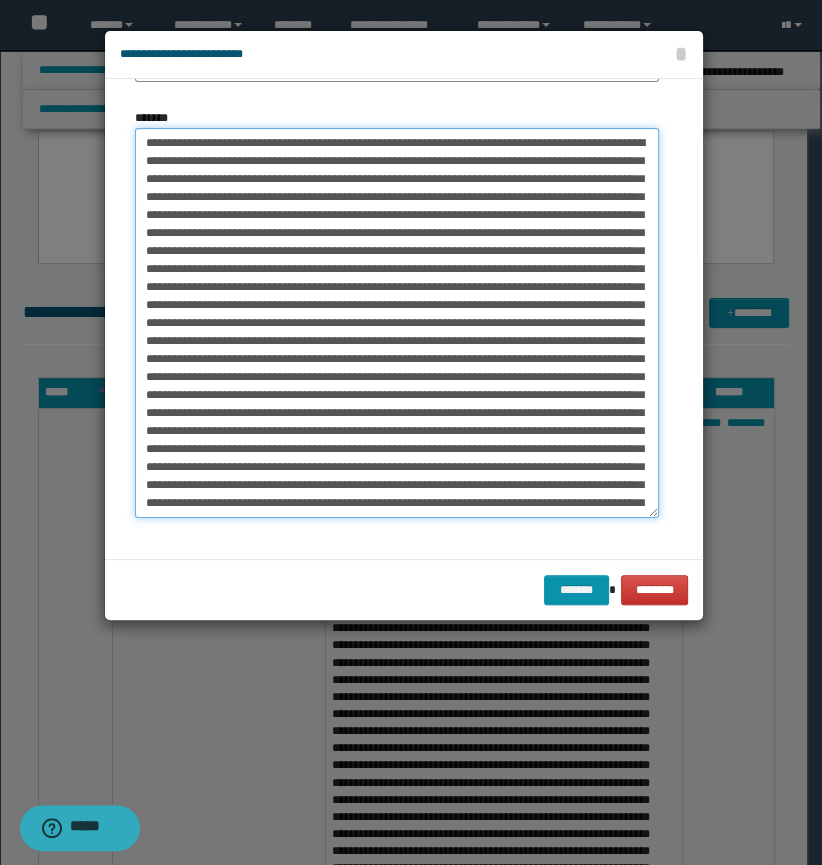 drag, startPoint x: 355, startPoint y: 214, endPoint x: 318, endPoint y: 215, distance: 37.01351 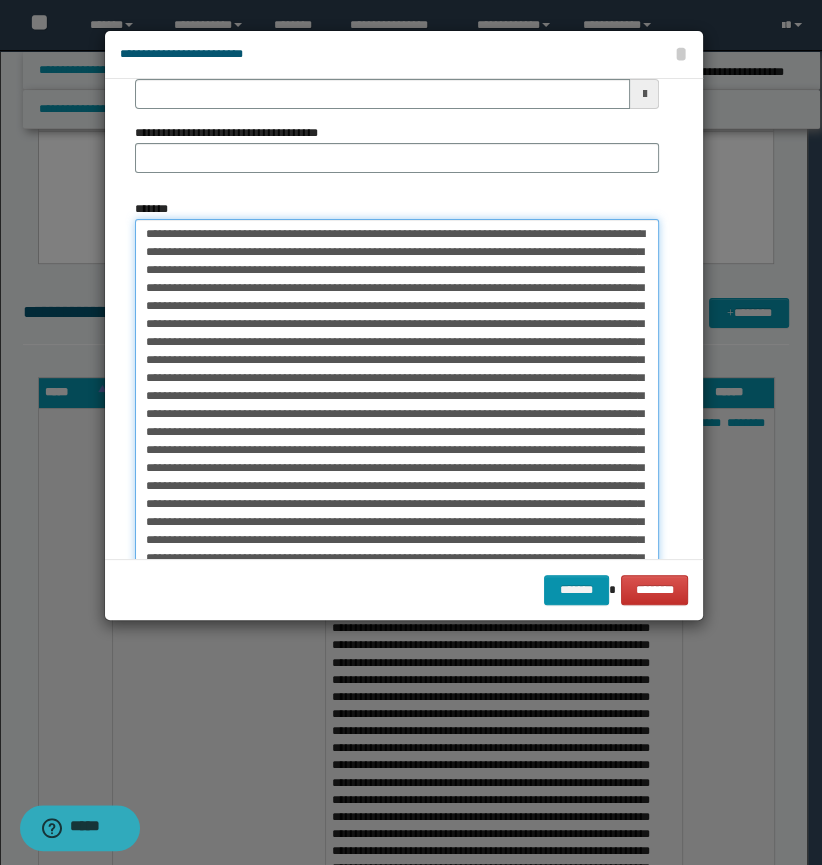 scroll, scrollTop: 233, scrollLeft: 0, axis: vertical 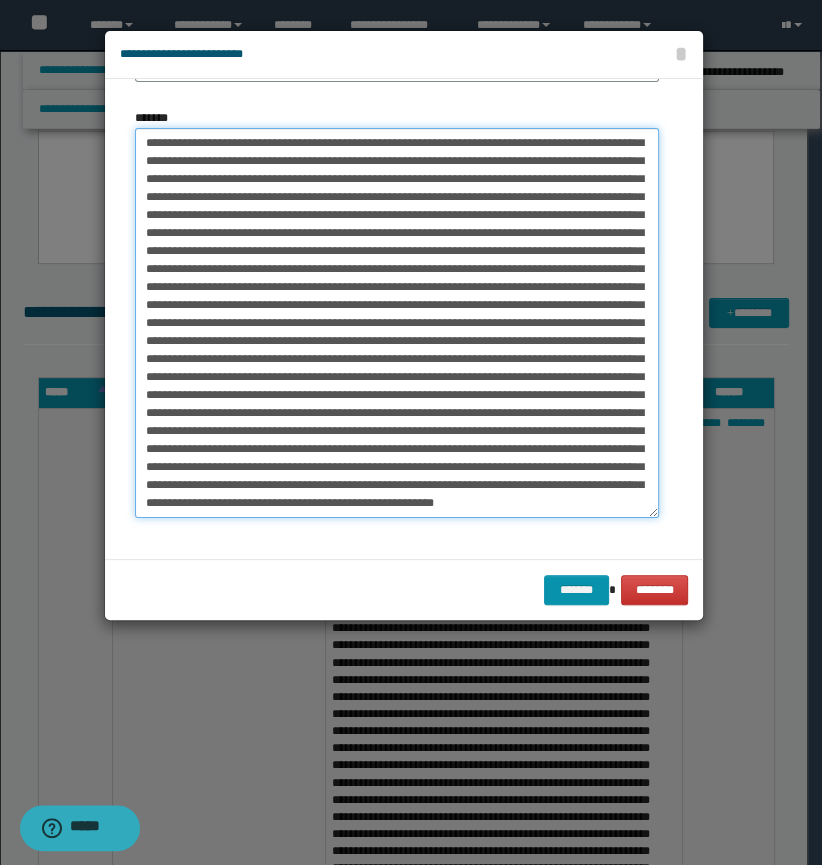 click on "*******" at bounding box center [397, 323] 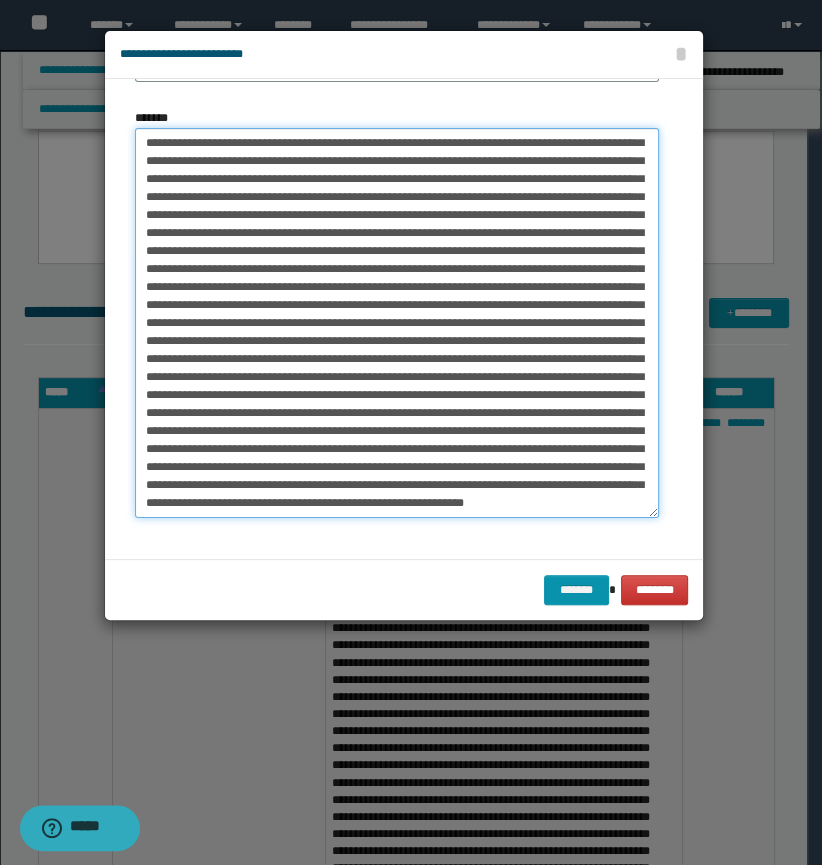 click on "*******" at bounding box center [397, 323] 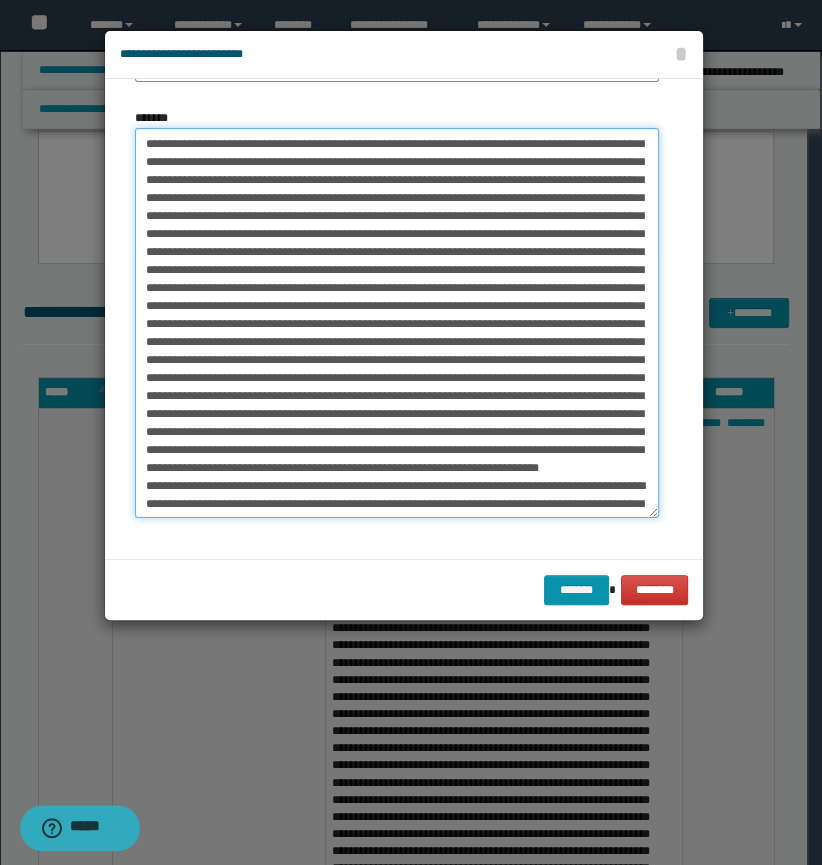 scroll, scrollTop: 389, scrollLeft: 0, axis: vertical 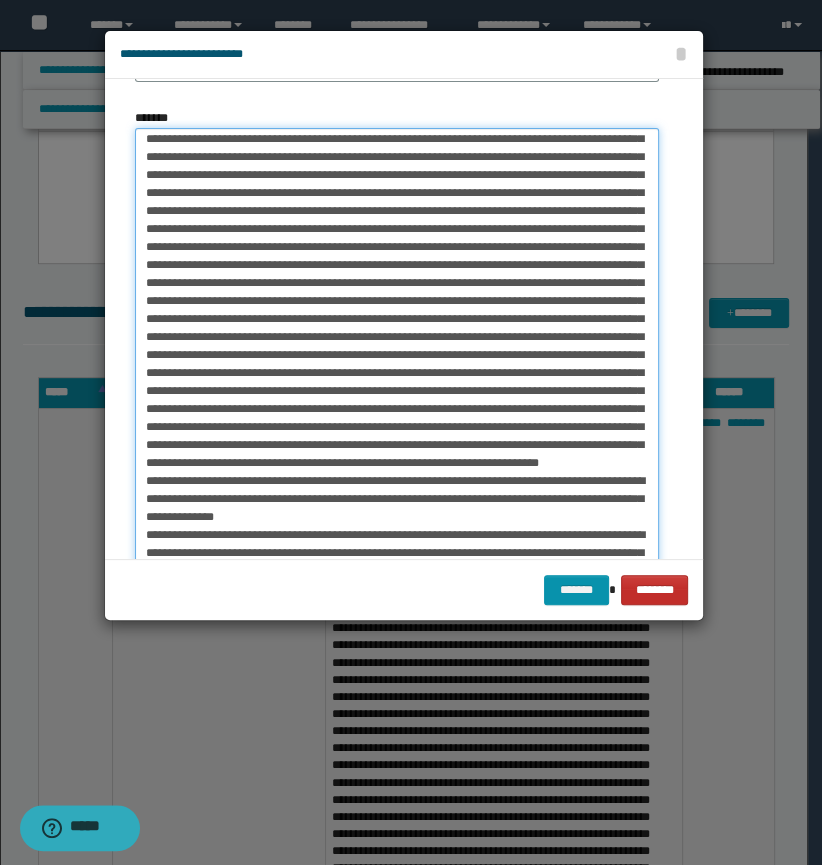 drag, startPoint x: 649, startPoint y: 511, endPoint x: 658, endPoint y: 582, distance: 71.568146 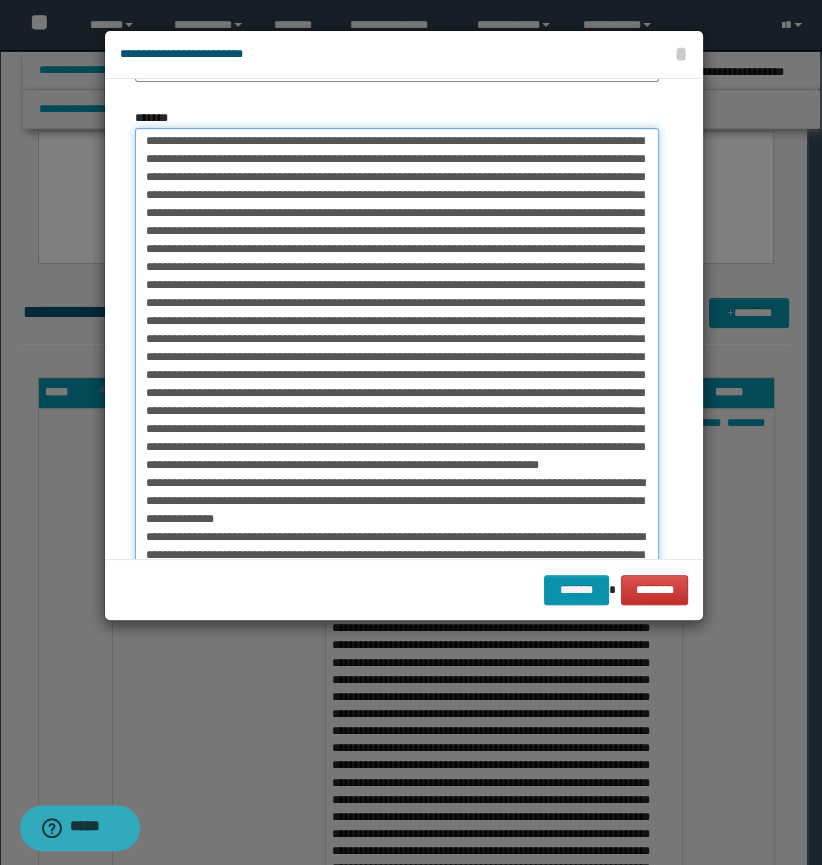 scroll, scrollTop: 225, scrollLeft: 0, axis: vertical 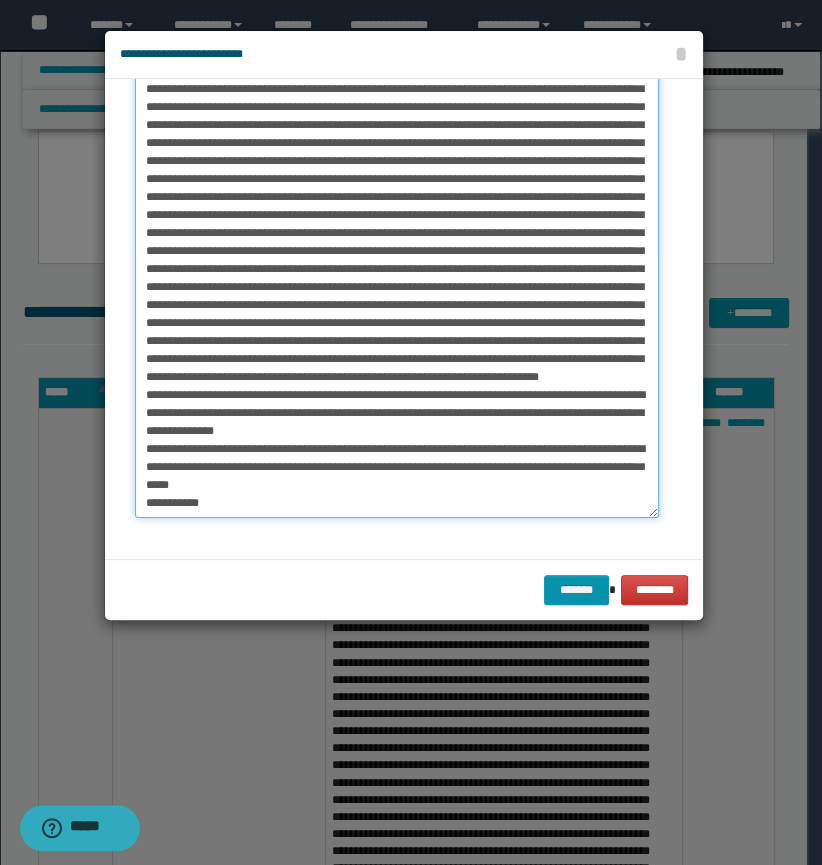 click on "*******" at bounding box center (397, 279) 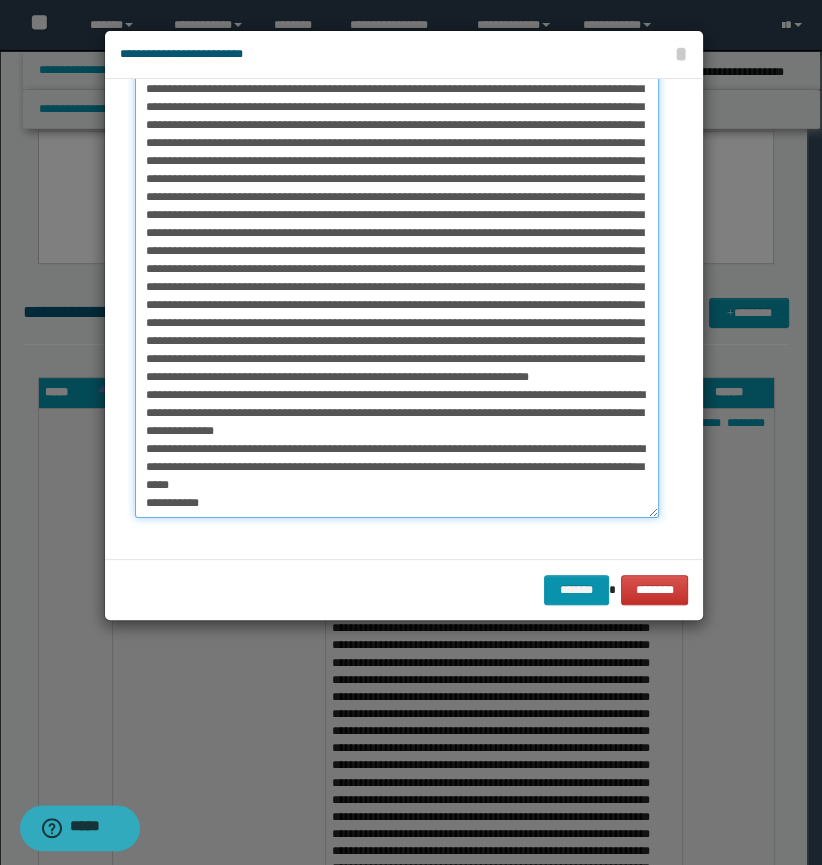 click on "*******" at bounding box center [397, 279] 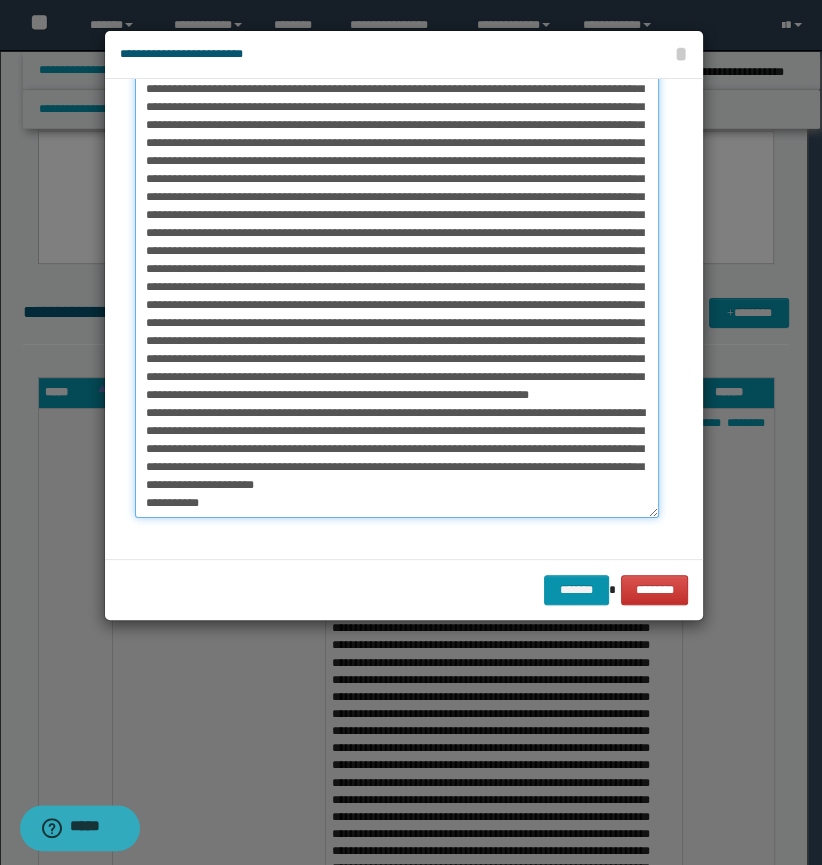 scroll, scrollTop: 289, scrollLeft: 0, axis: vertical 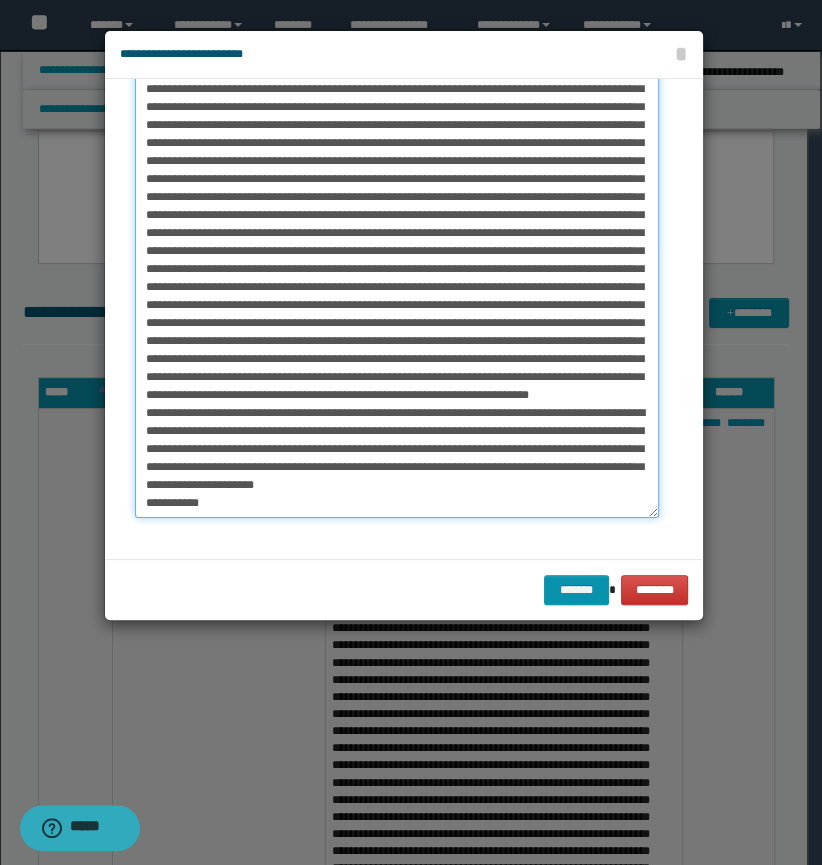 click on "*******" at bounding box center (397, 279) 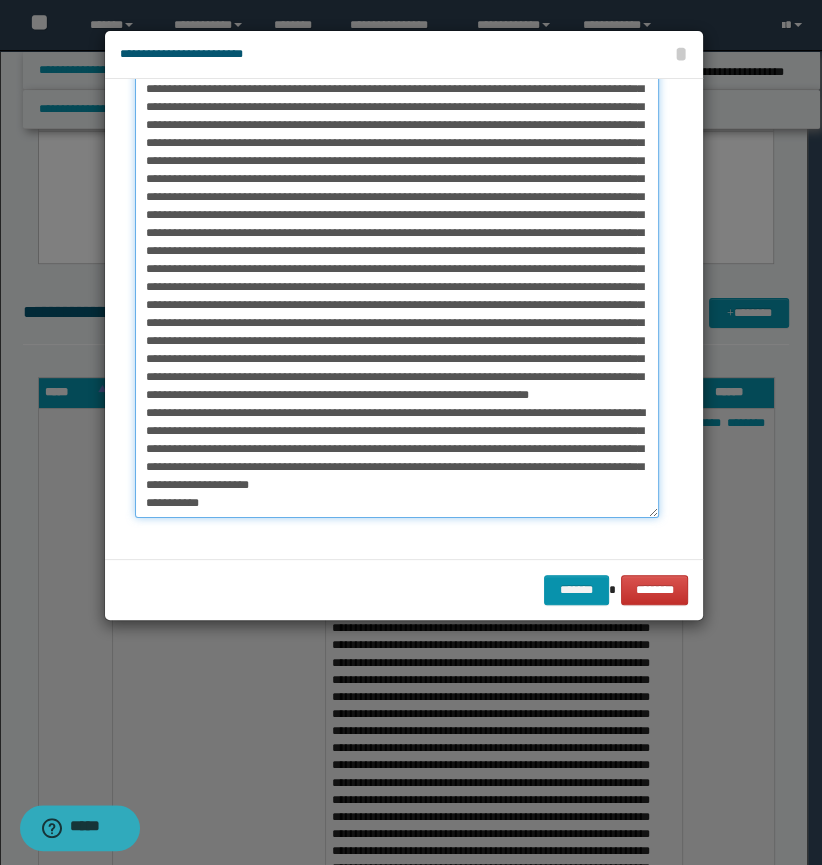 click on "*******" at bounding box center [397, 279] 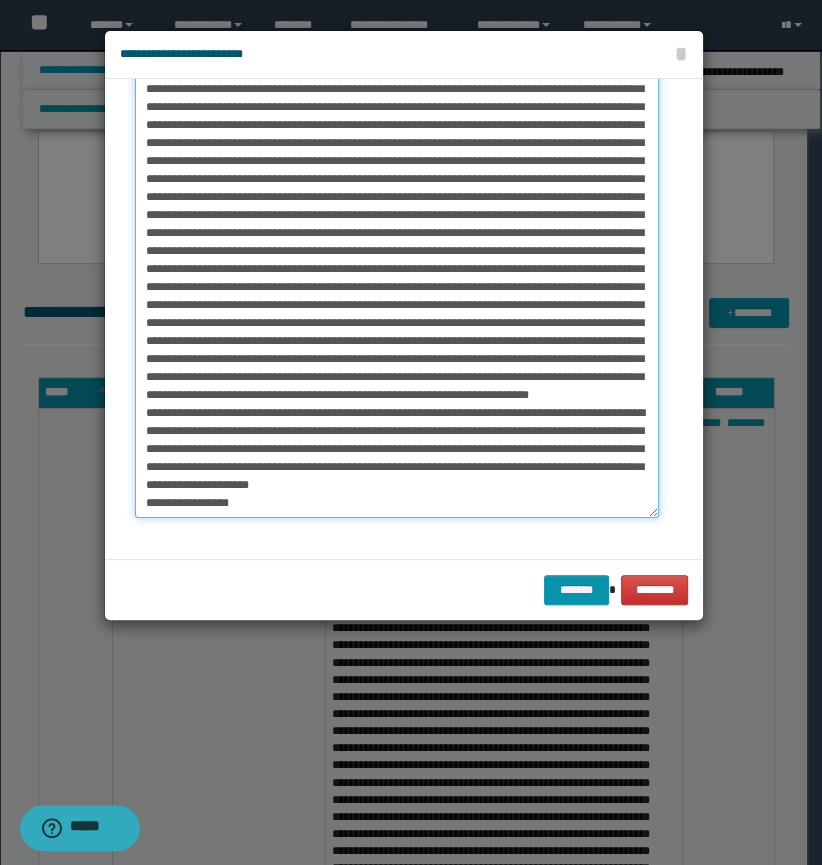 click on "*******" at bounding box center (397, 279) 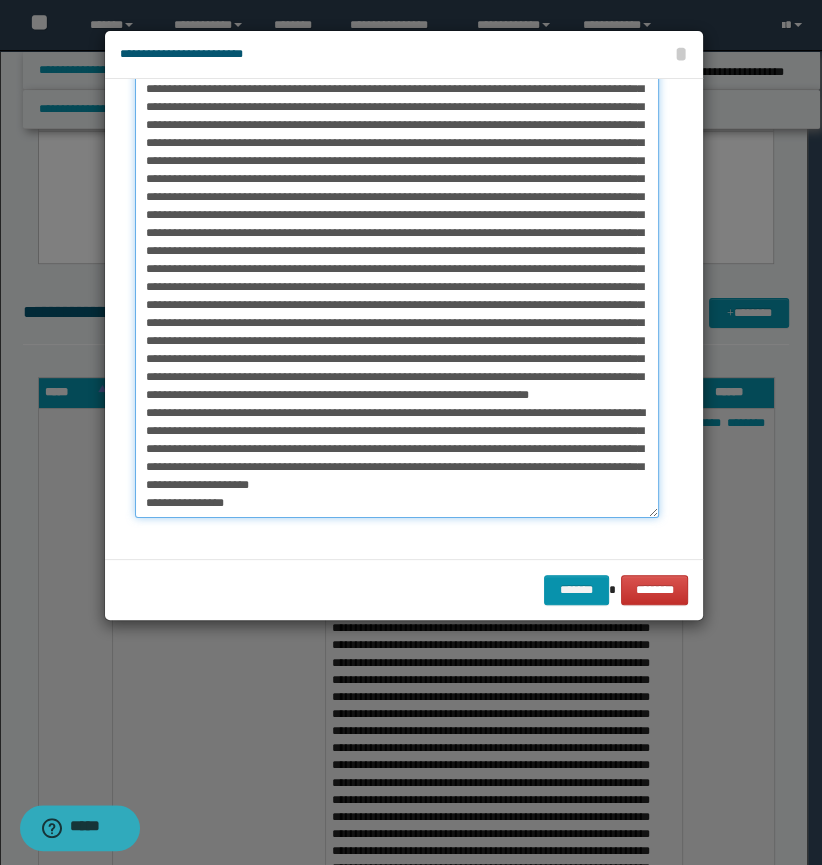 click on "*******" at bounding box center (397, 279) 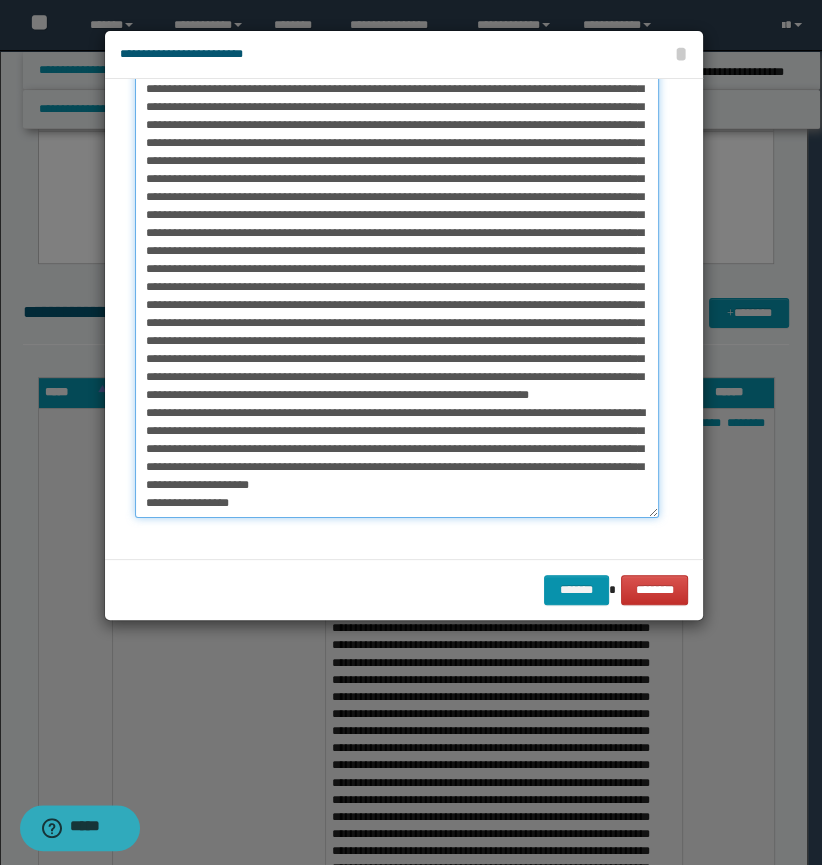 click on "*******" at bounding box center [397, 279] 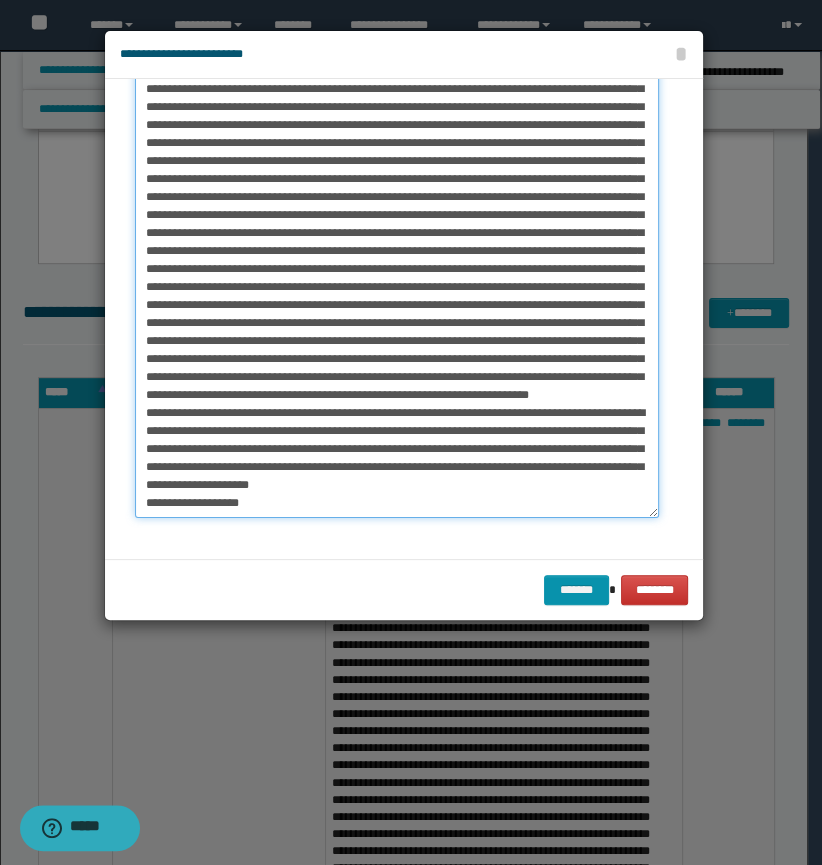 click on "*******" at bounding box center [397, 279] 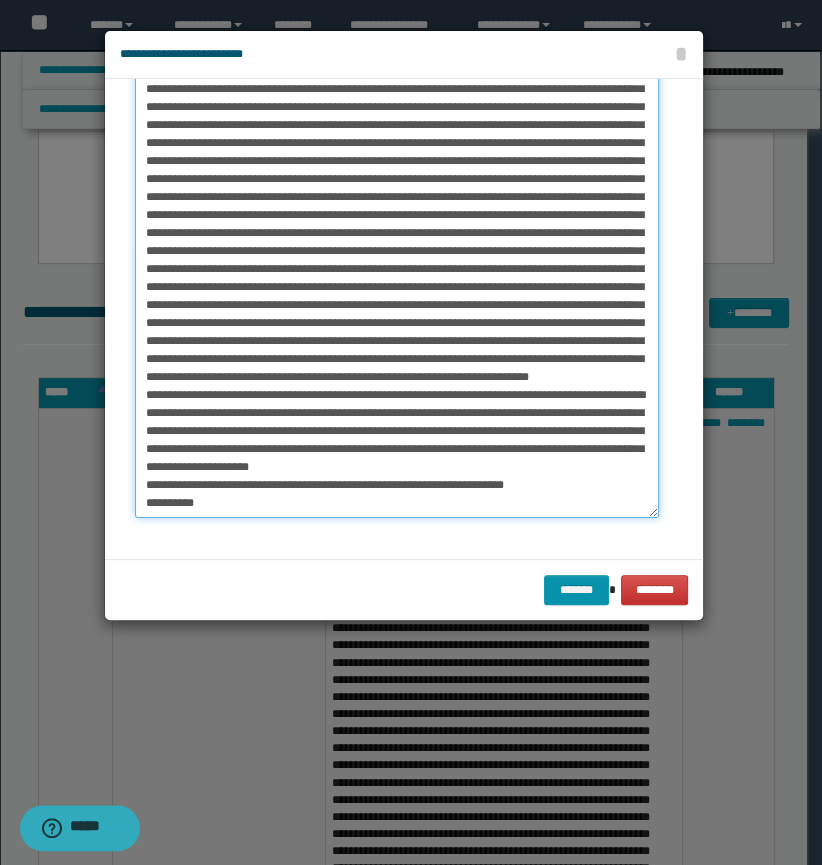 scroll, scrollTop: 307, scrollLeft: 0, axis: vertical 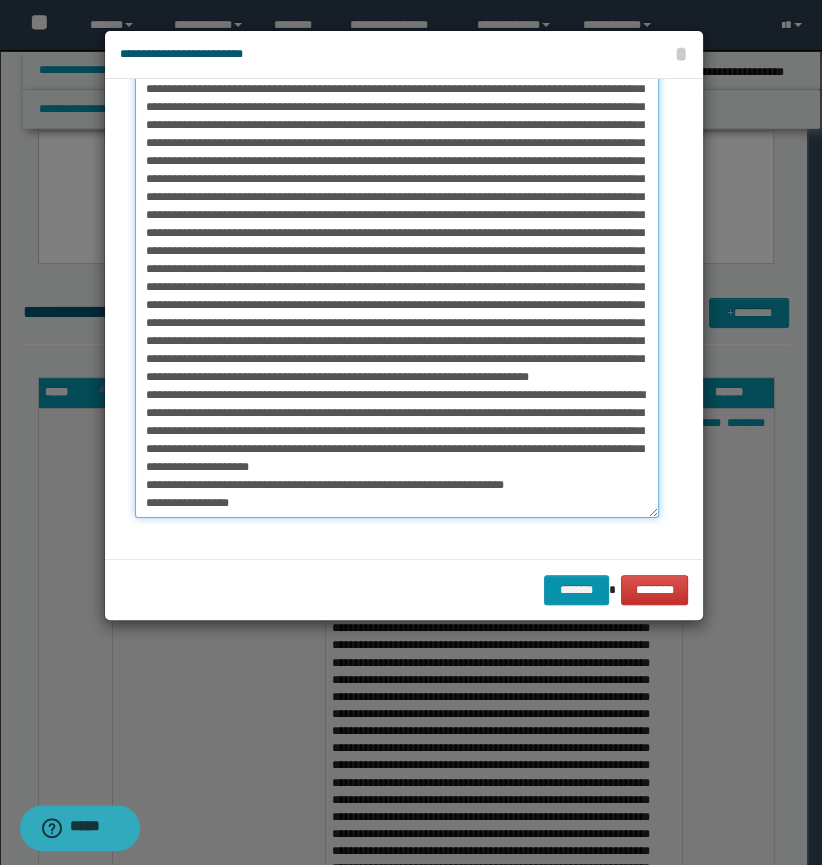 click on "*******" at bounding box center (397, 279) 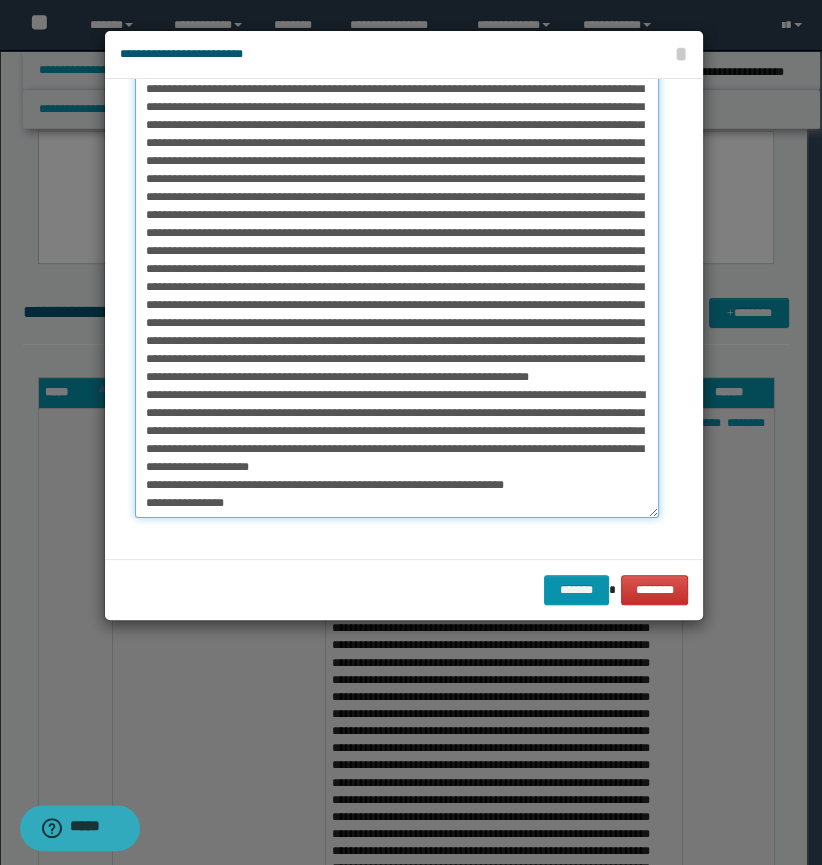 click on "*******" at bounding box center [397, 279] 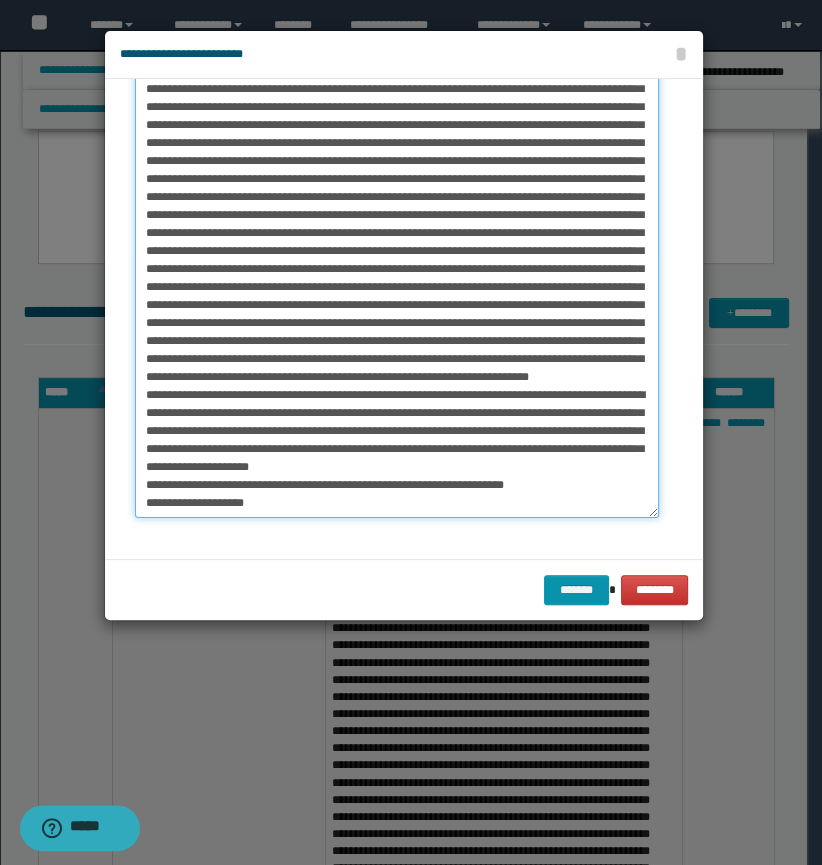 click on "*******" at bounding box center [397, 279] 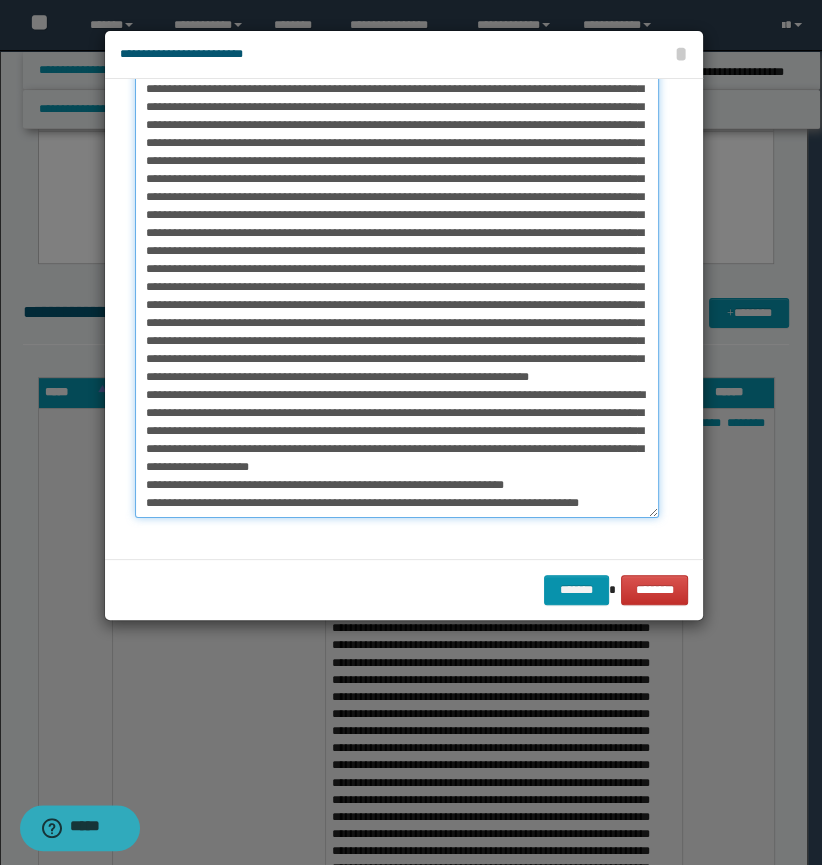 scroll, scrollTop: 319, scrollLeft: 0, axis: vertical 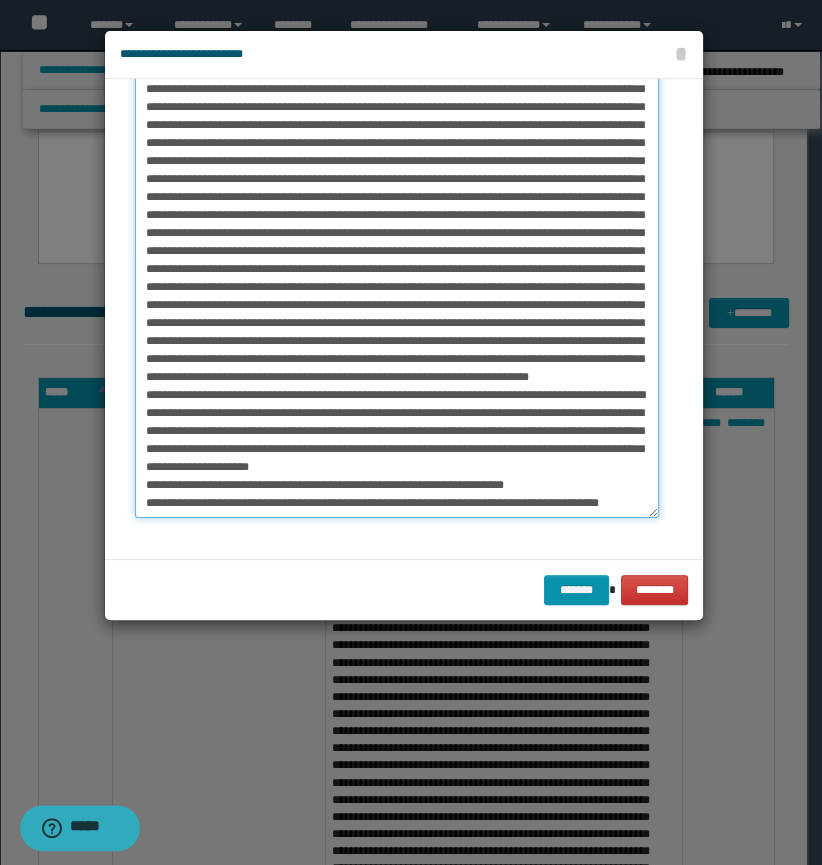 click on "*******" at bounding box center (397, 279) 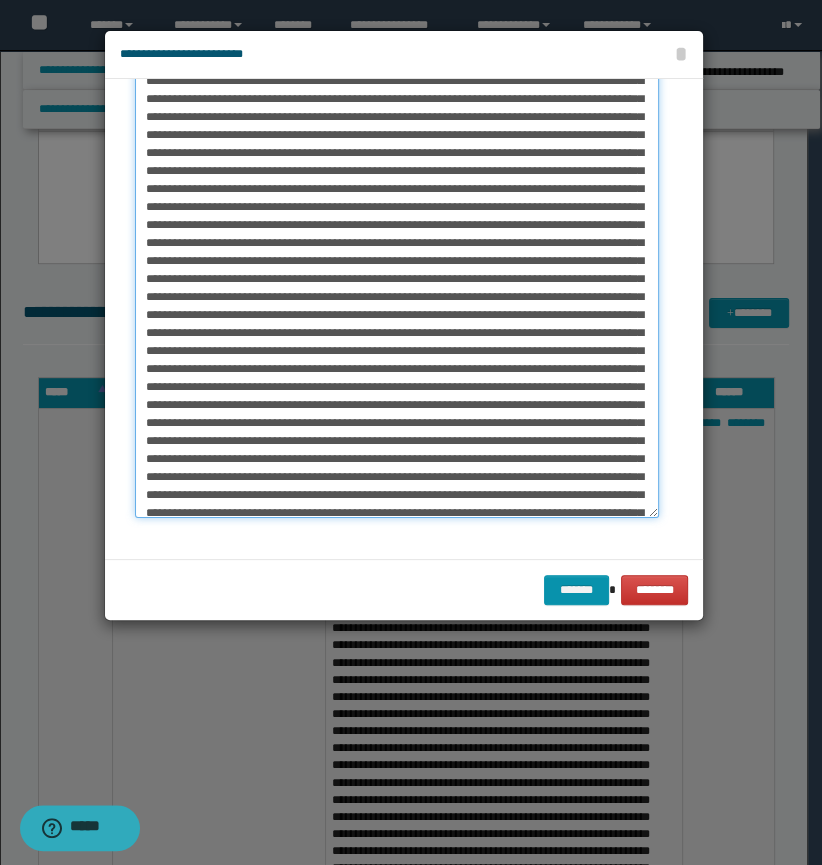 scroll, scrollTop: 0, scrollLeft: 0, axis: both 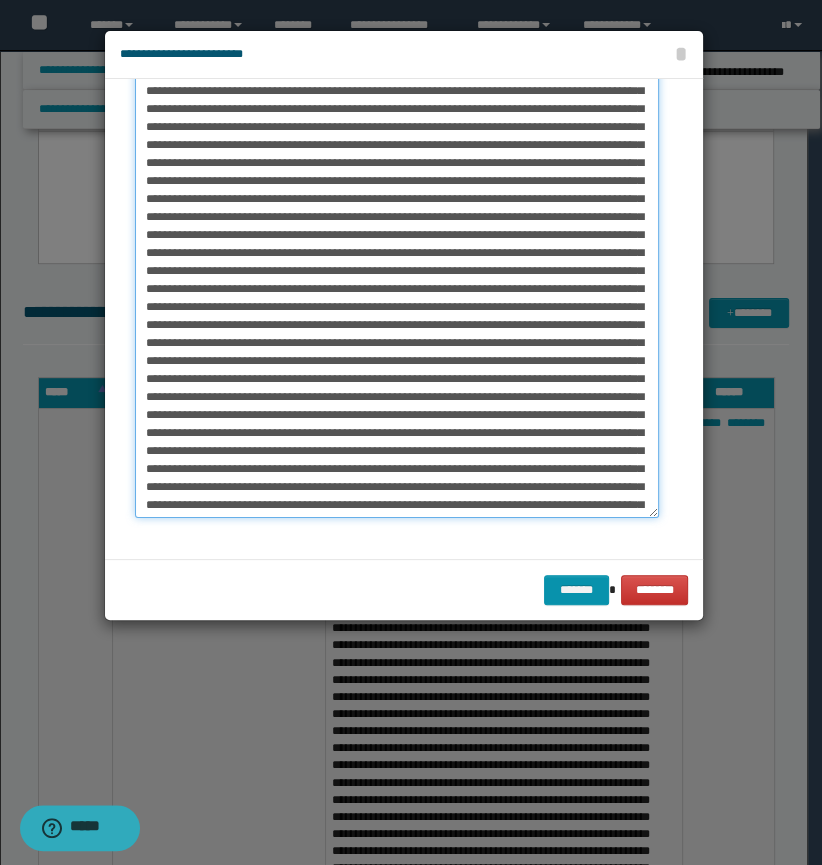 type on "**********" 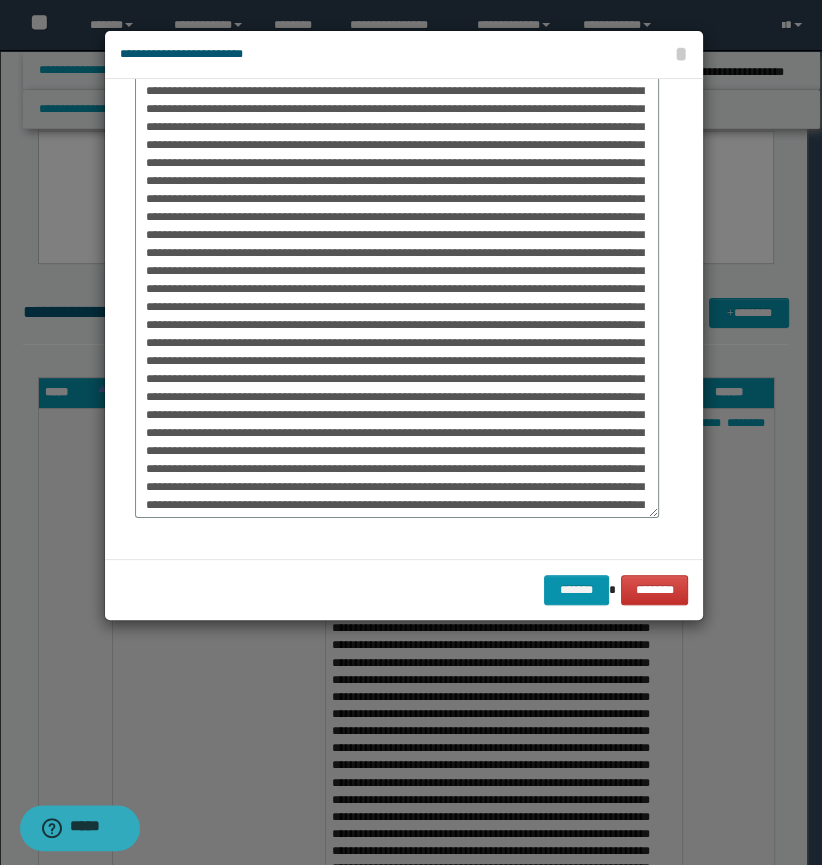 scroll, scrollTop: 0, scrollLeft: 0, axis: both 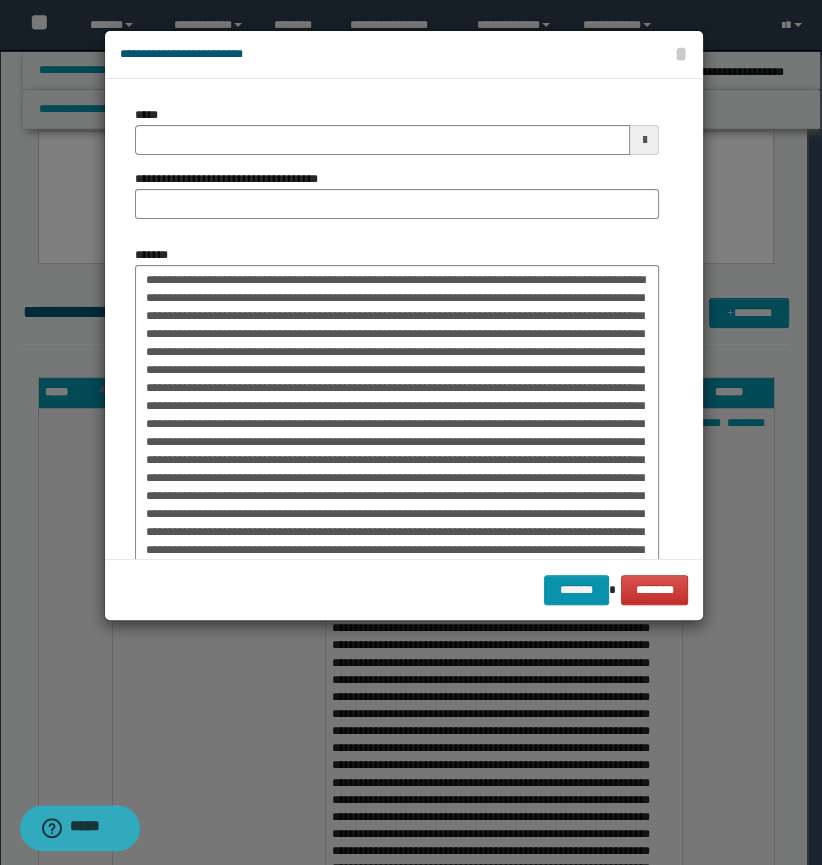 type 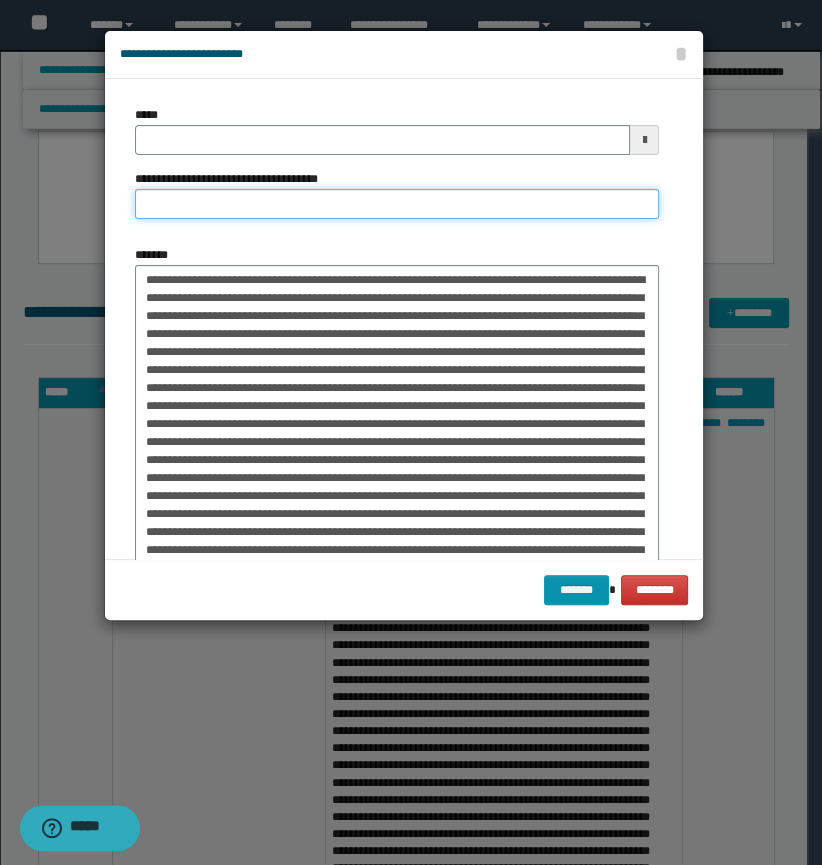 click on "**********" at bounding box center (397, 204) 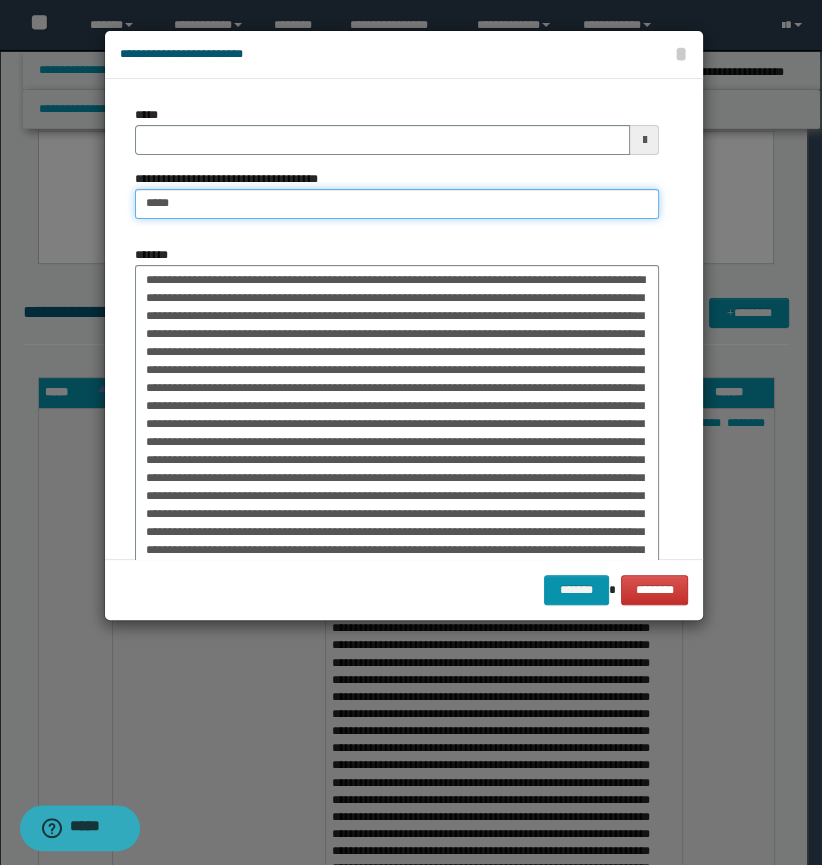 type on "**********" 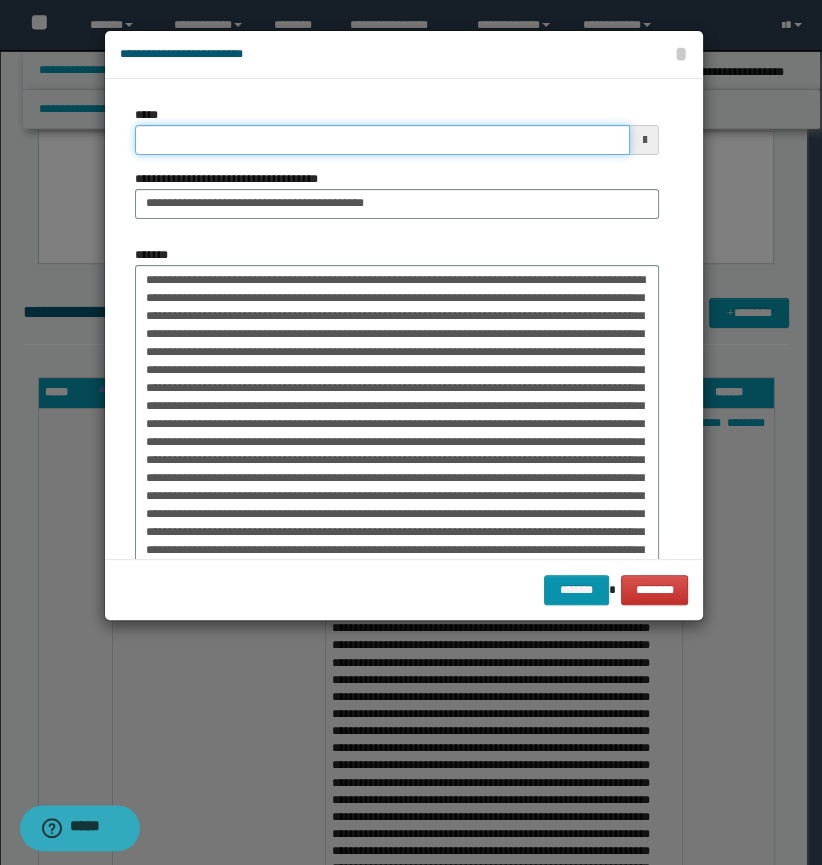 drag, startPoint x: 248, startPoint y: 142, endPoint x: -2, endPoint y: 135, distance: 250.09798 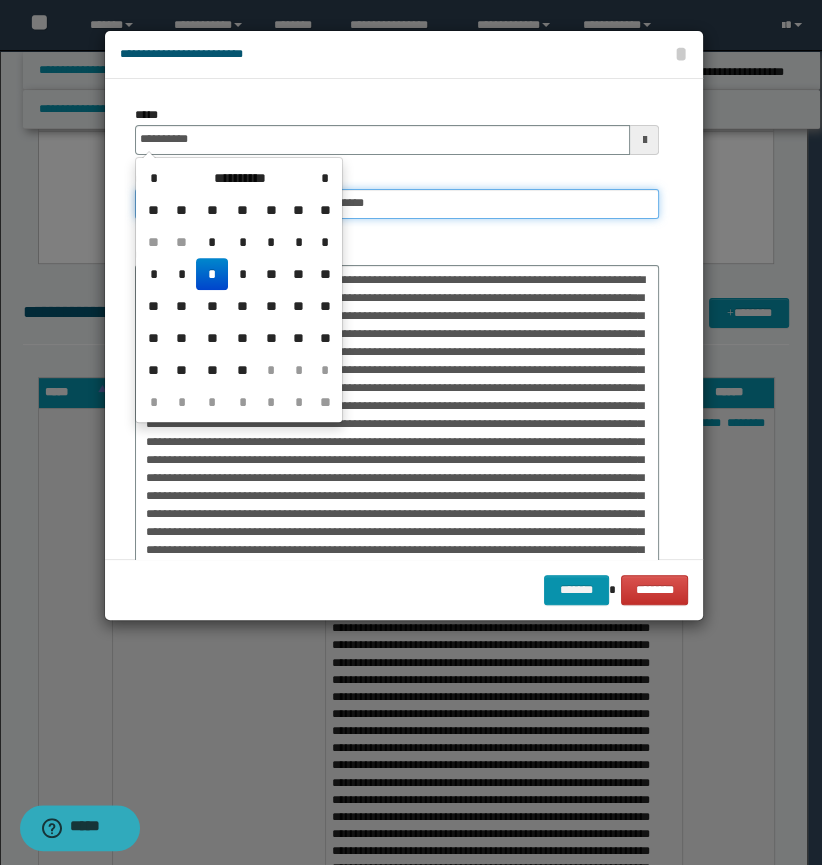 type on "**********" 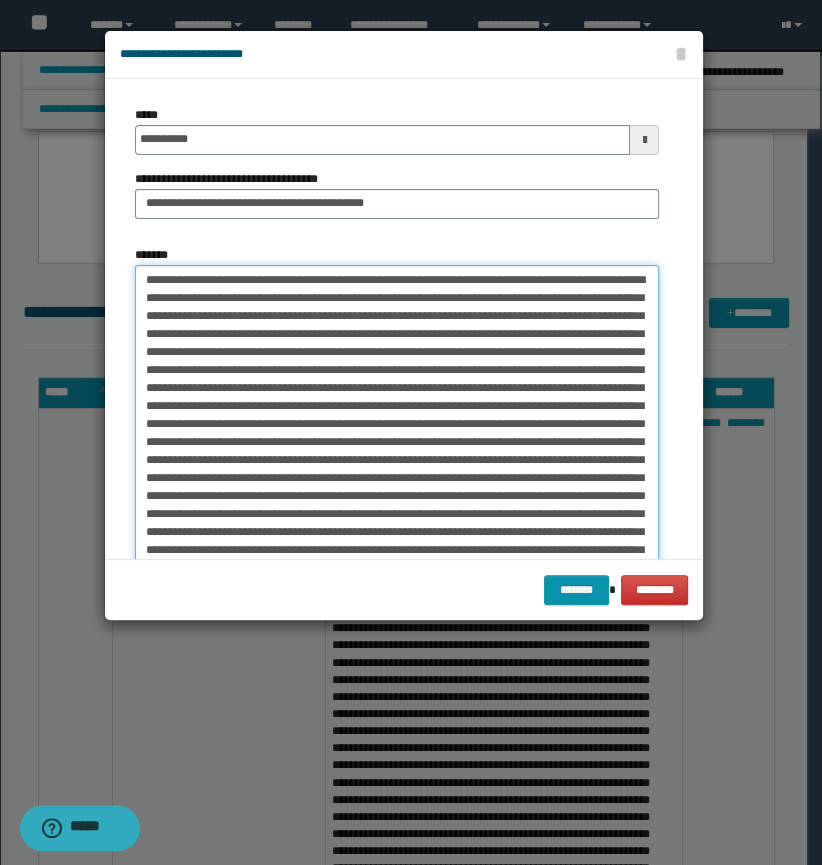 click on "*******" at bounding box center [397, 504] 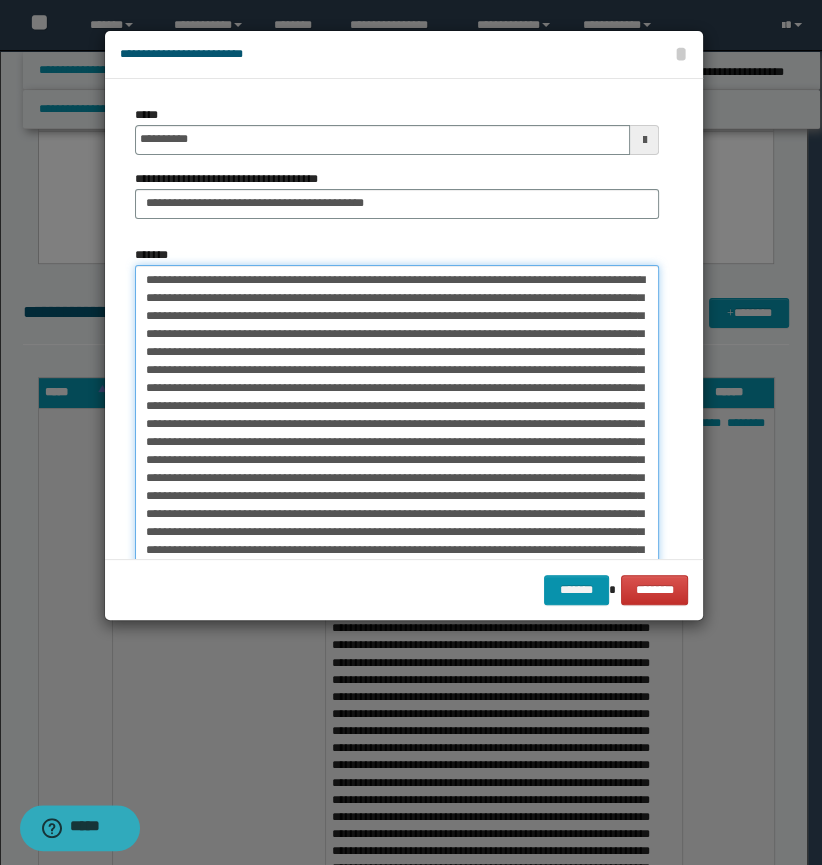 drag, startPoint x: 243, startPoint y: 277, endPoint x: 224, endPoint y: 282, distance: 19.646883 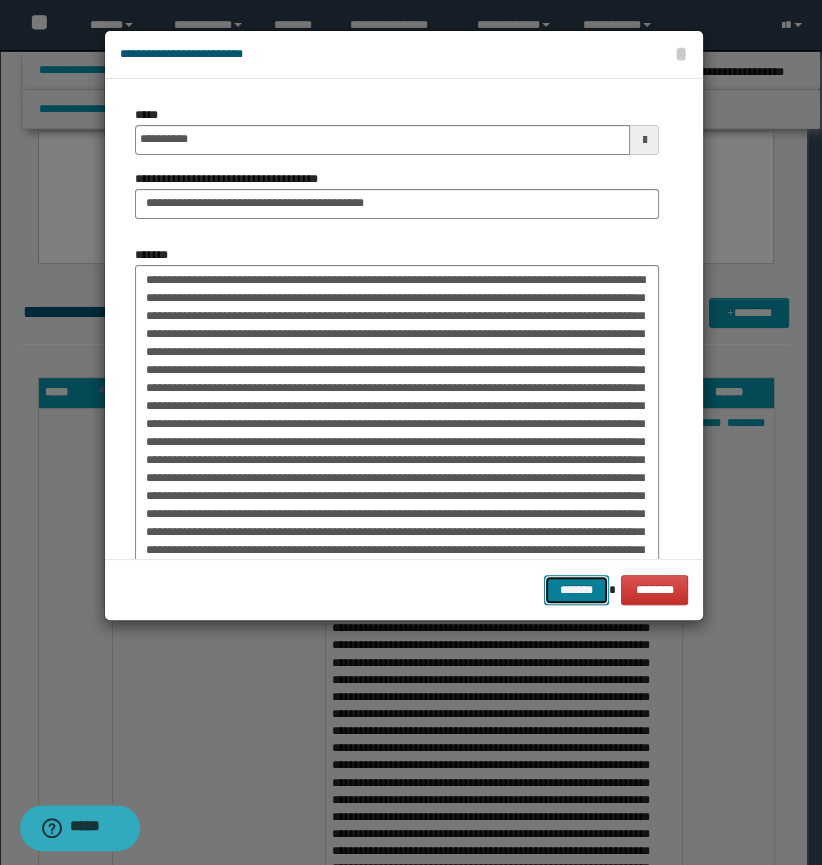 click on "*******" at bounding box center [576, 590] 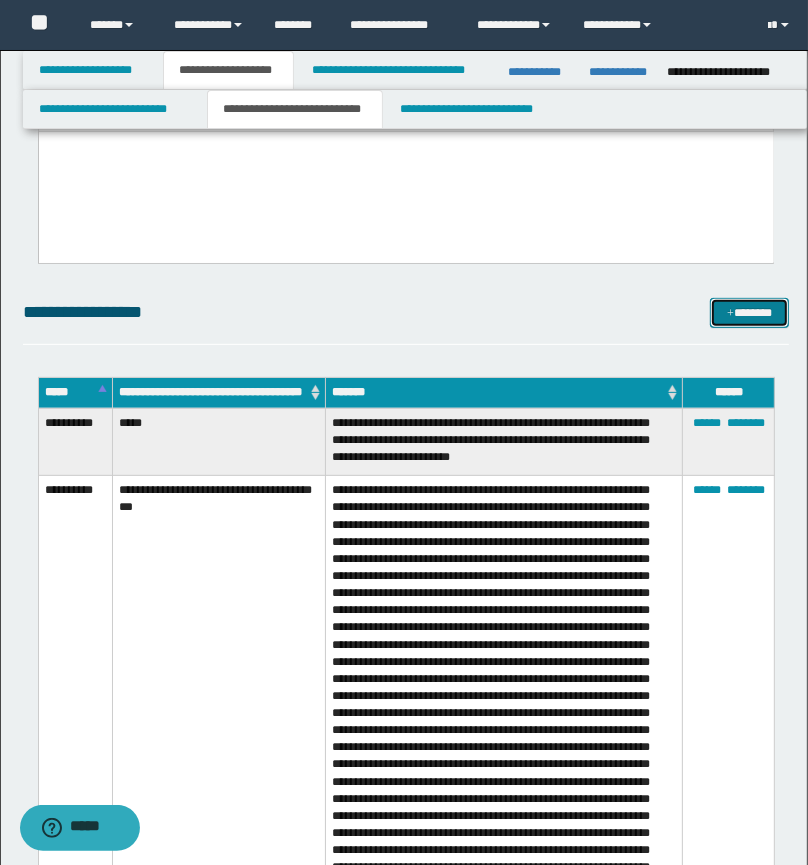 click on "*******" at bounding box center (750, 313) 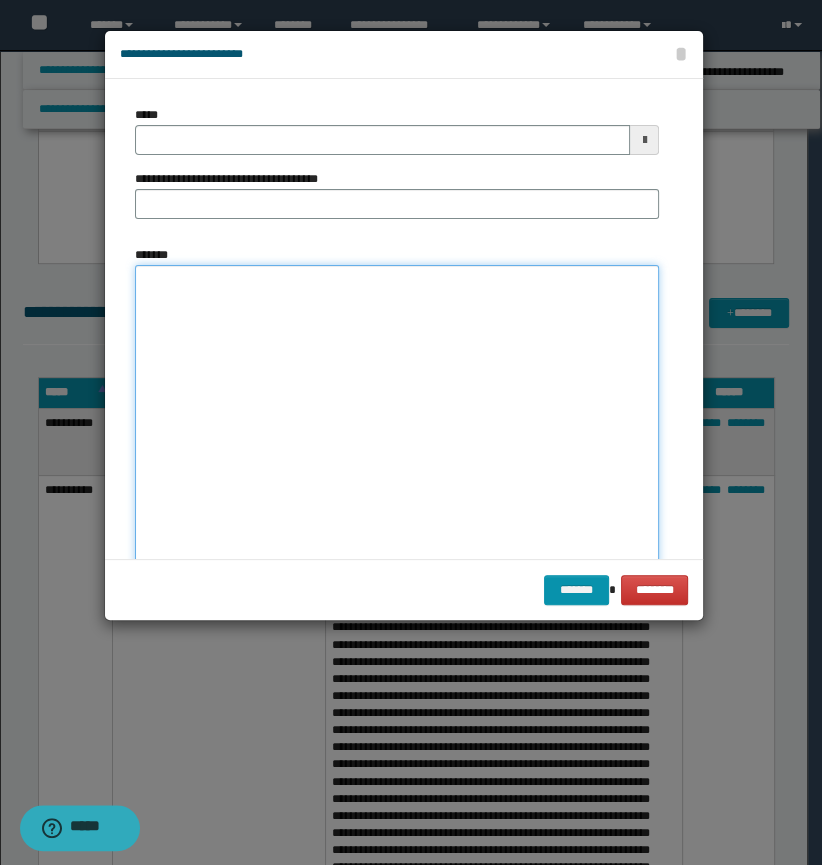 click on "*******" at bounding box center [397, 504] 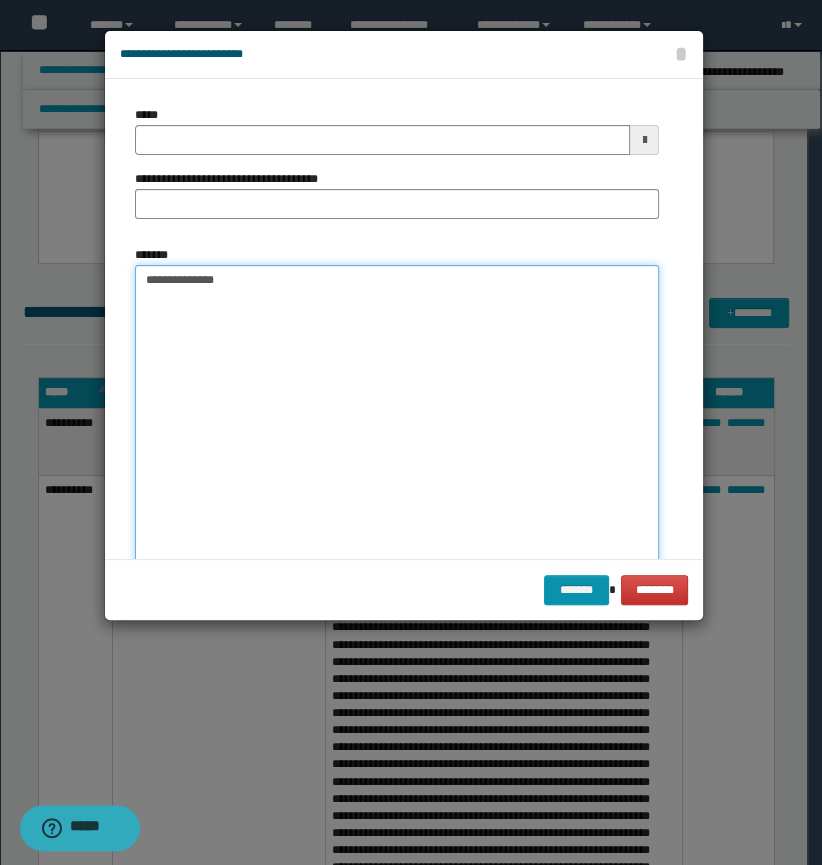 click on "**********" at bounding box center (397, 504) 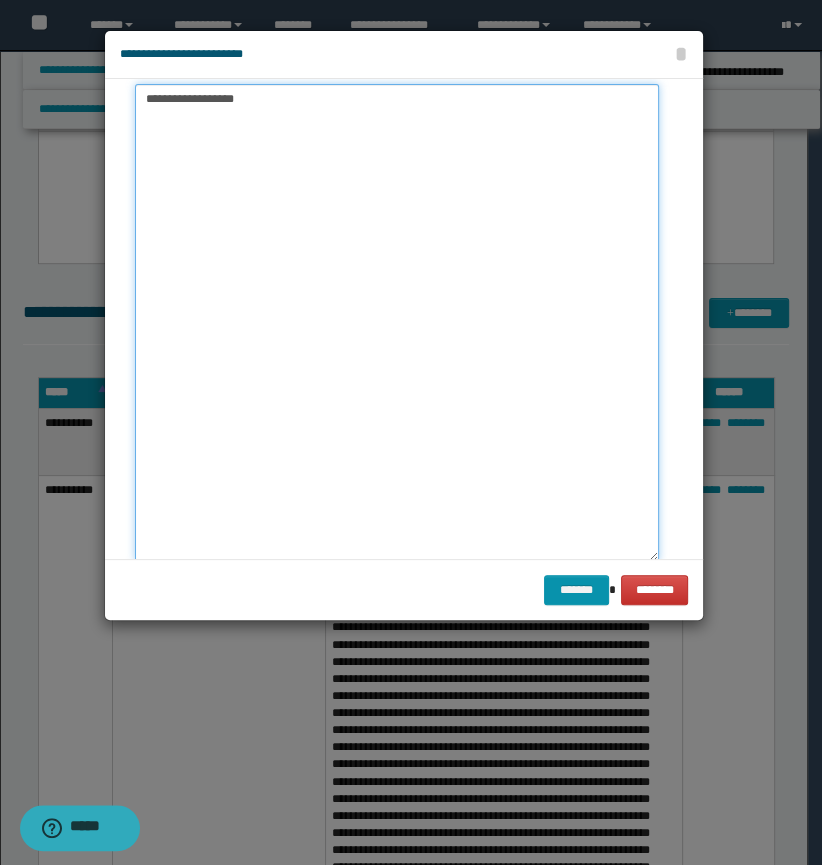 scroll, scrollTop: 0, scrollLeft: 0, axis: both 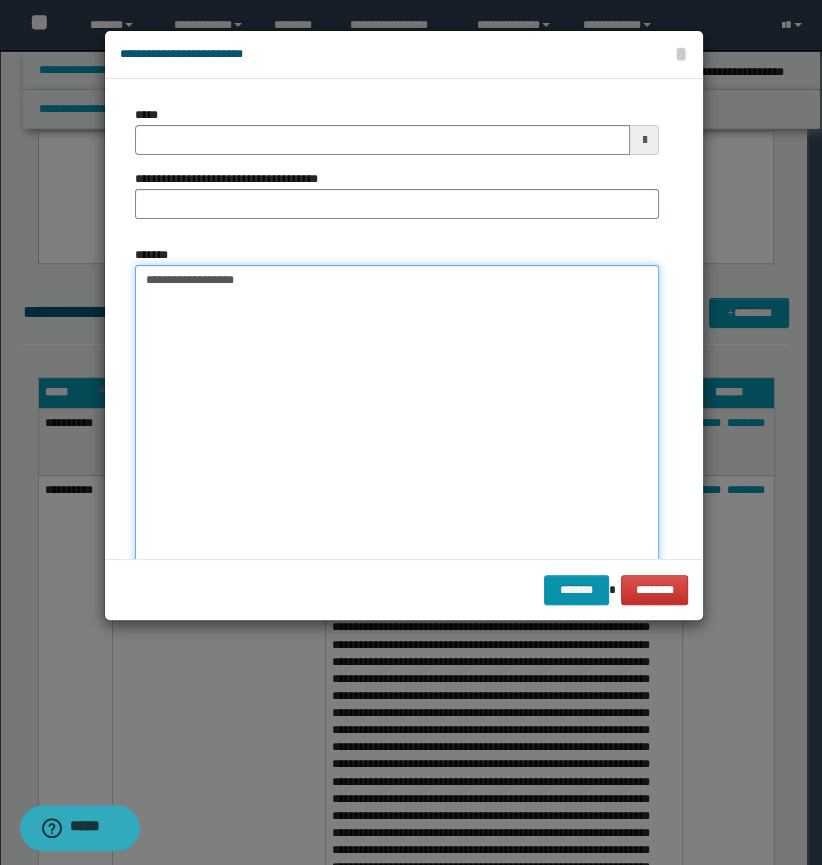 type on "**********" 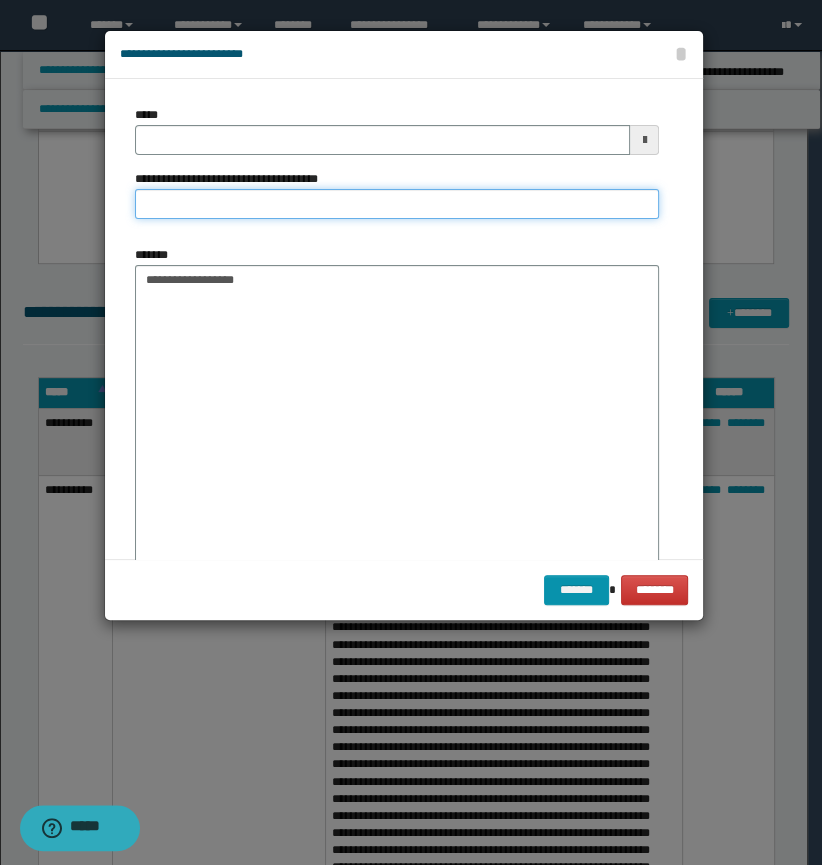 click on "**********" at bounding box center (397, 204) 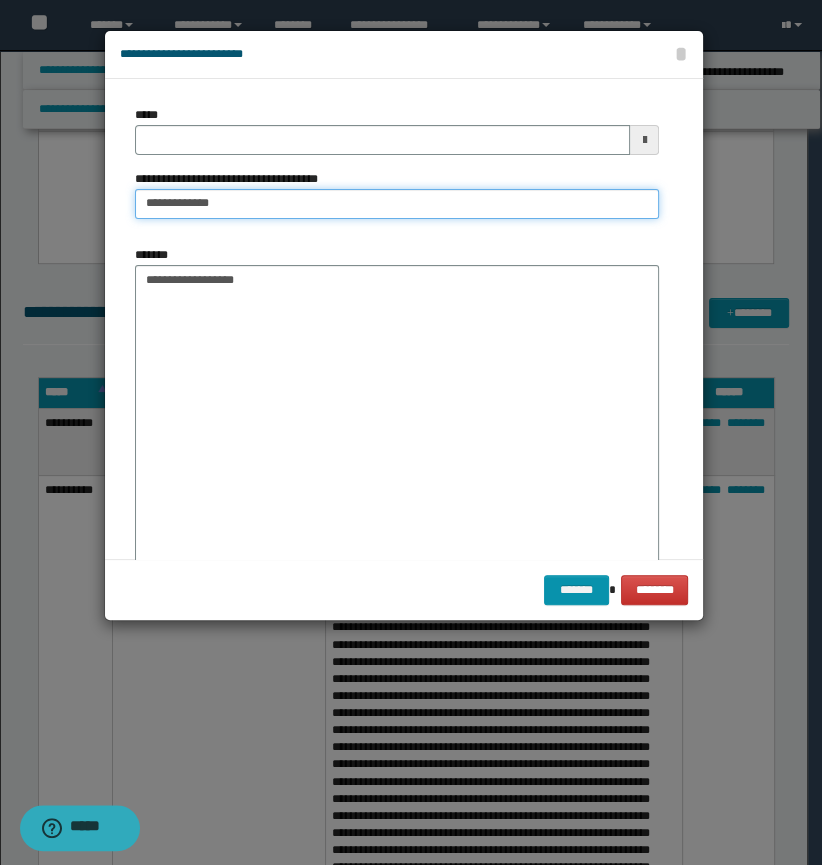 type on "**********" 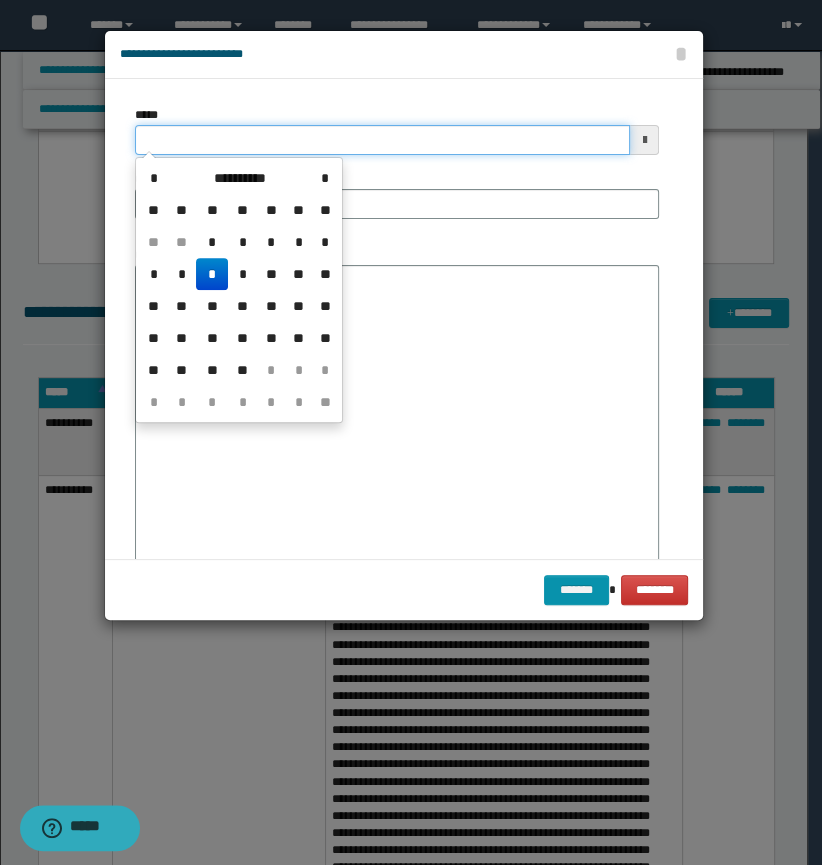 drag, startPoint x: 228, startPoint y: 133, endPoint x: 70, endPoint y: 144, distance: 158.38245 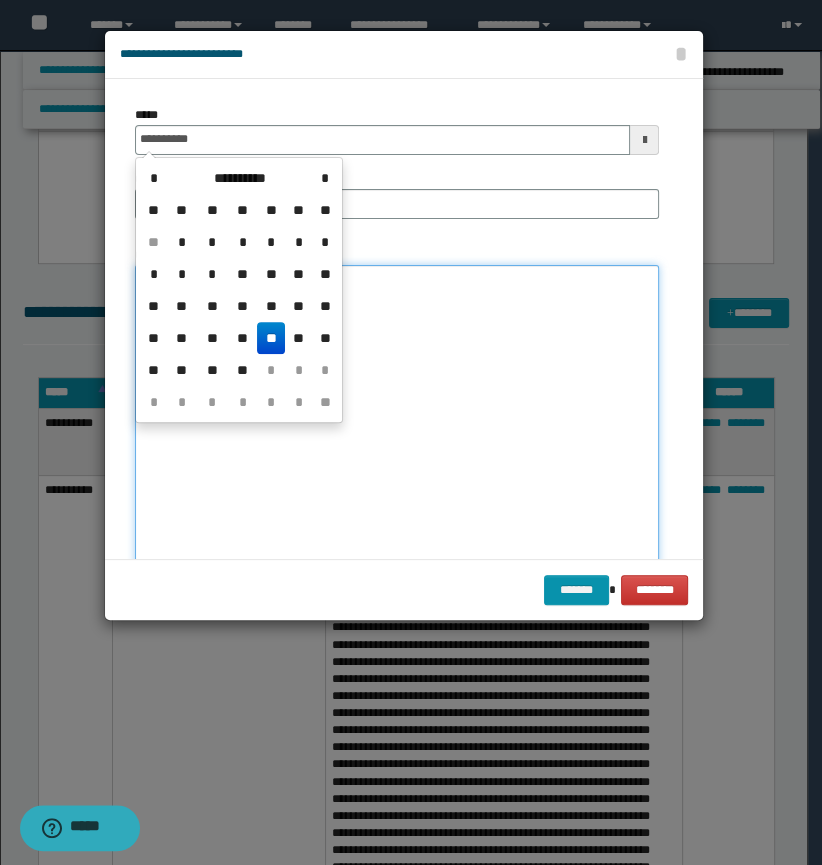 type on "**********" 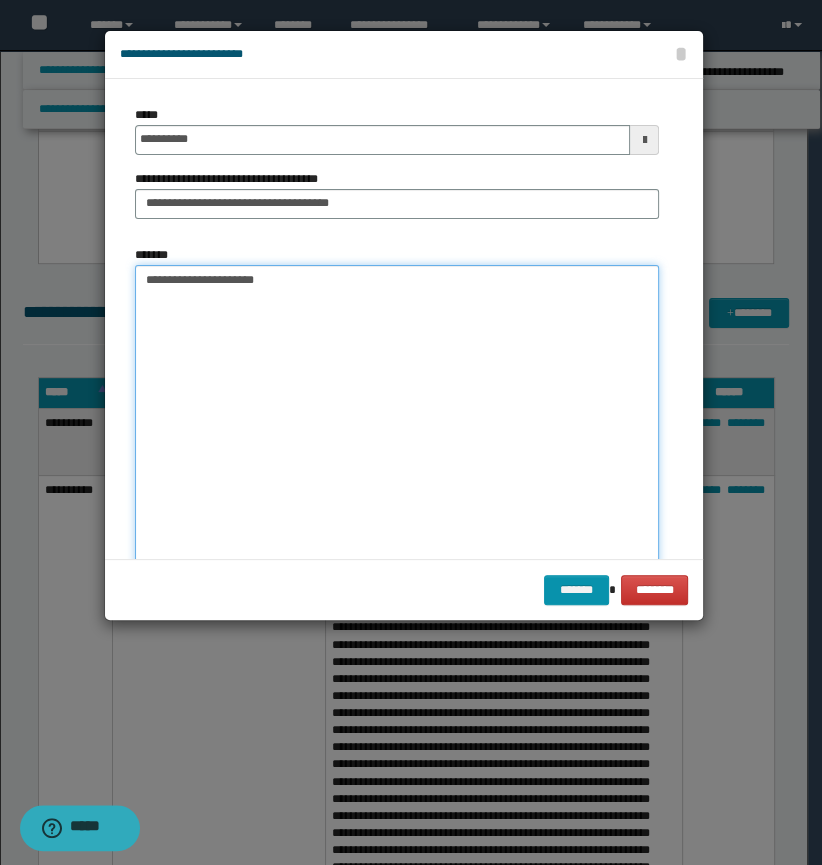 click on "**********" at bounding box center (397, 504) 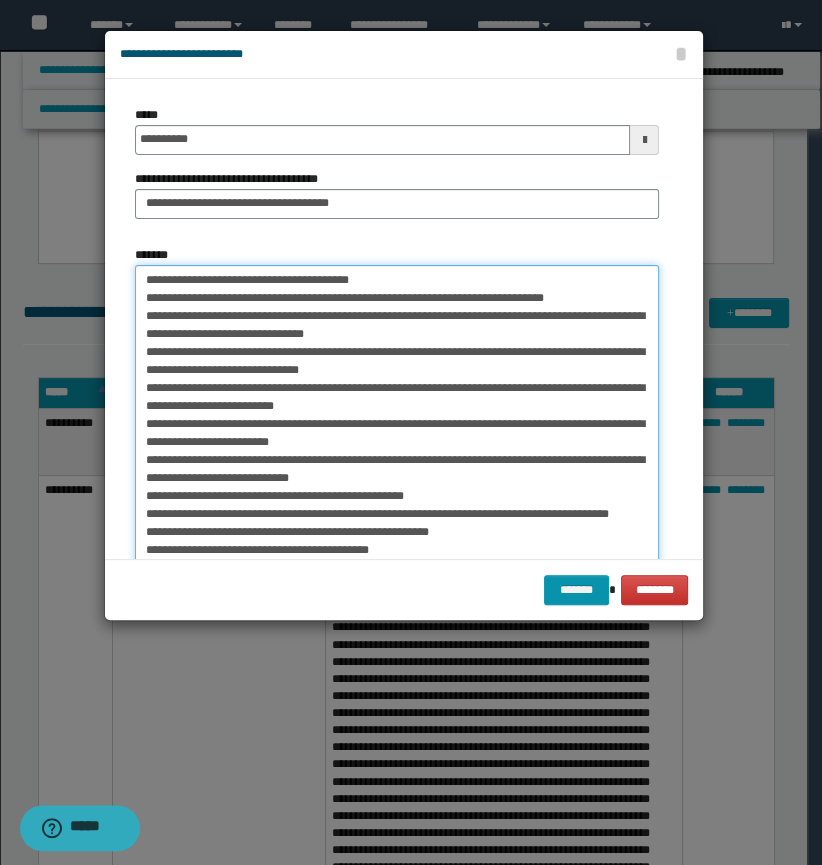scroll, scrollTop: 283, scrollLeft: 0, axis: vertical 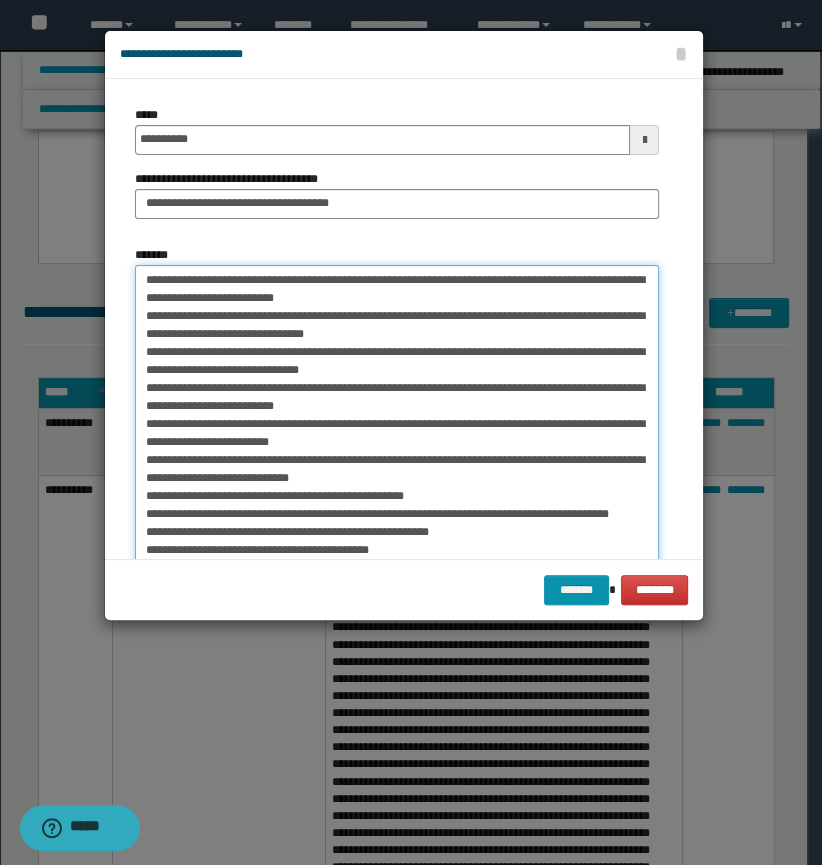 click on "*******" at bounding box center (397, 504) 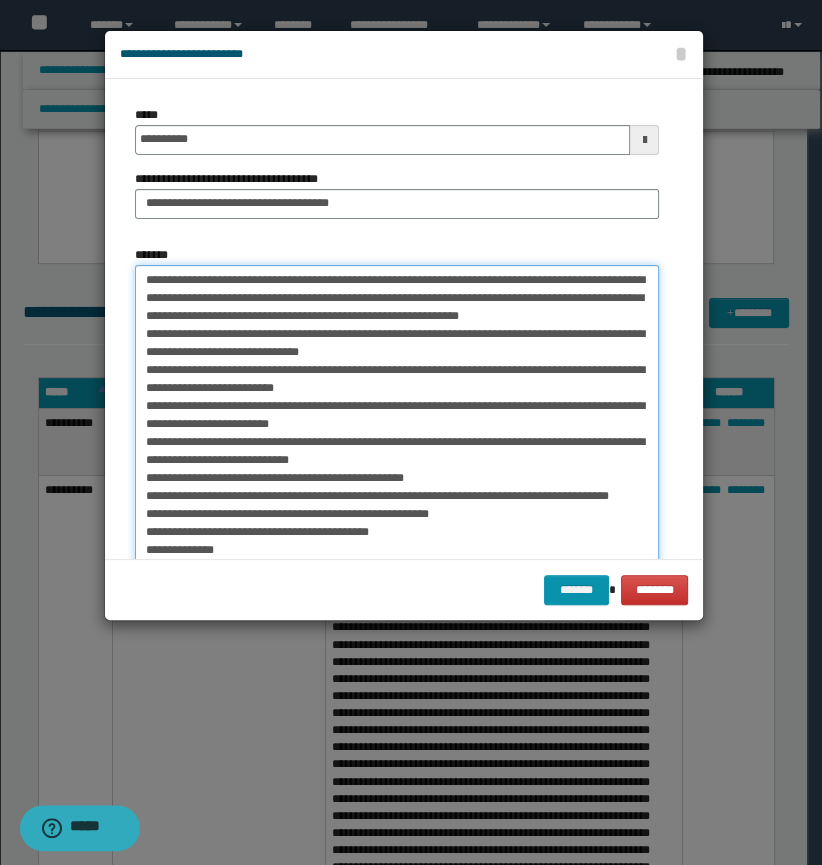click on "*******" at bounding box center (397, 504) 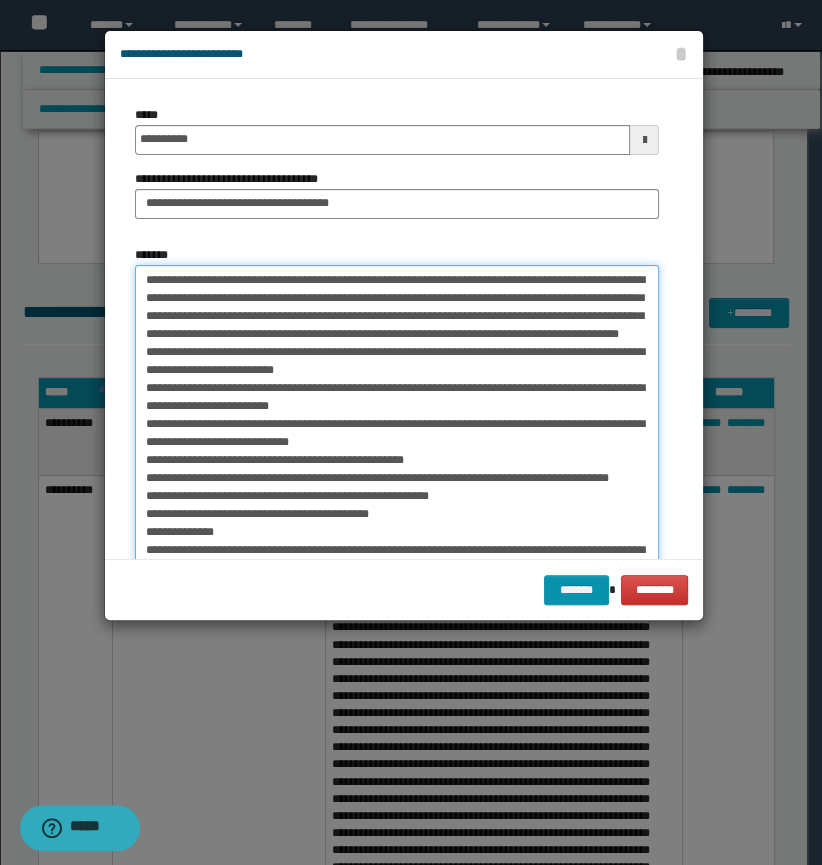 click on "*******" at bounding box center [397, 504] 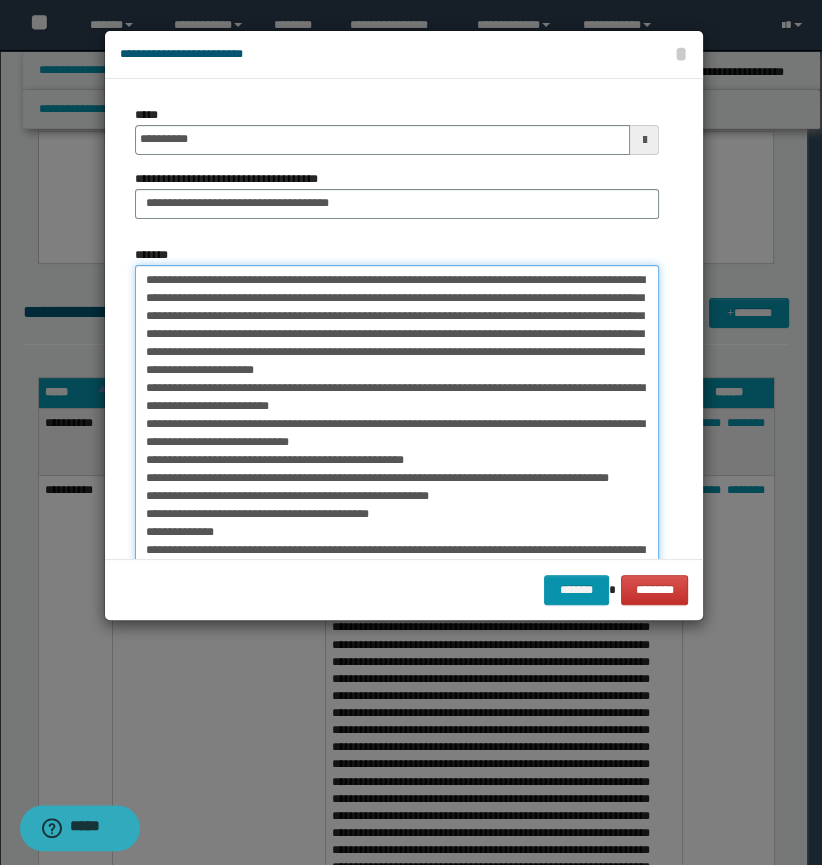 click on "*******" at bounding box center (397, 504) 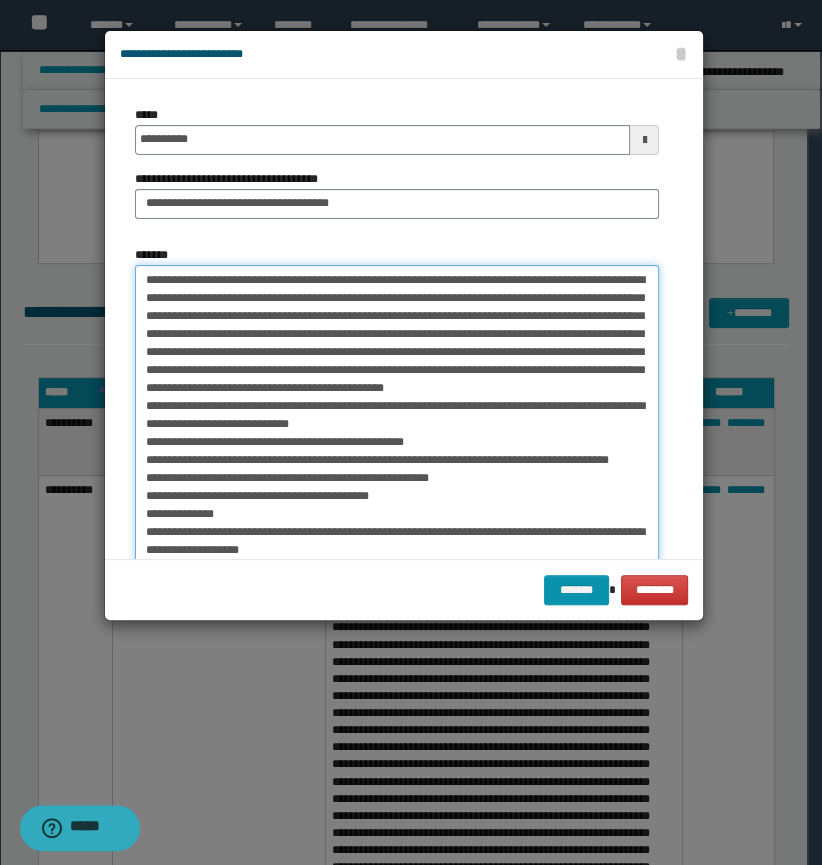 click on "*******" at bounding box center (397, 504) 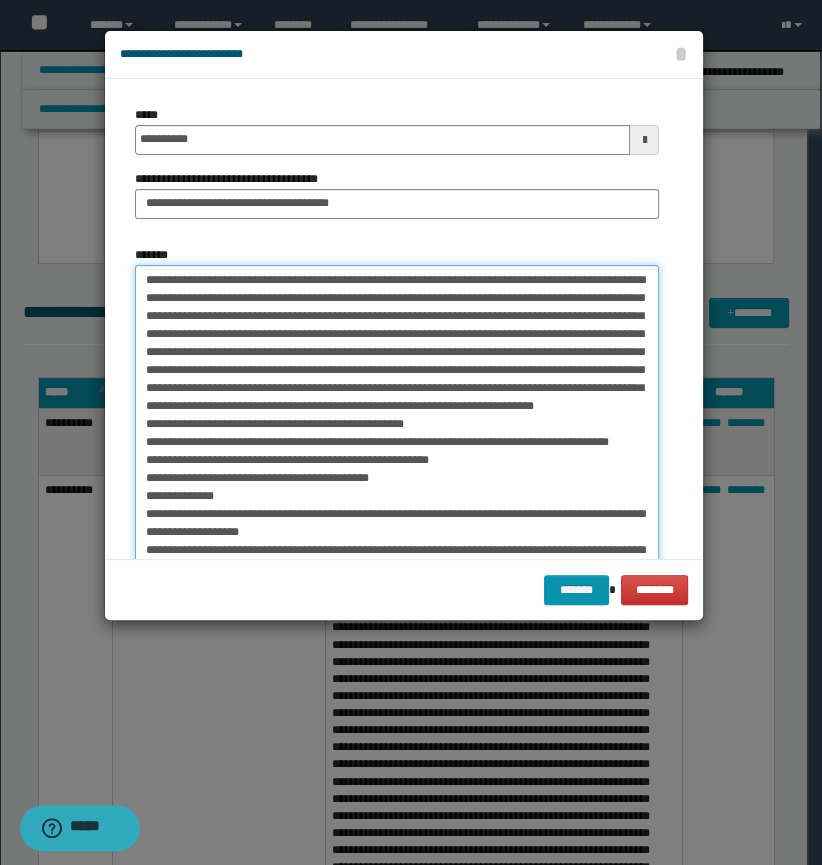 click on "*******" at bounding box center [397, 504] 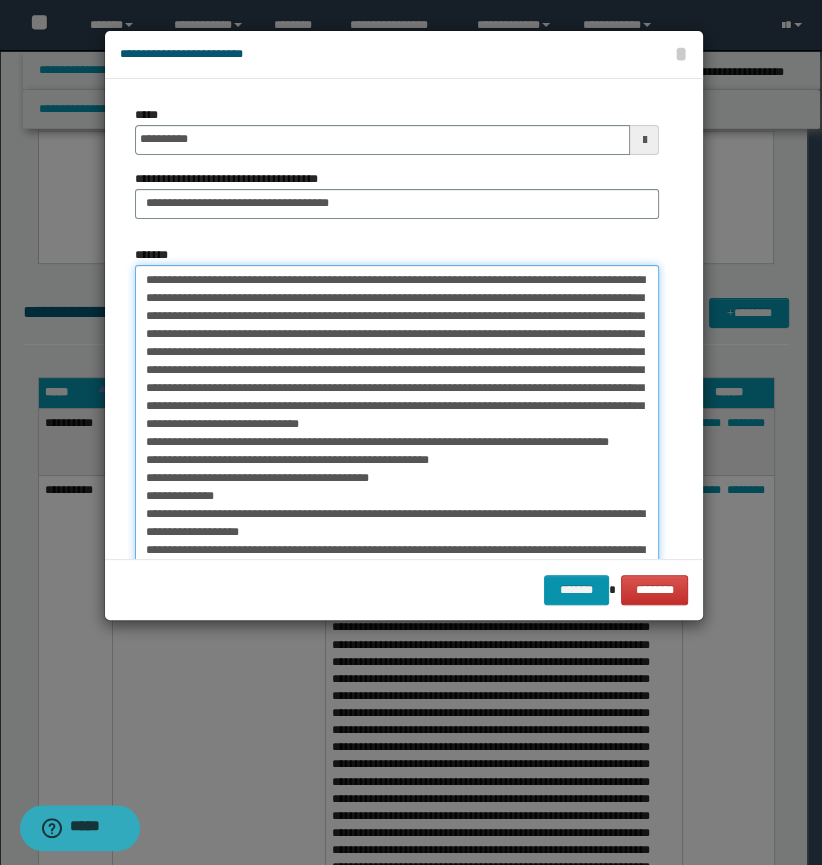click on "*******" at bounding box center [397, 504] 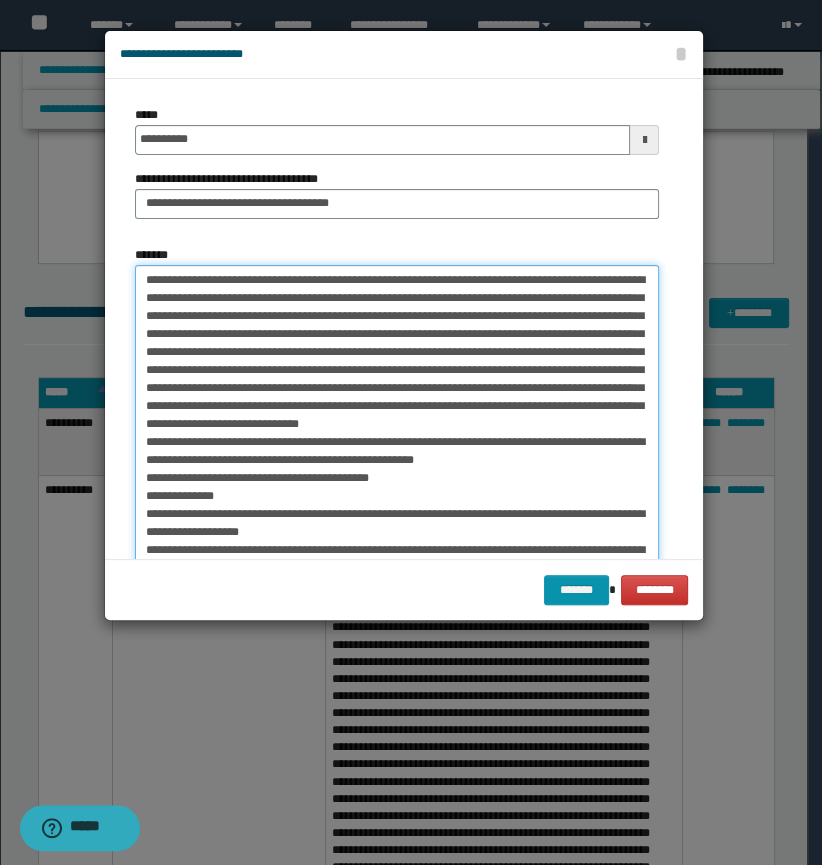 click on "*******" at bounding box center (397, 504) 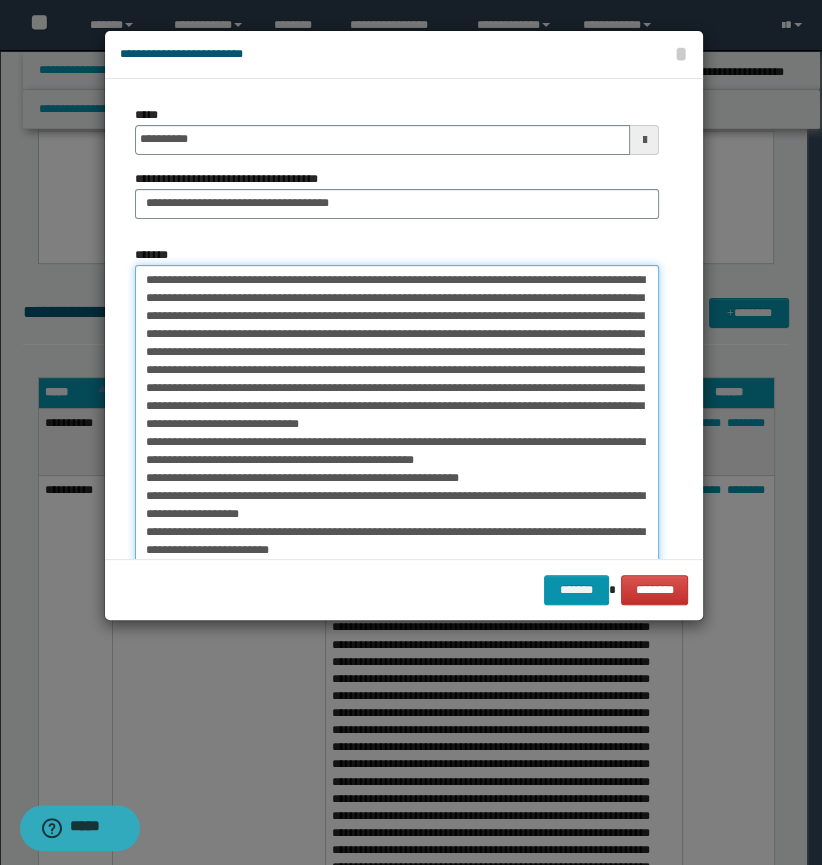 scroll, scrollTop: 90, scrollLeft: 0, axis: vertical 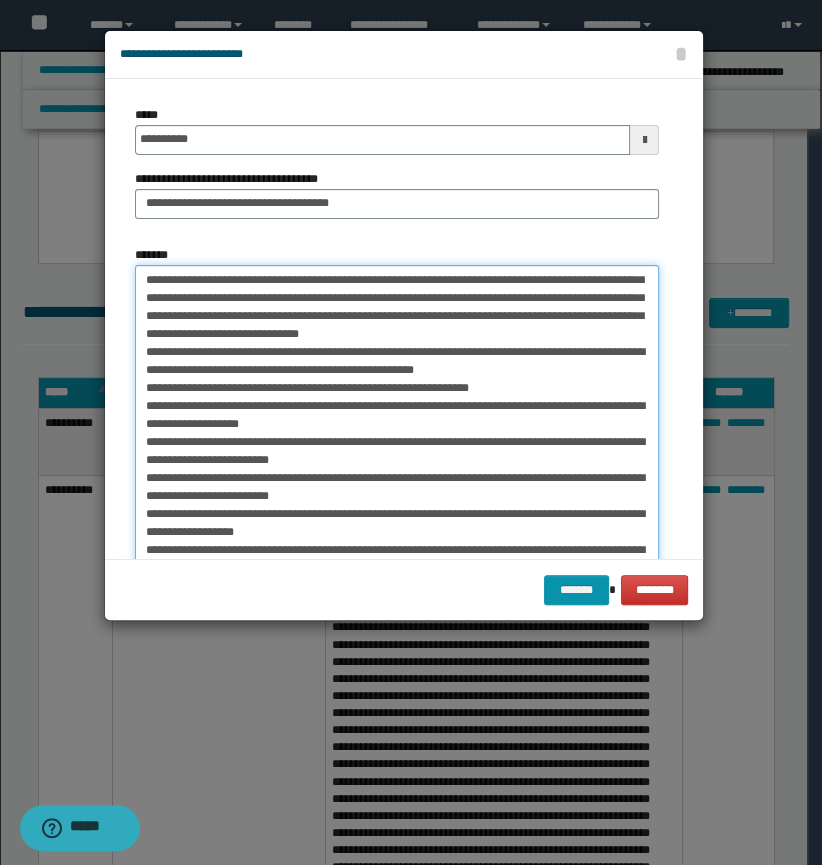 click on "*******" at bounding box center [397, 504] 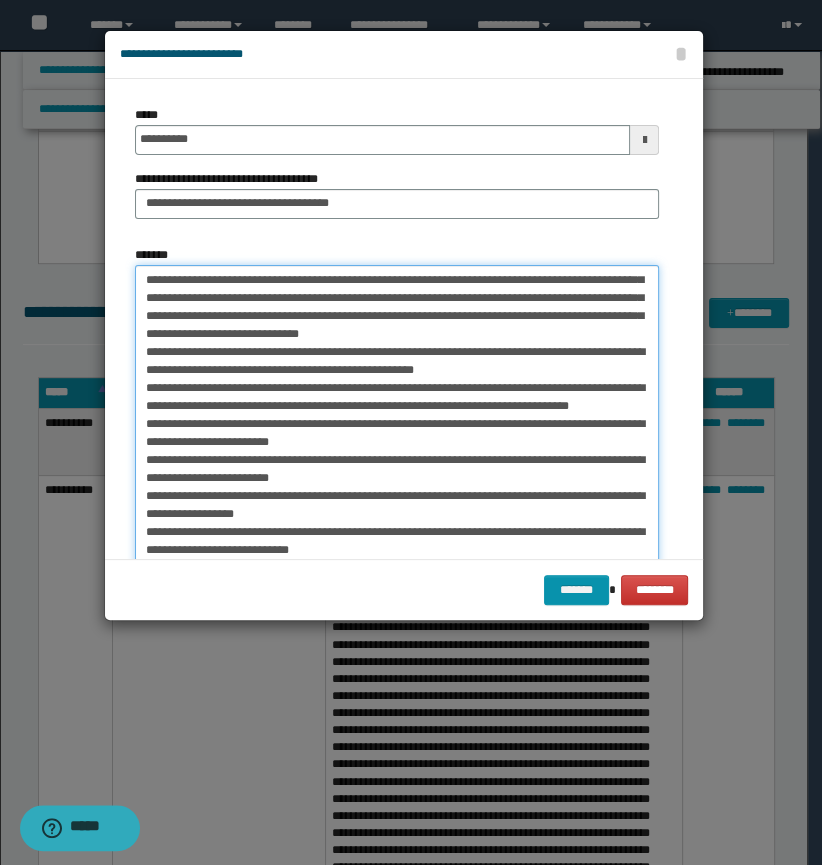 click on "*******" at bounding box center [397, 504] 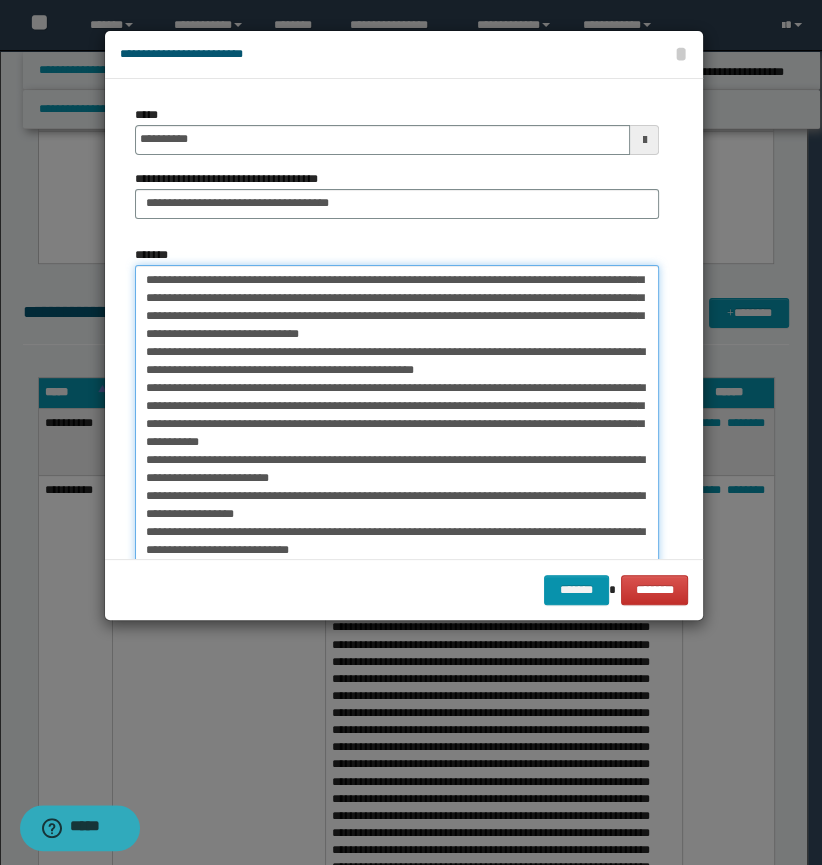 click on "*******" at bounding box center [397, 504] 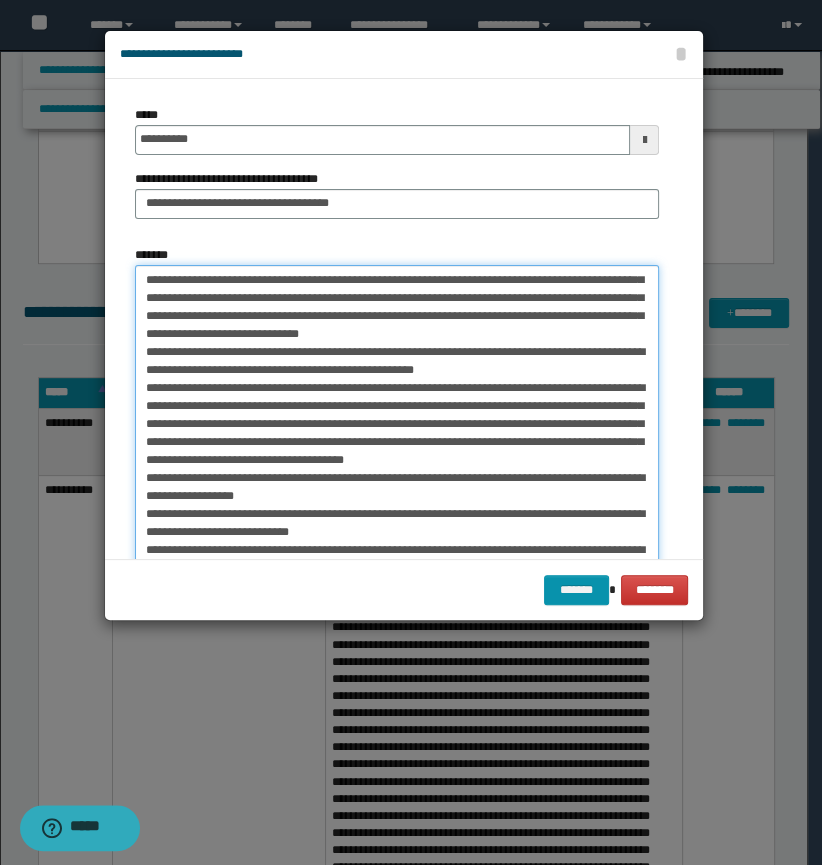 click on "*******" at bounding box center (397, 504) 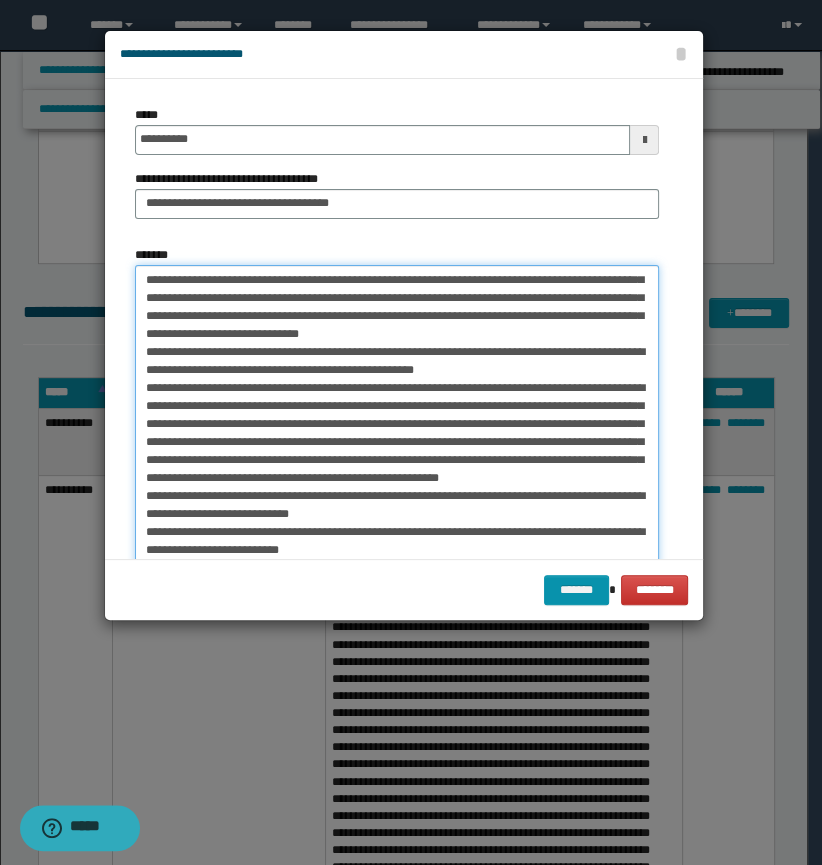 scroll, scrollTop: 199, scrollLeft: 0, axis: vertical 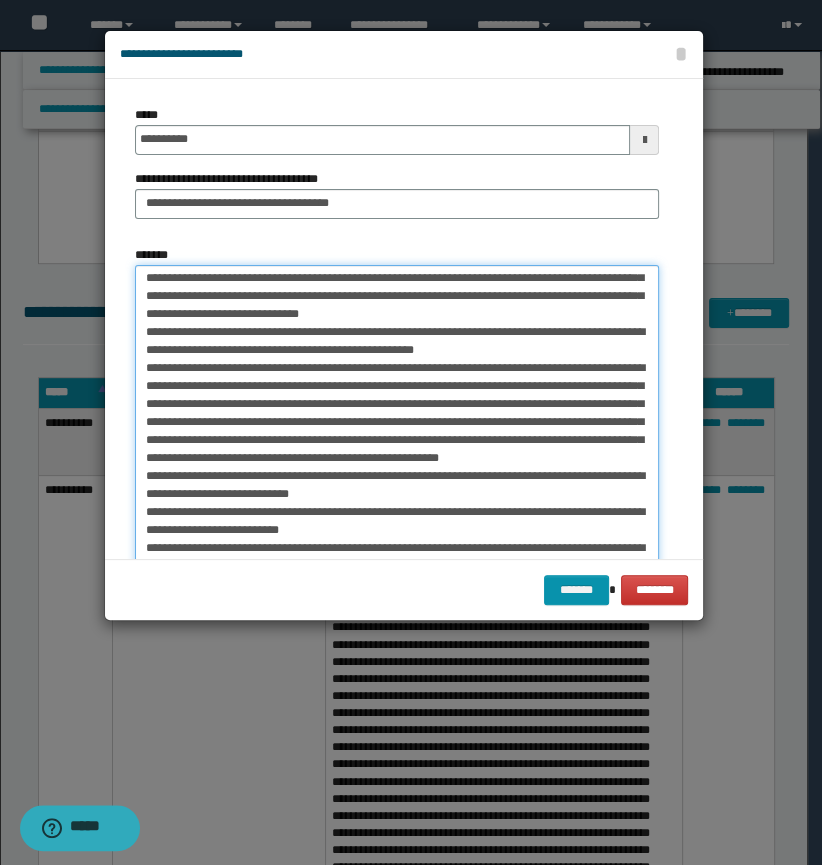 click on "*******" at bounding box center (397, 504) 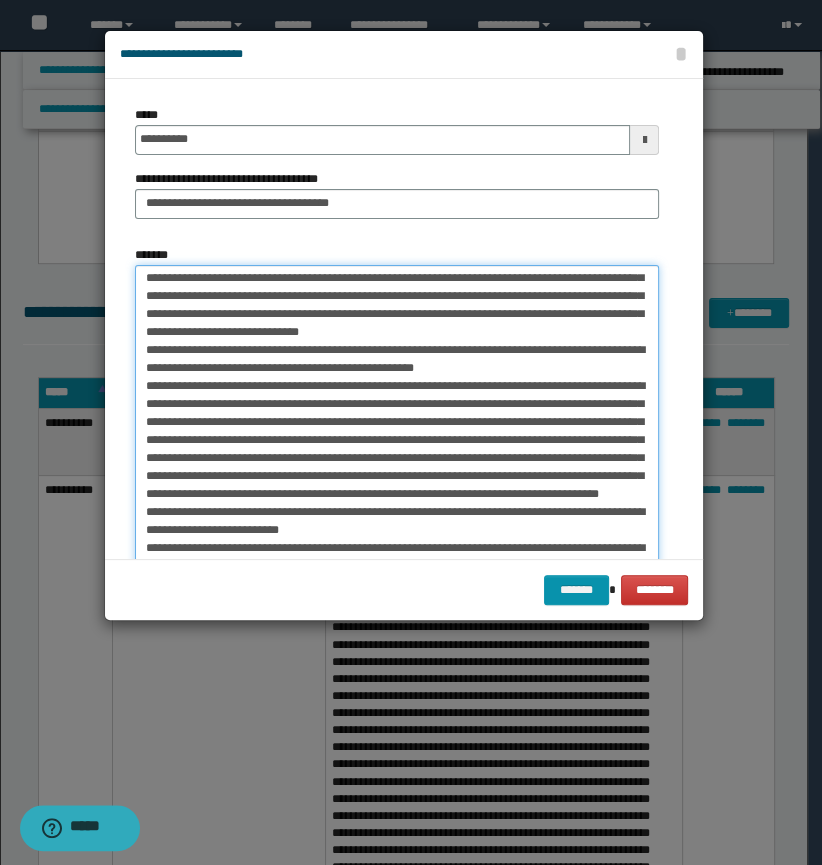 click on "*******" at bounding box center (397, 504) 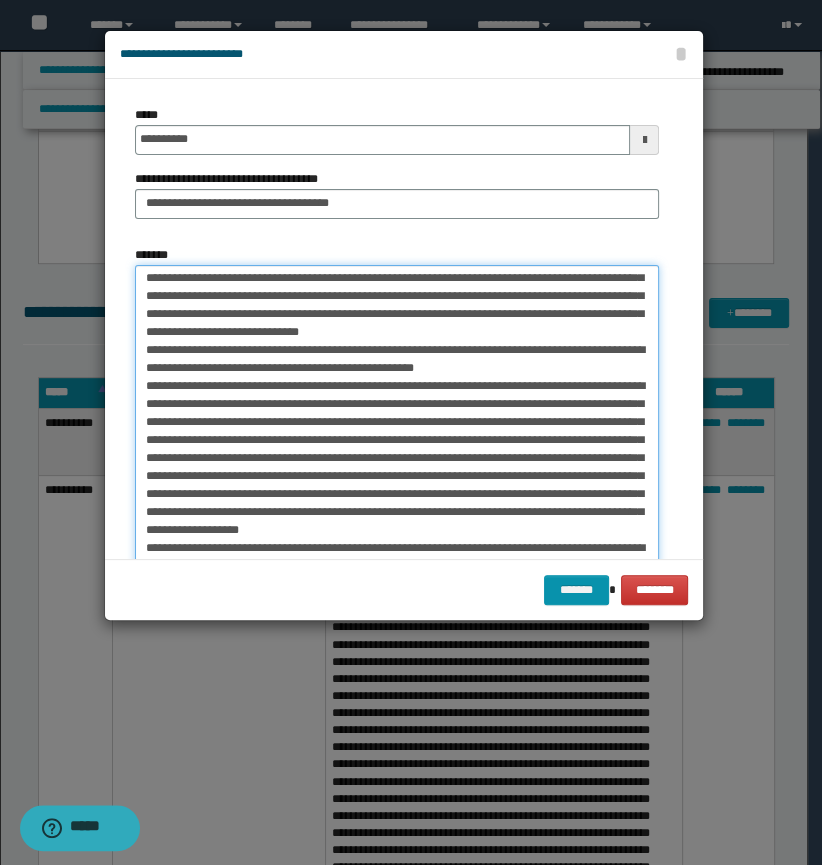click on "*******" at bounding box center (397, 504) 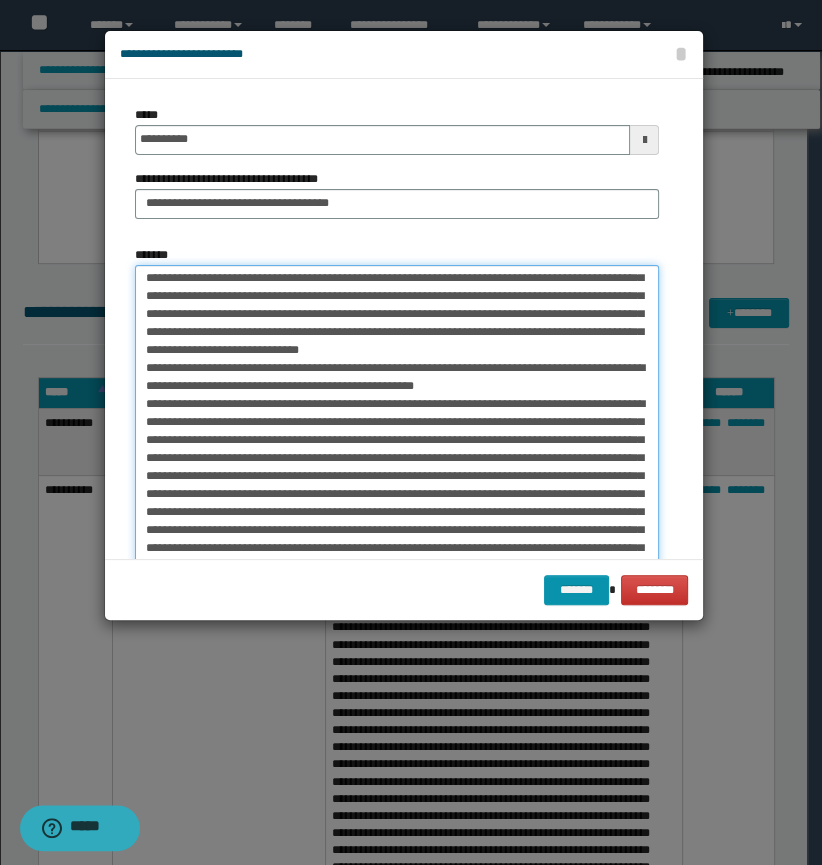 scroll, scrollTop: 225, scrollLeft: 0, axis: vertical 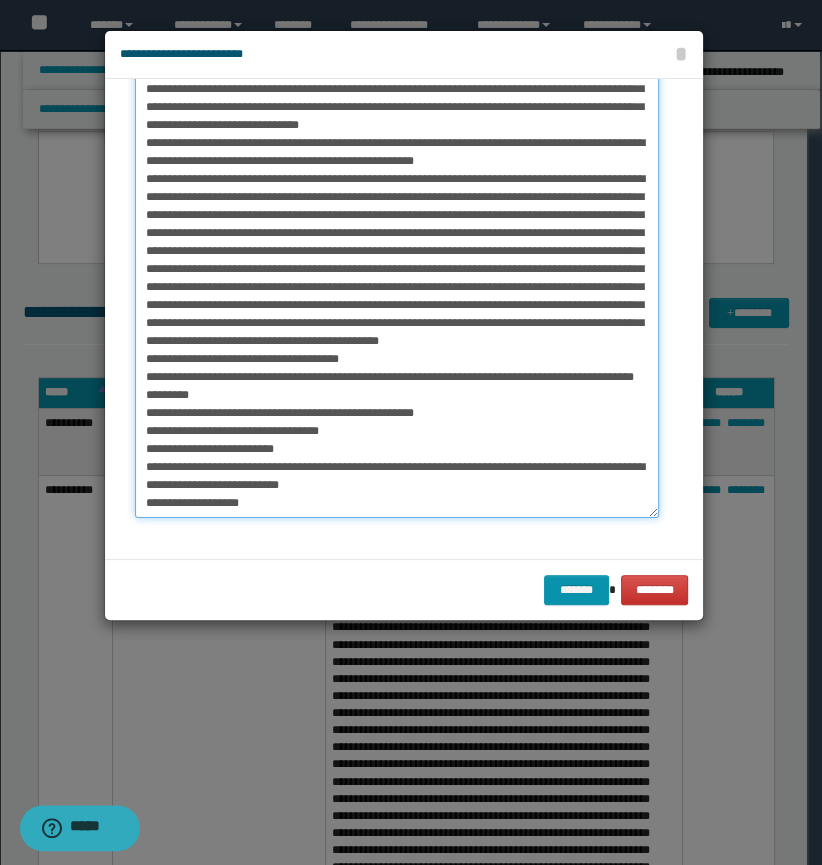 click on "*******" at bounding box center (397, 279) 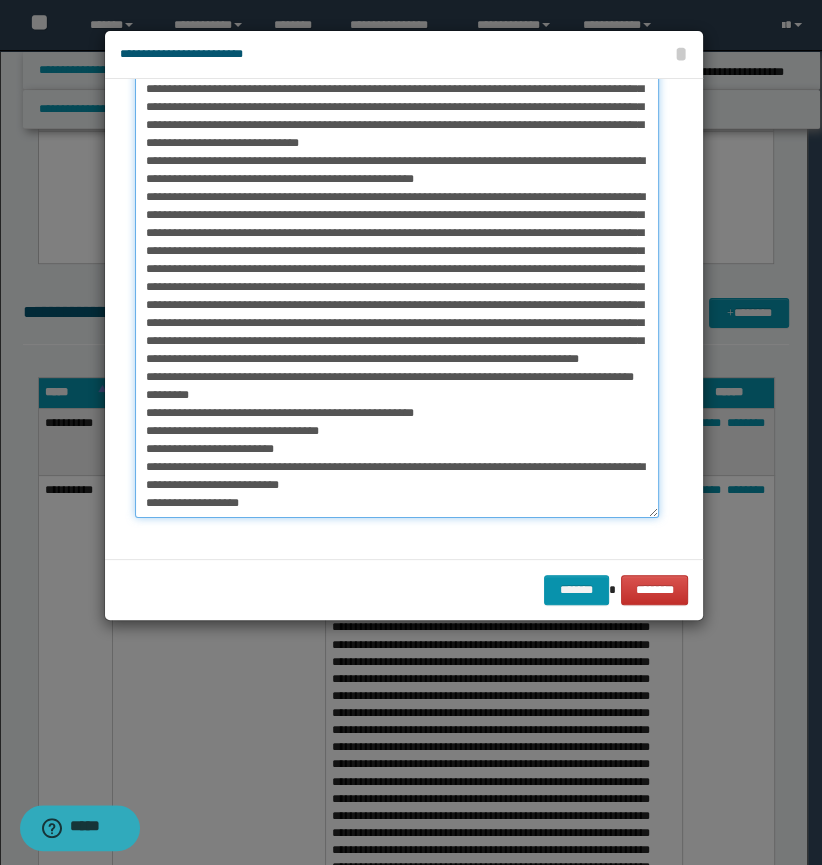 scroll, scrollTop: 181, scrollLeft: 0, axis: vertical 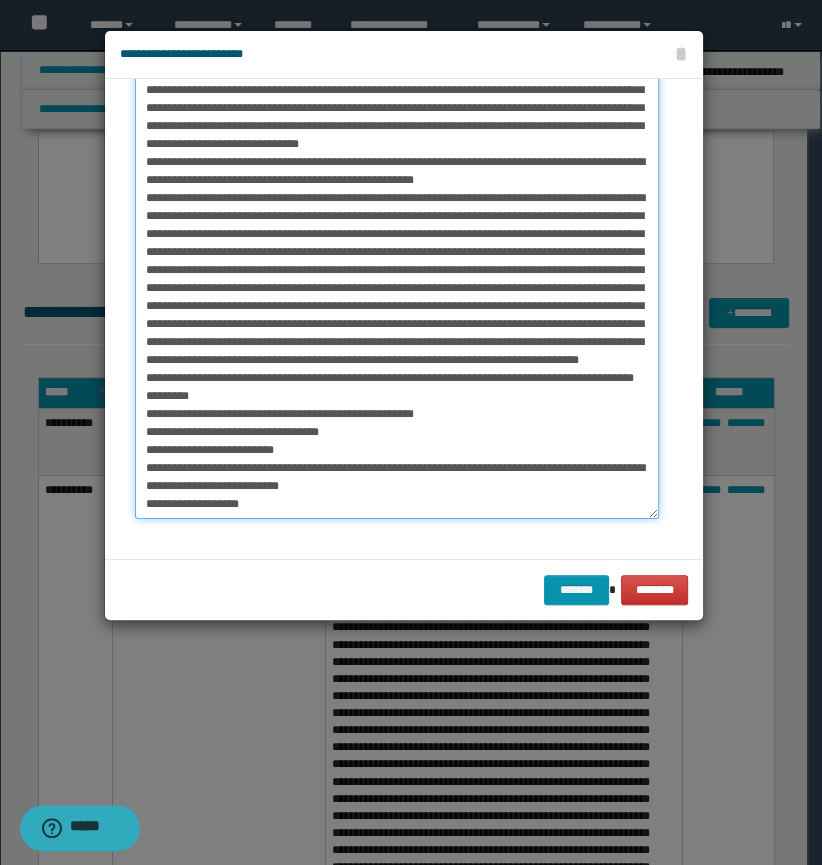 click on "*******" at bounding box center (397, 280) 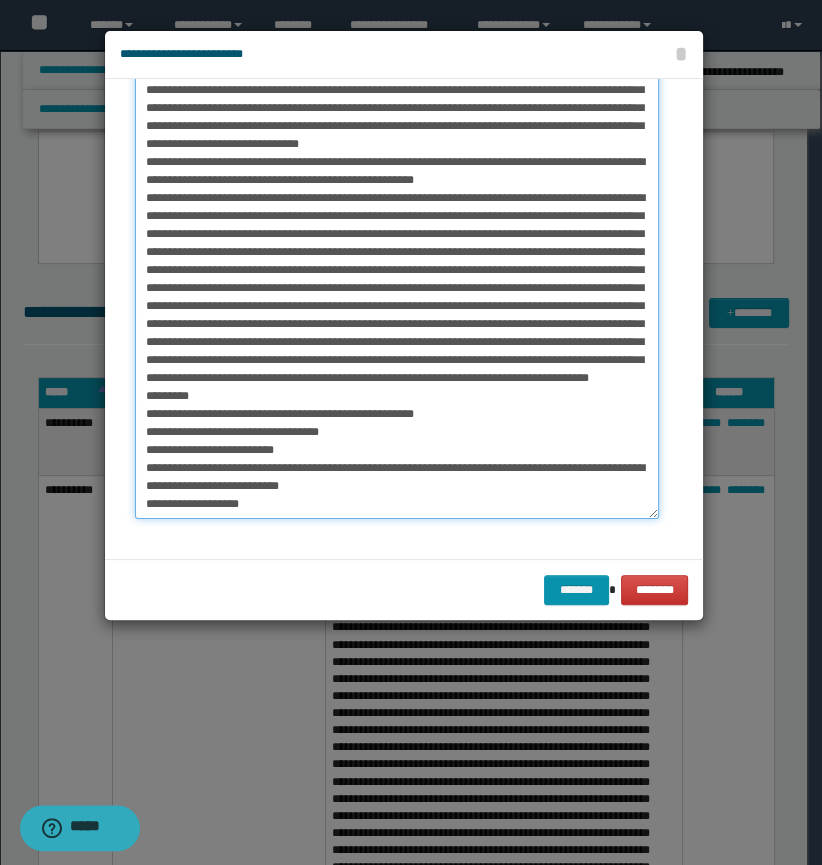 scroll, scrollTop: 163, scrollLeft: 0, axis: vertical 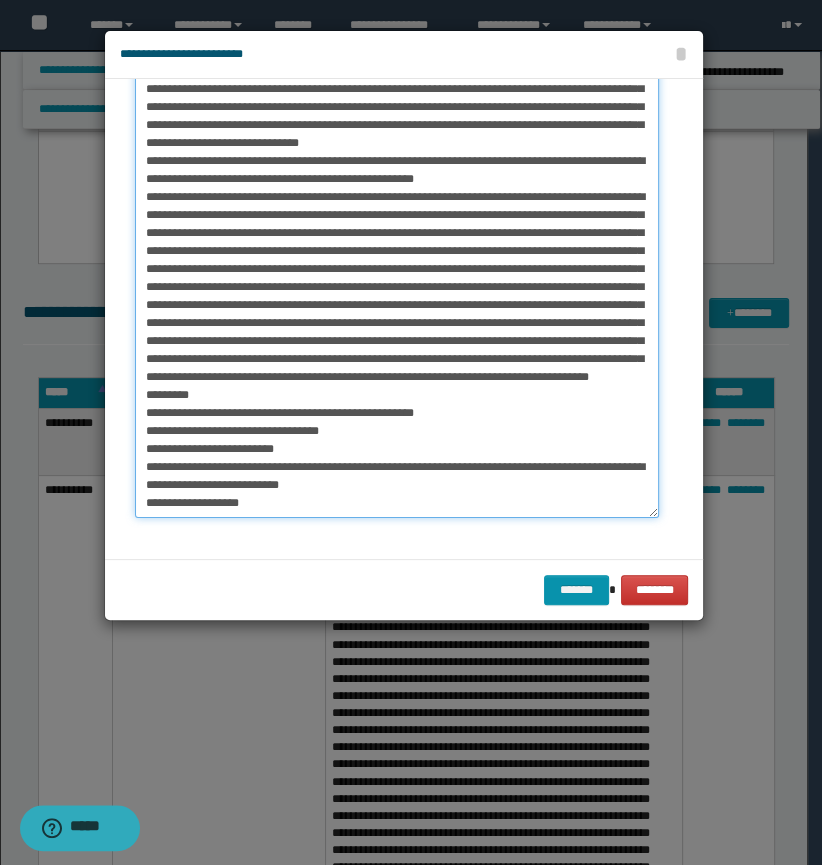 click on "*******" at bounding box center (397, 279) 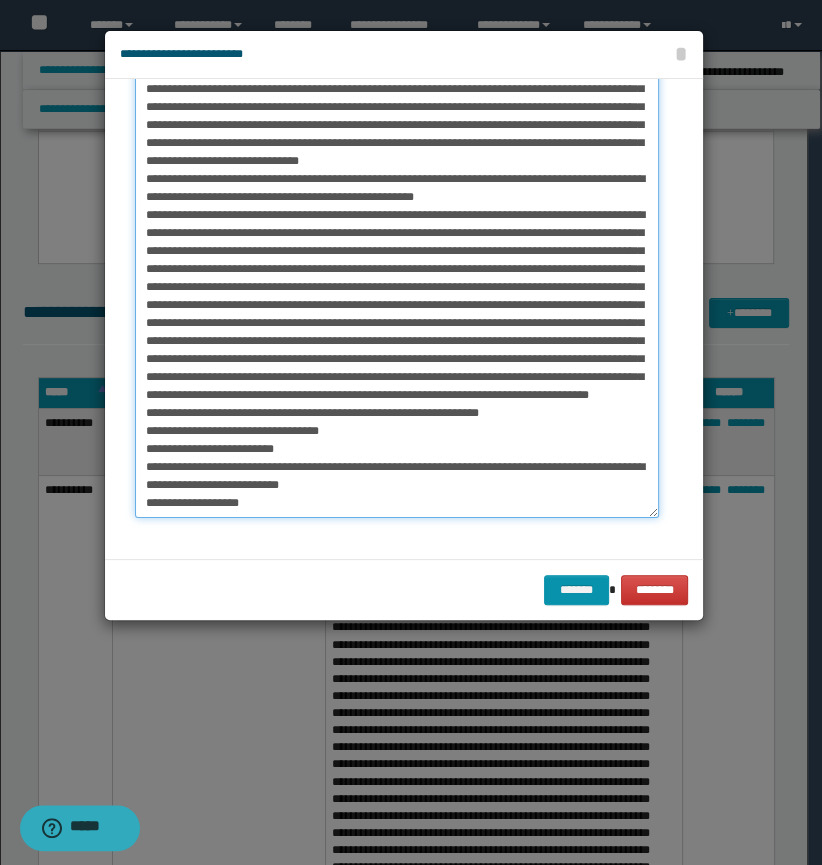 scroll, scrollTop: 145, scrollLeft: 0, axis: vertical 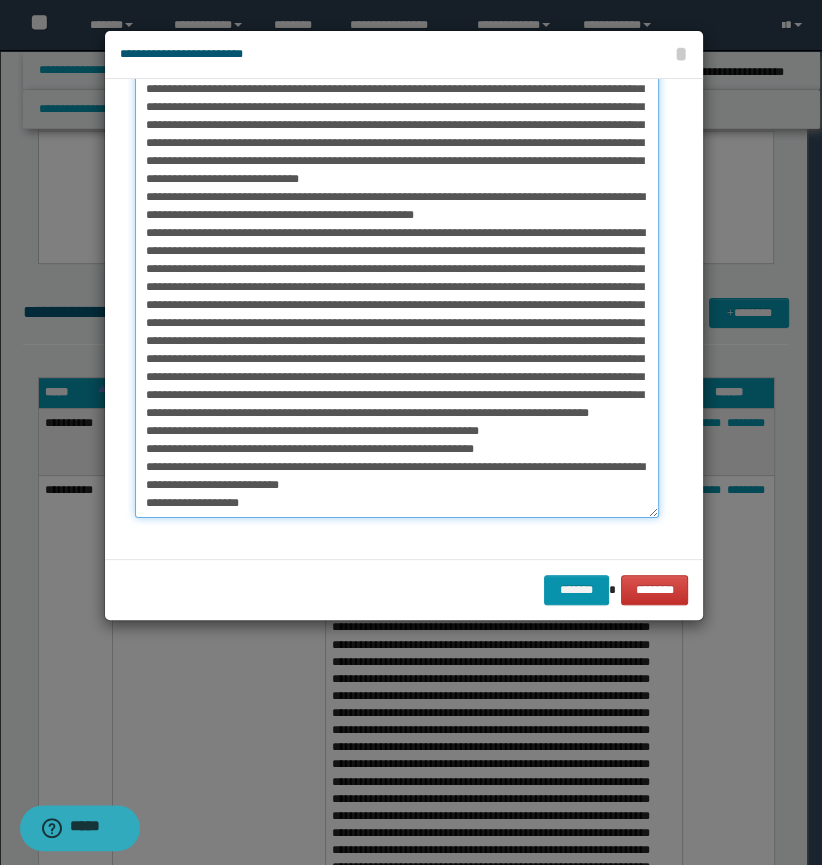 click on "*******" at bounding box center (397, 279) 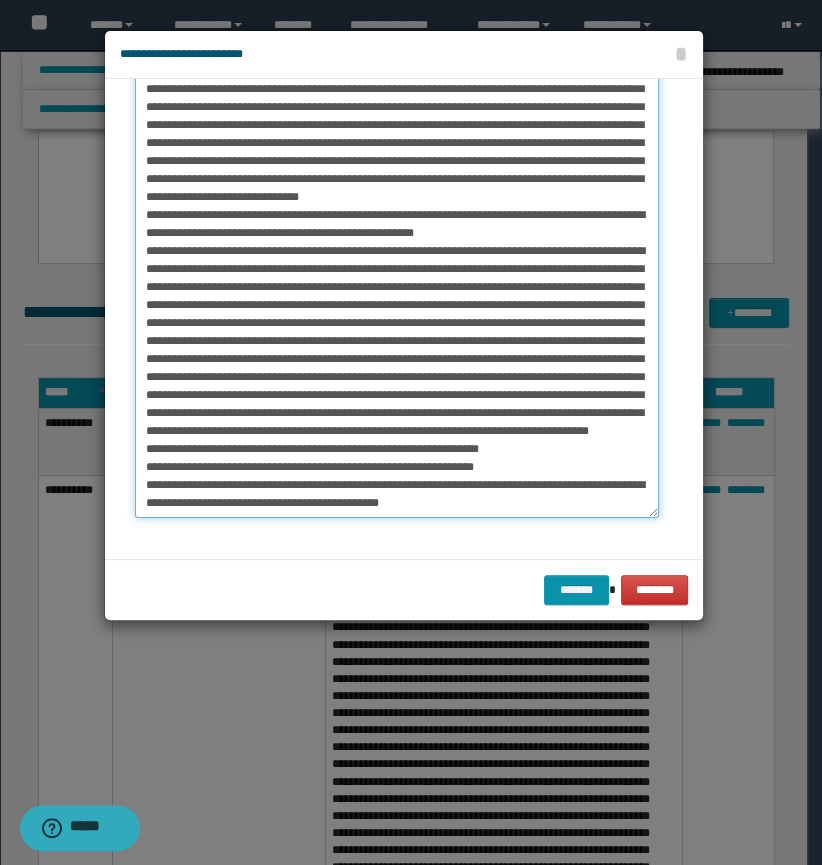 scroll, scrollTop: 109, scrollLeft: 0, axis: vertical 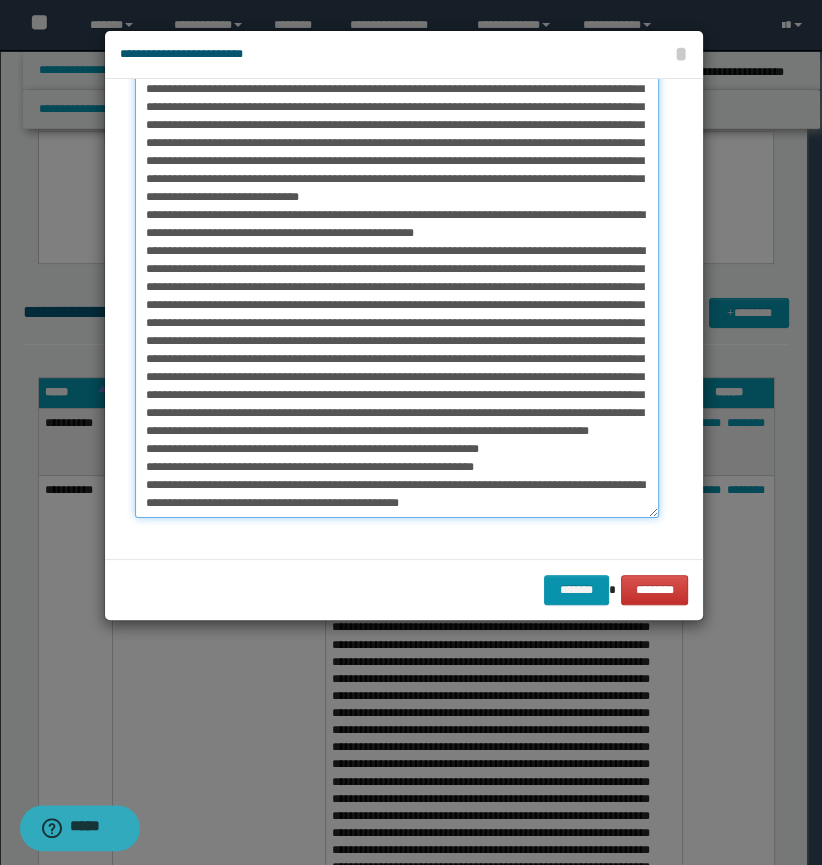 click on "*******" at bounding box center [397, 279] 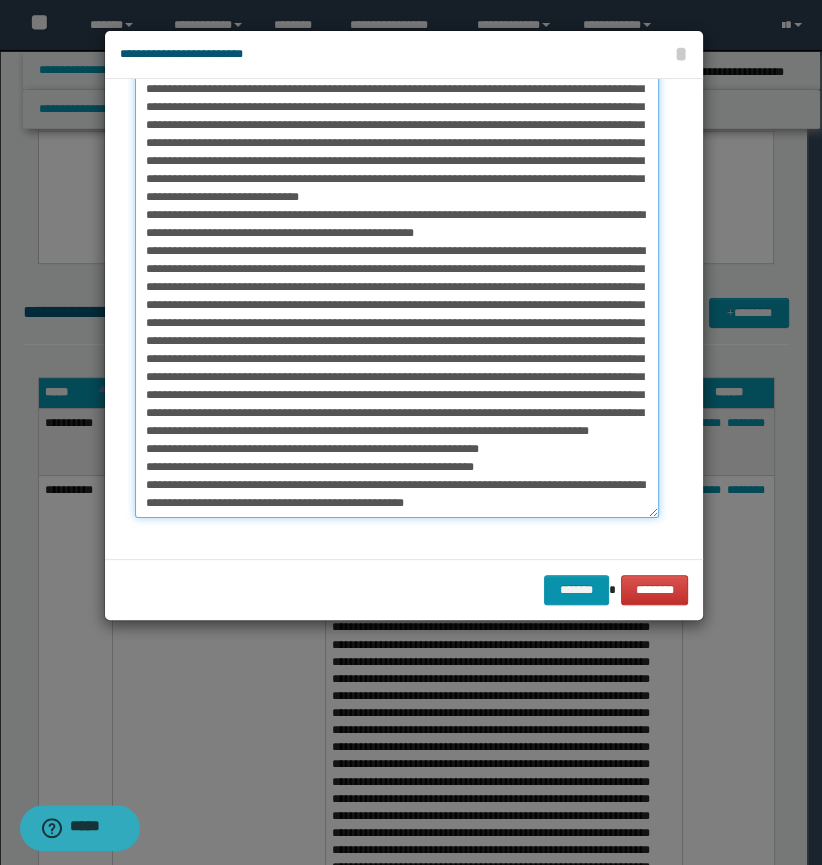 paste on "**********" 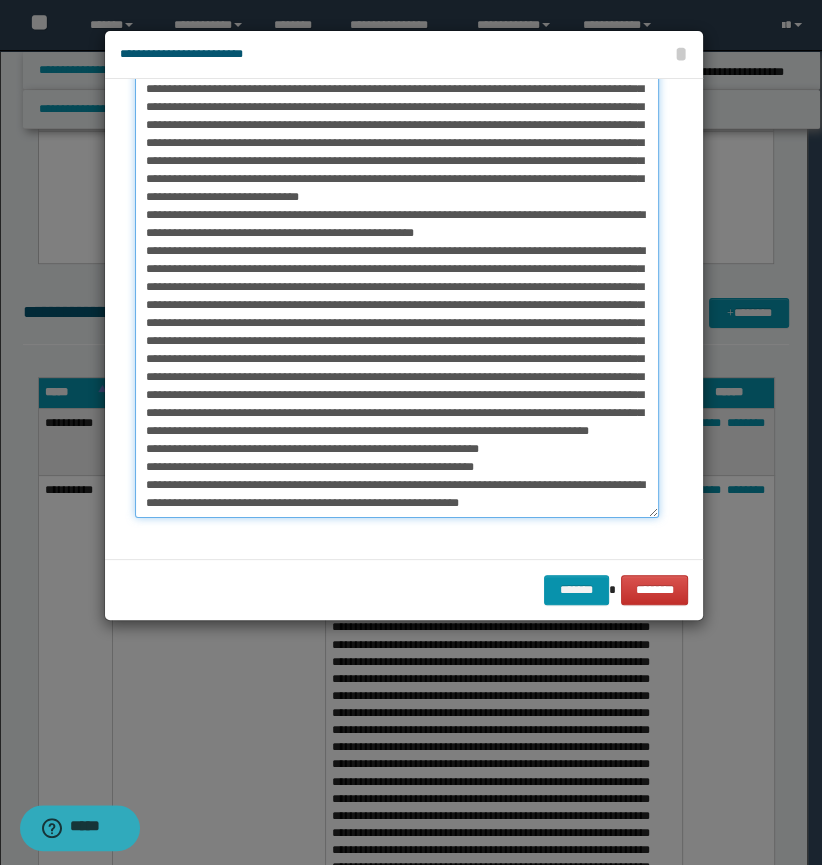 scroll, scrollTop: 120, scrollLeft: 0, axis: vertical 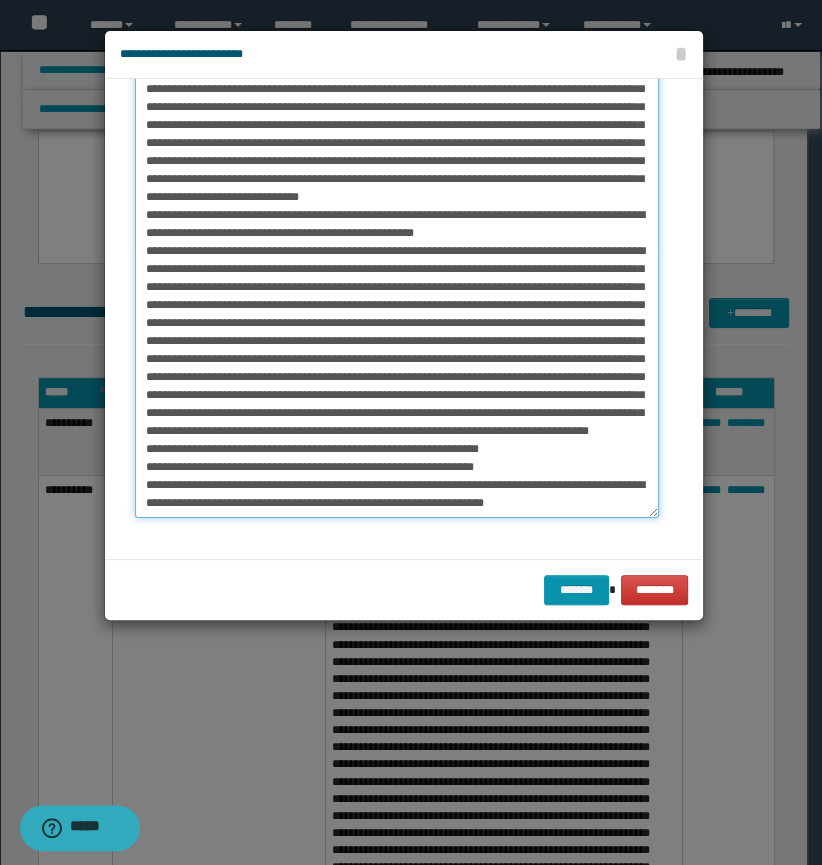 click on "*******" at bounding box center [397, 279] 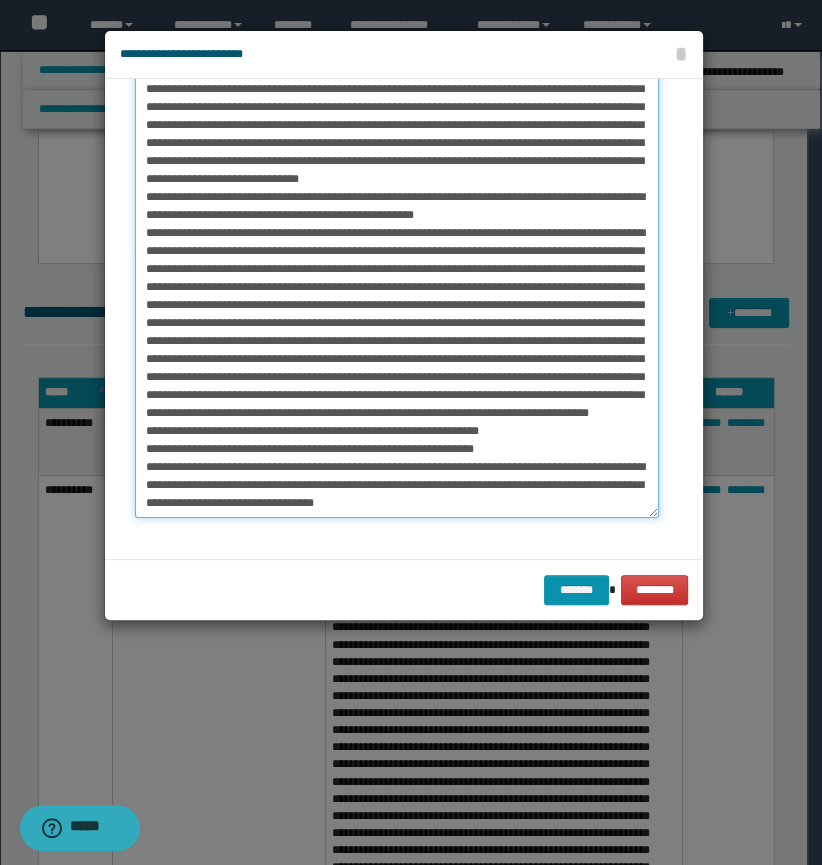 scroll, scrollTop: 139, scrollLeft: 0, axis: vertical 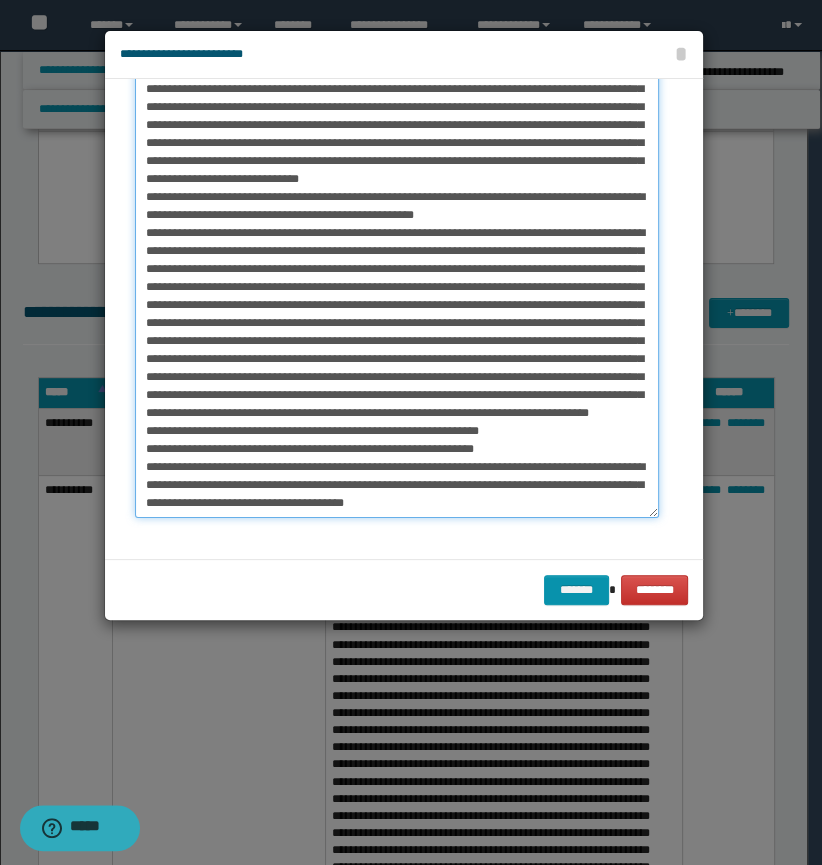 click on "*******" at bounding box center (397, 279) 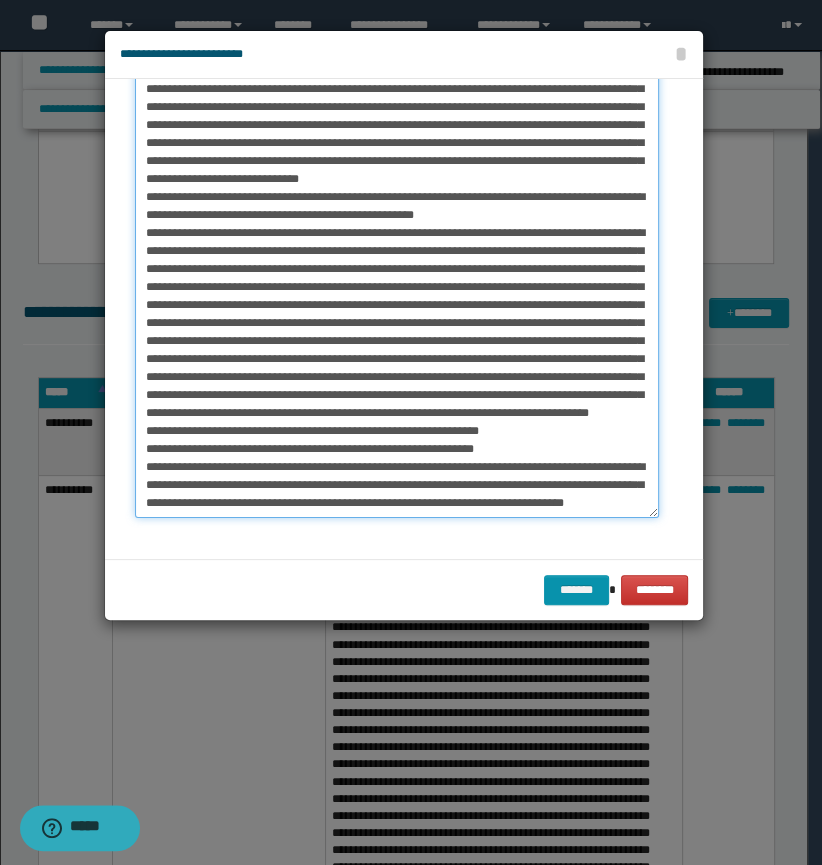 scroll, scrollTop: 157, scrollLeft: 0, axis: vertical 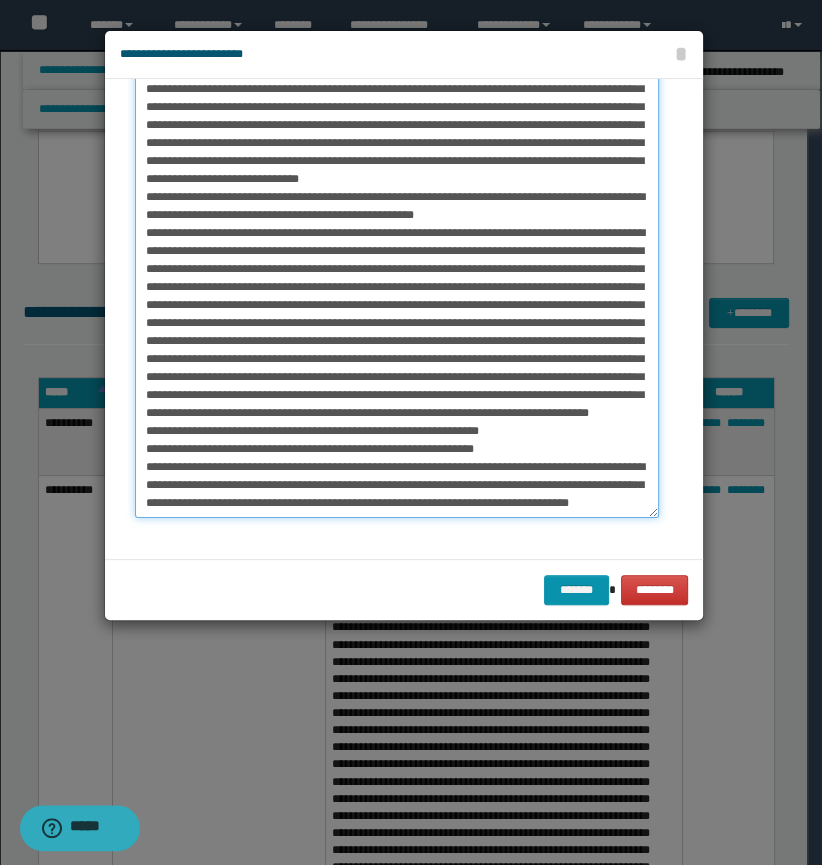 drag, startPoint x: 466, startPoint y: 494, endPoint x: 470, endPoint y: 482, distance: 12.649111 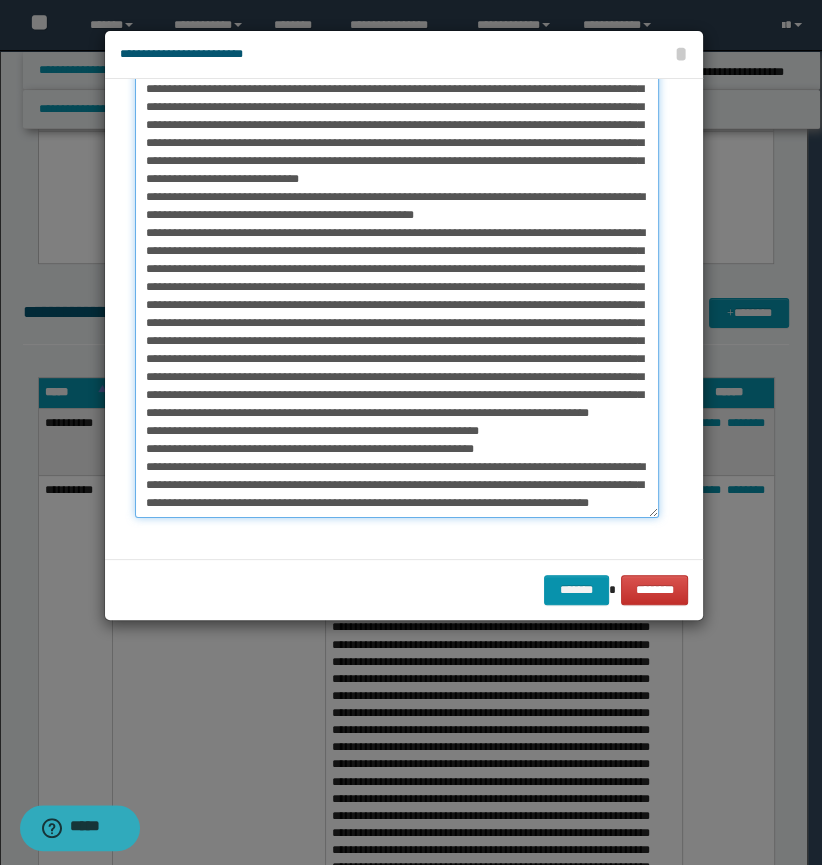 scroll, scrollTop: 0, scrollLeft: 0, axis: both 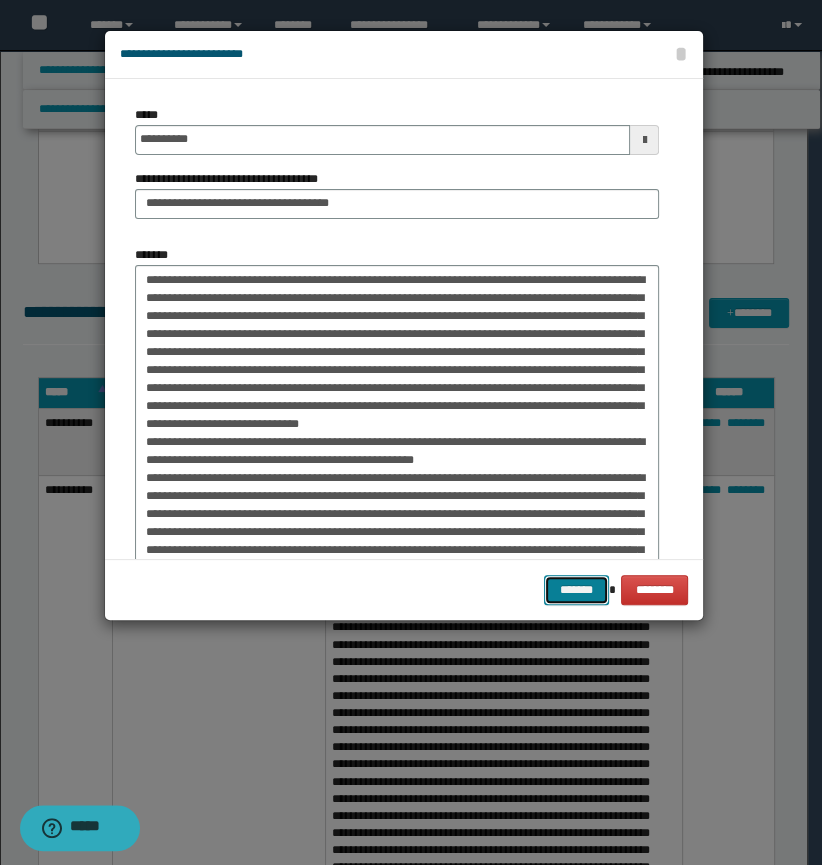 click on "*******" at bounding box center [576, 590] 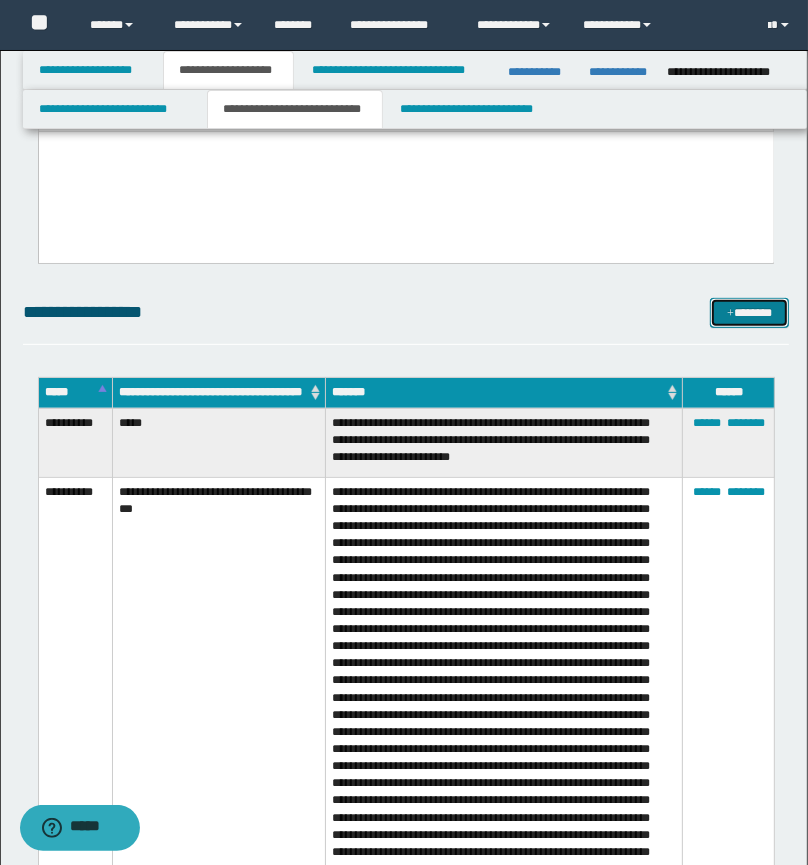 click on "*******" at bounding box center [750, 313] 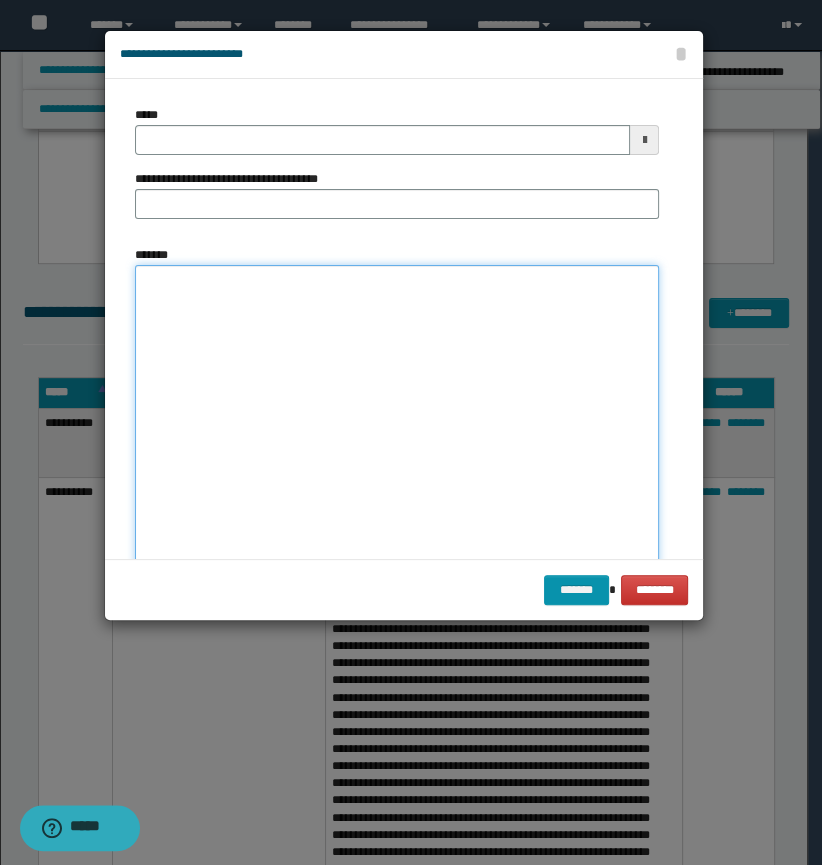 click on "*******" at bounding box center (397, 504) 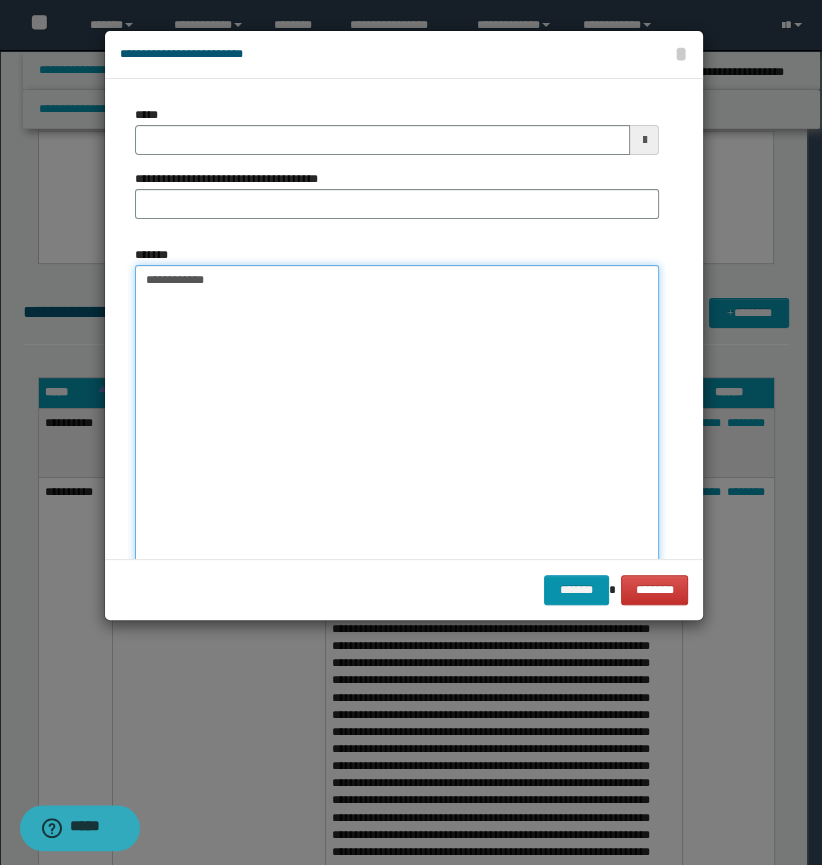 type on "**********" 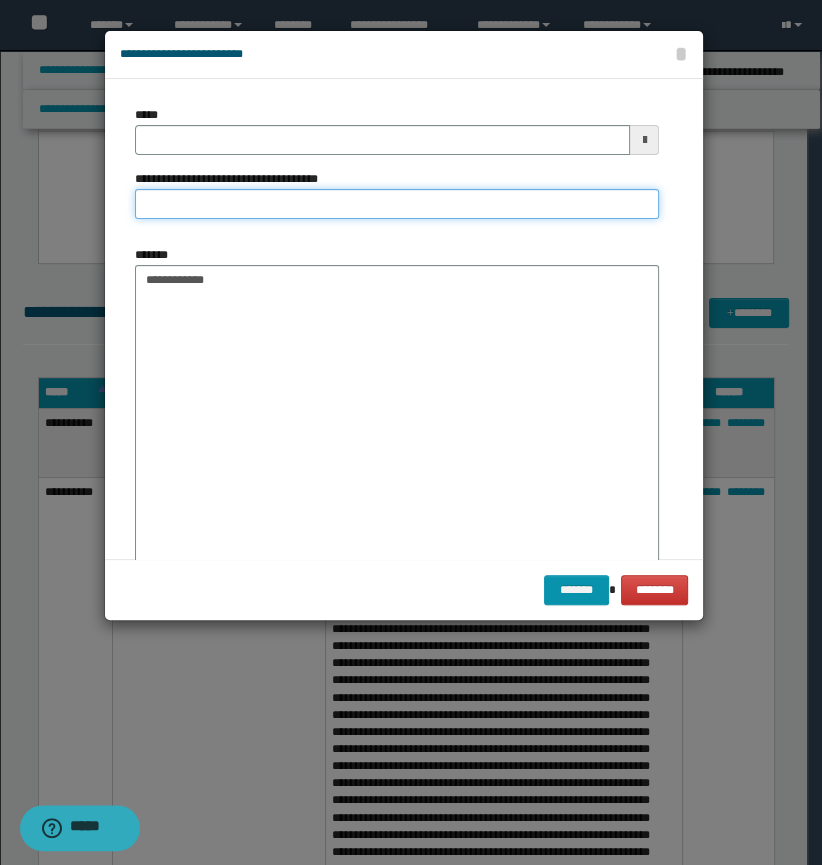 click on "**********" at bounding box center [397, 204] 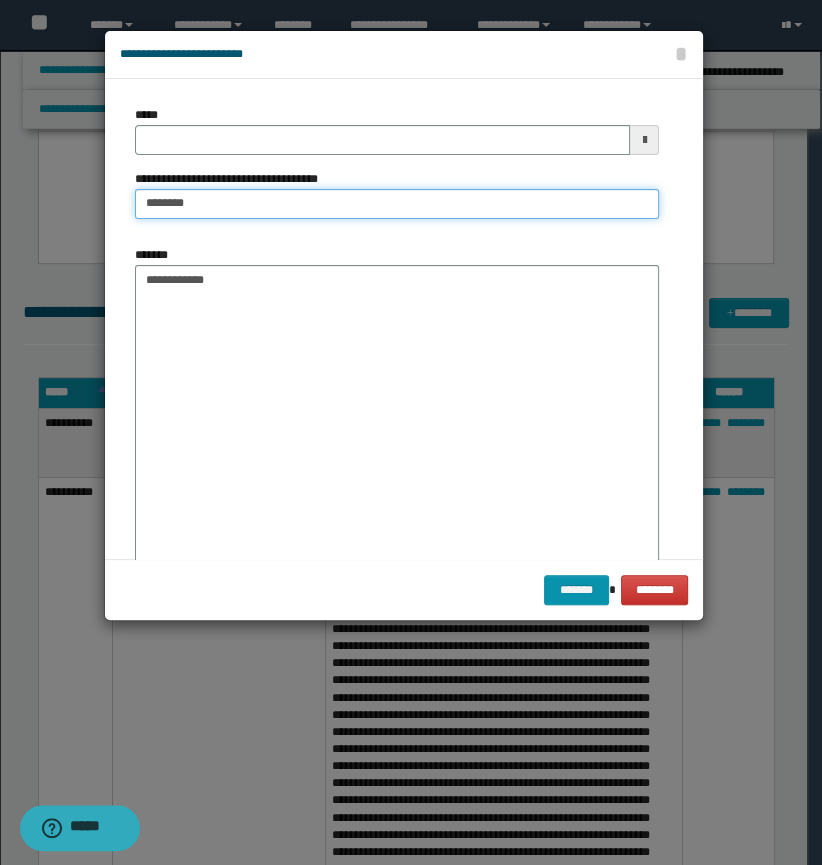 type on "**********" 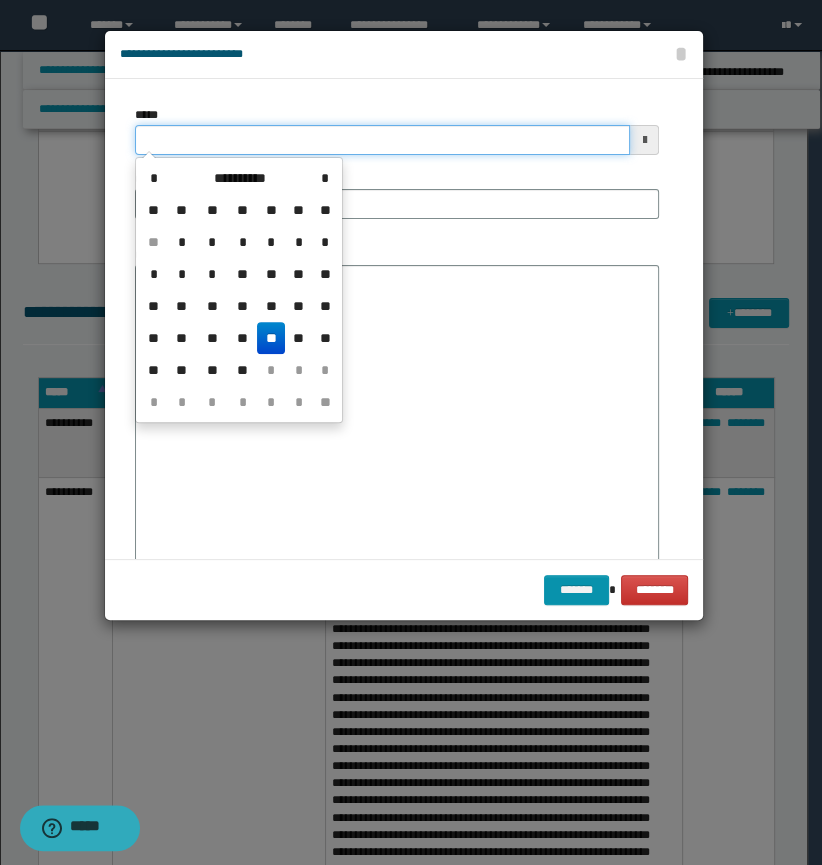 drag, startPoint x: 246, startPoint y: 133, endPoint x: 110, endPoint y: 151, distance: 137.186 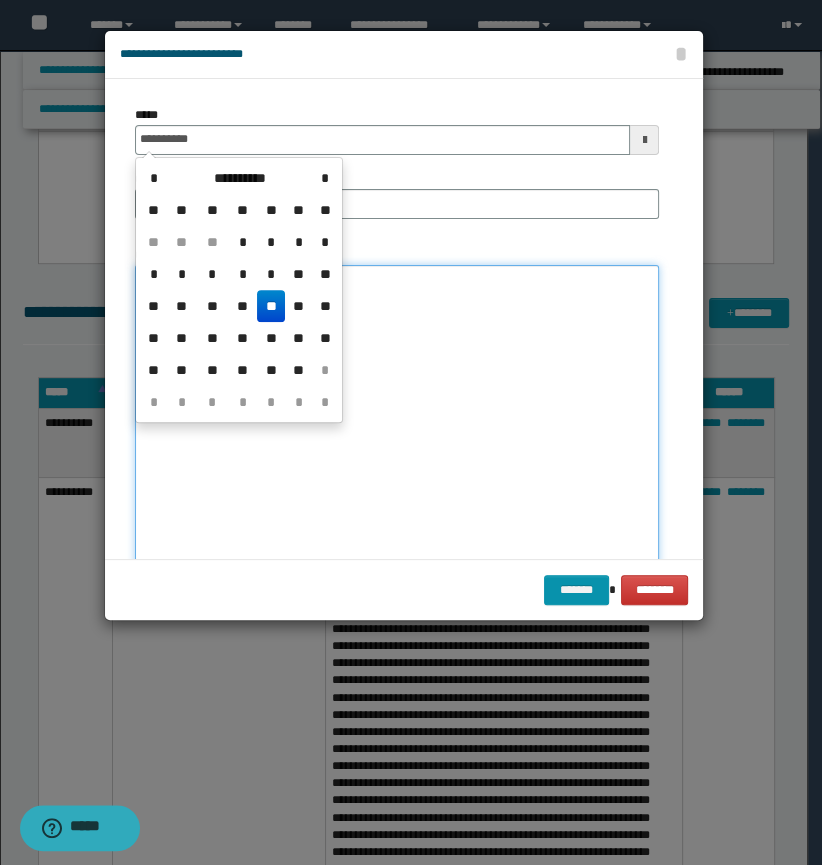 type on "**********" 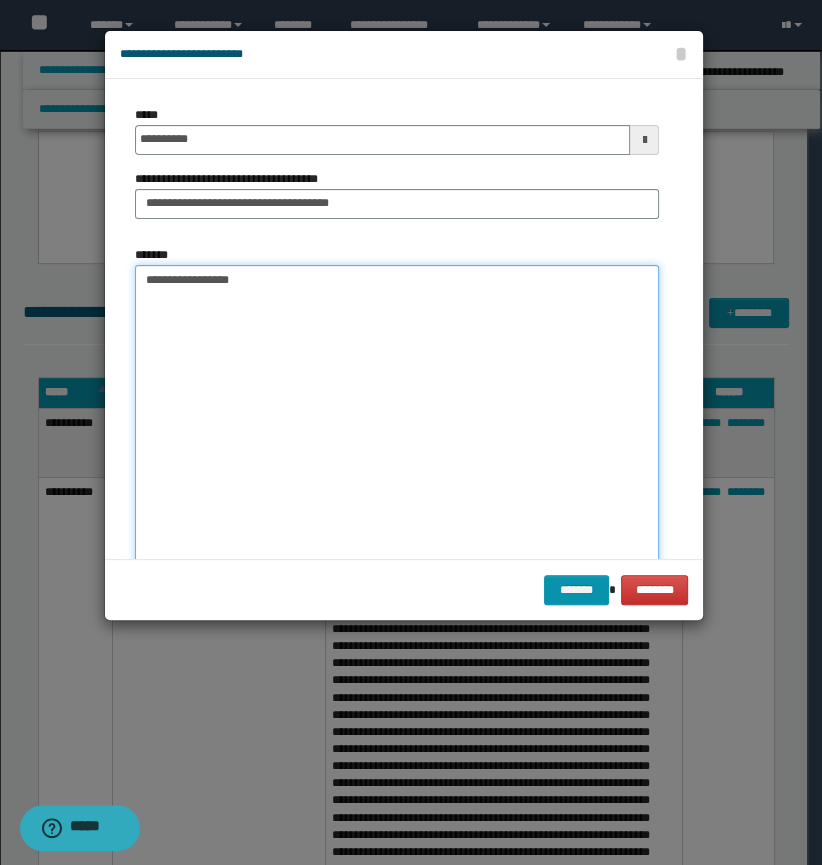 click on "**********" at bounding box center (397, 504) 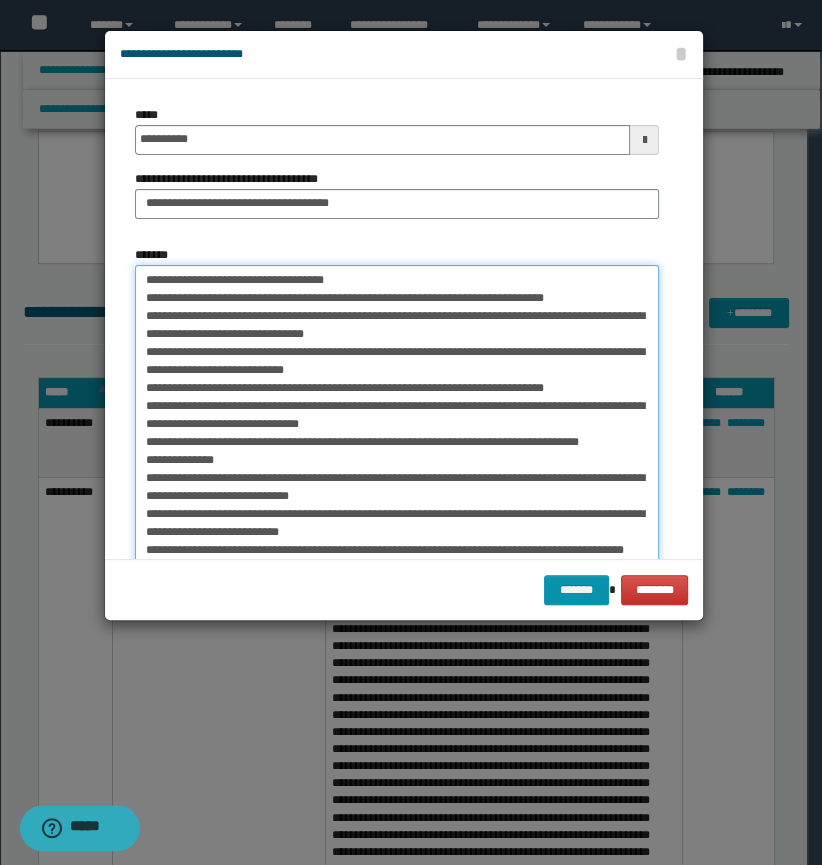 scroll, scrollTop: 139, scrollLeft: 0, axis: vertical 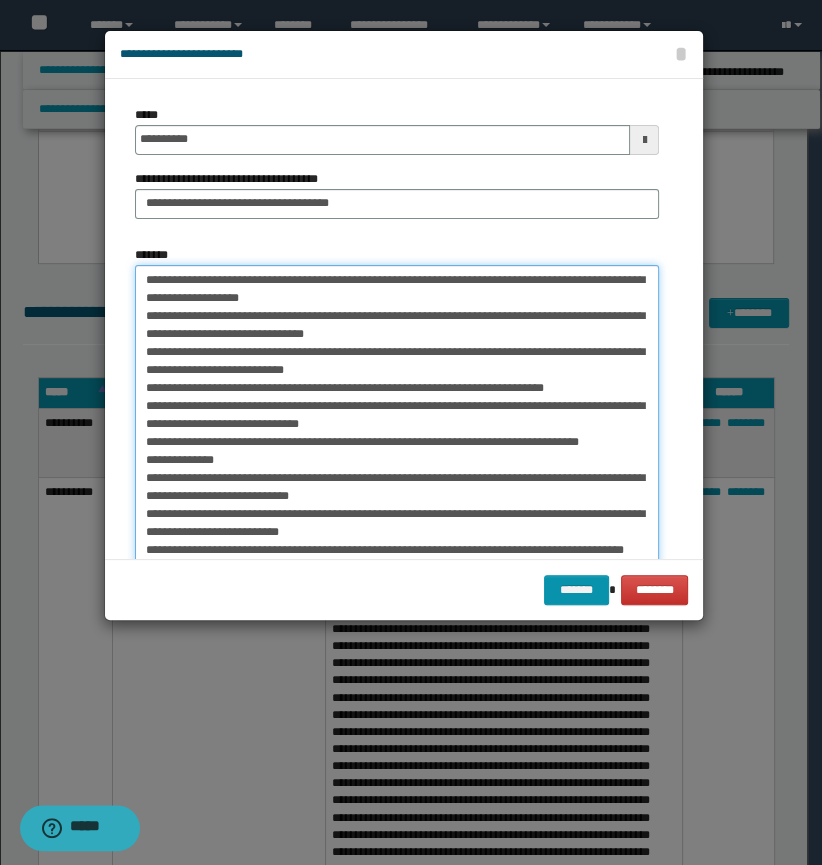 click on "*******" at bounding box center (397, 504) 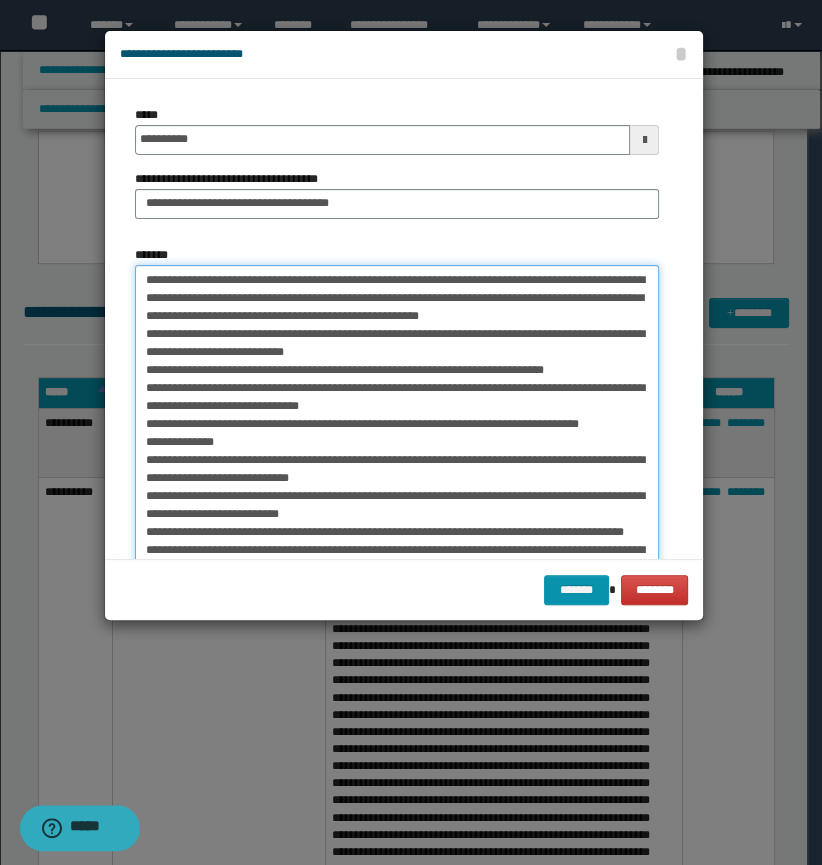 click on "*******" at bounding box center [397, 504] 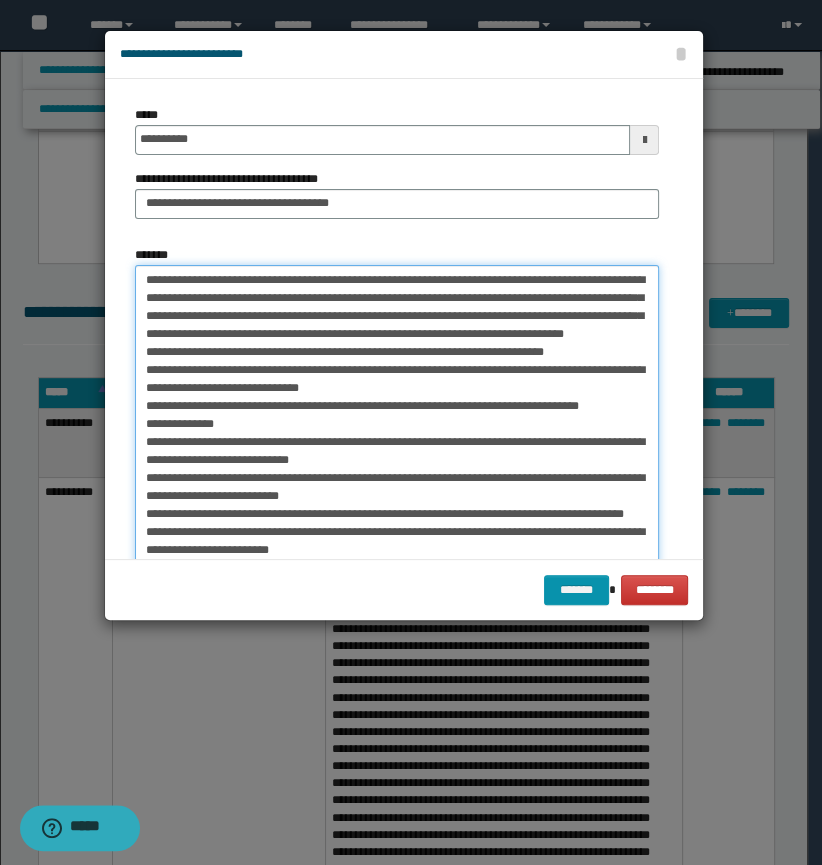 click on "*******" at bounding box center (397, 504) 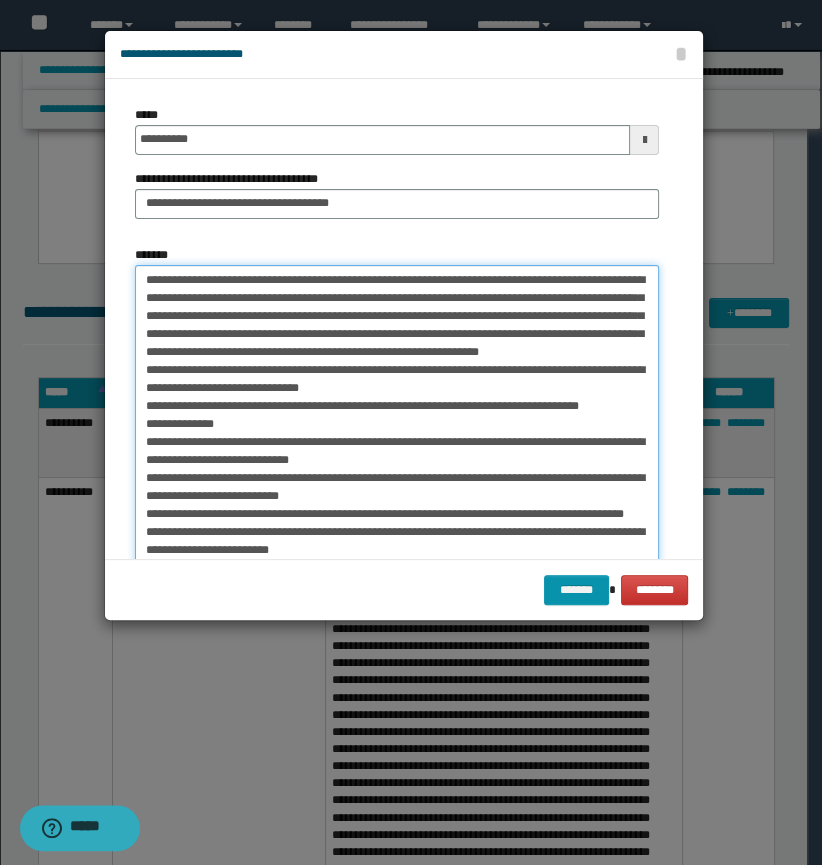 click on "*******" at bounding box center [397, 504] 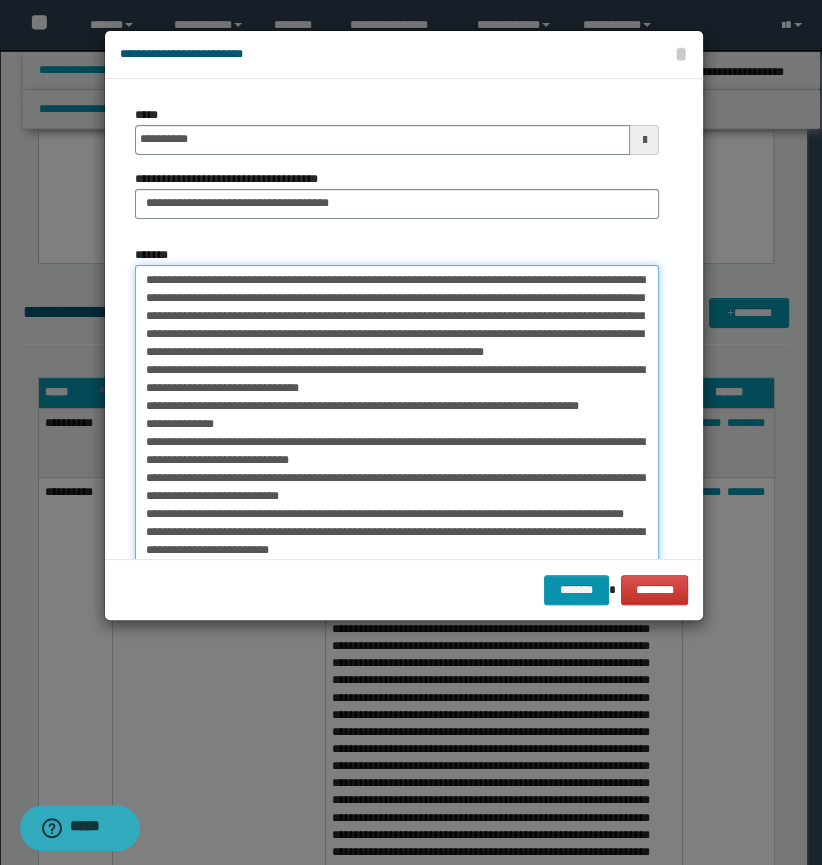click on "*******" at bounding box center (397, 504) 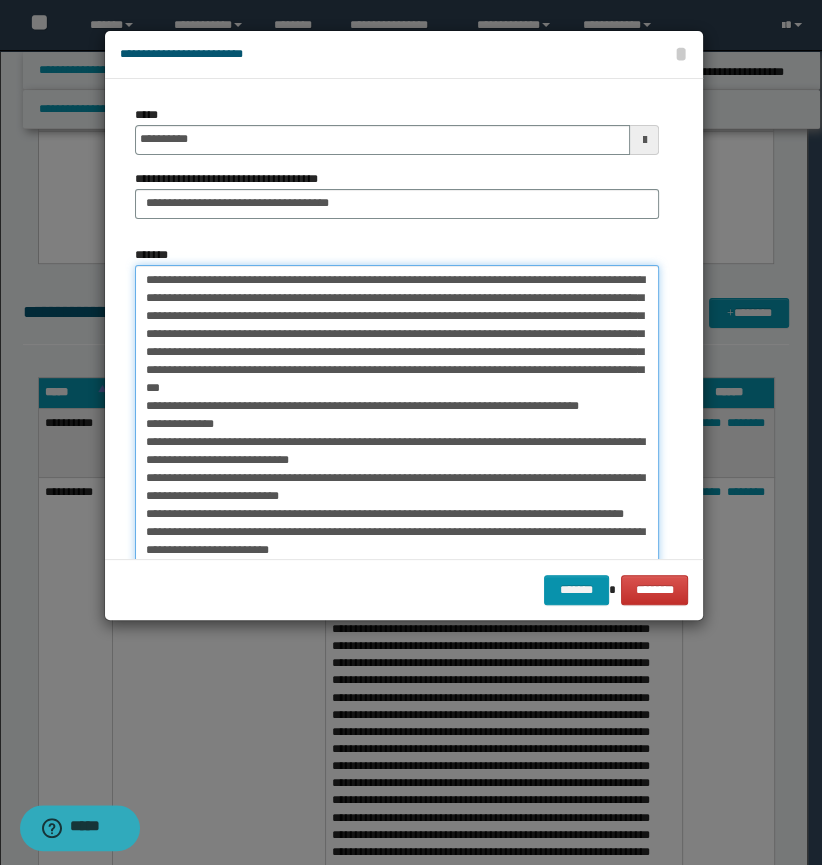 click on "*******" at bounding box center [397, 504] 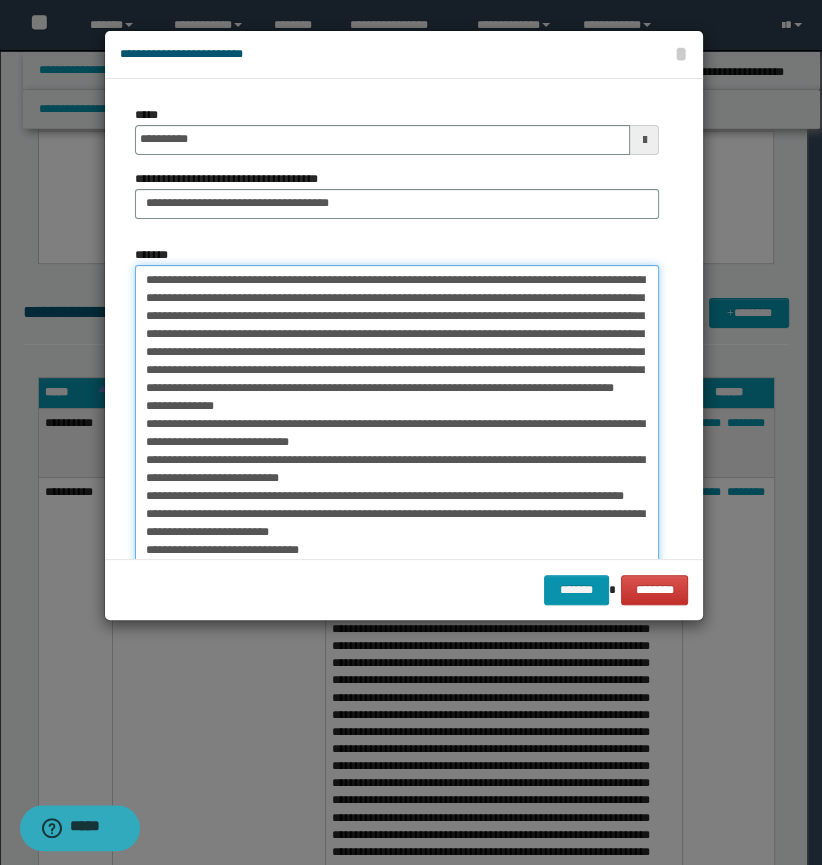 click on "*******" at bounding box center [397, 504] 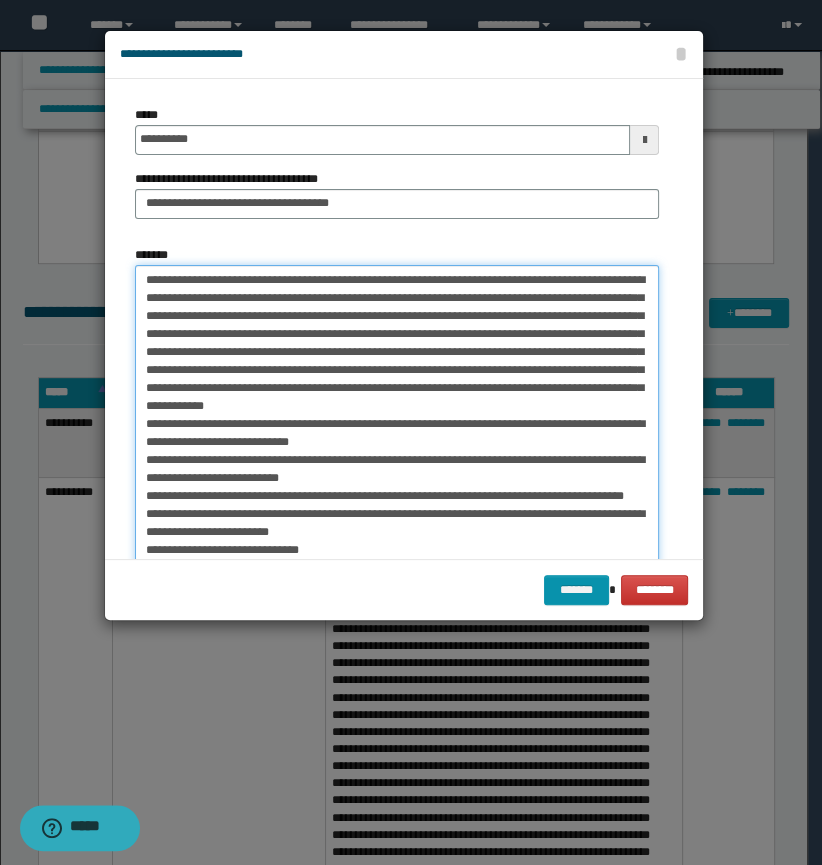 click on "*******" at bounding box center [397, 504] 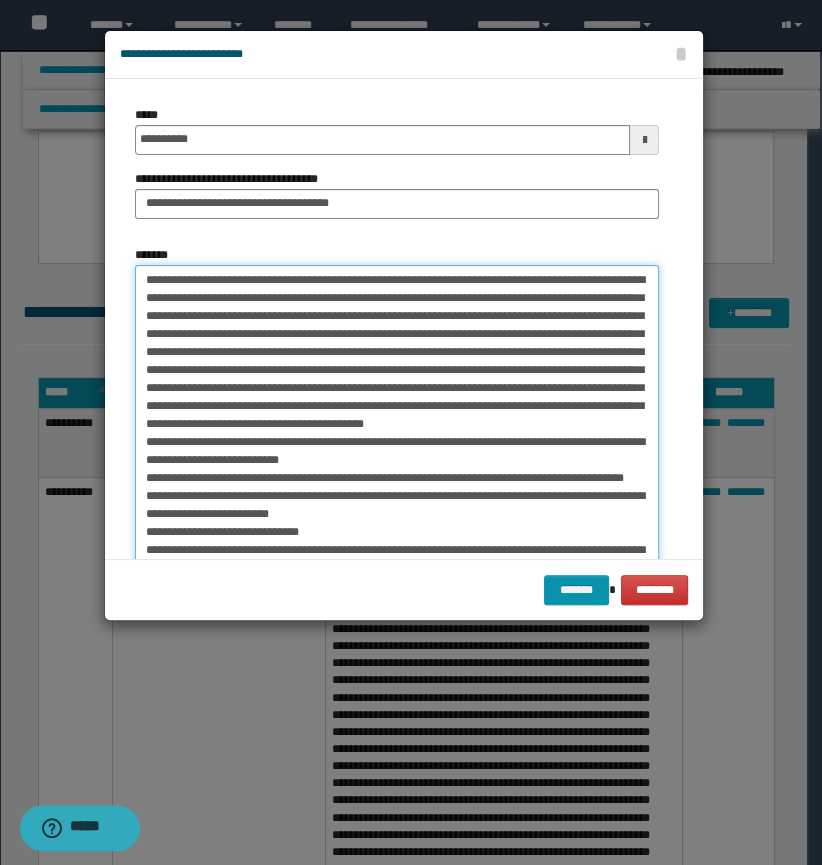 click on "*******" at bounding box center [397, 504] 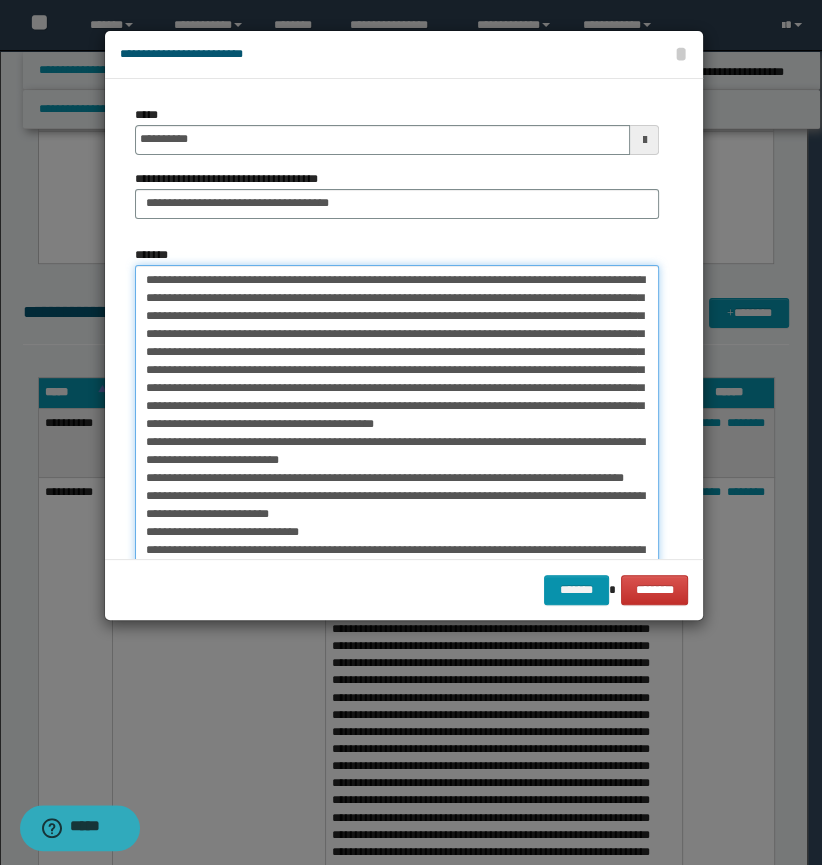 click on "*******" at bounding box center [397, 504] 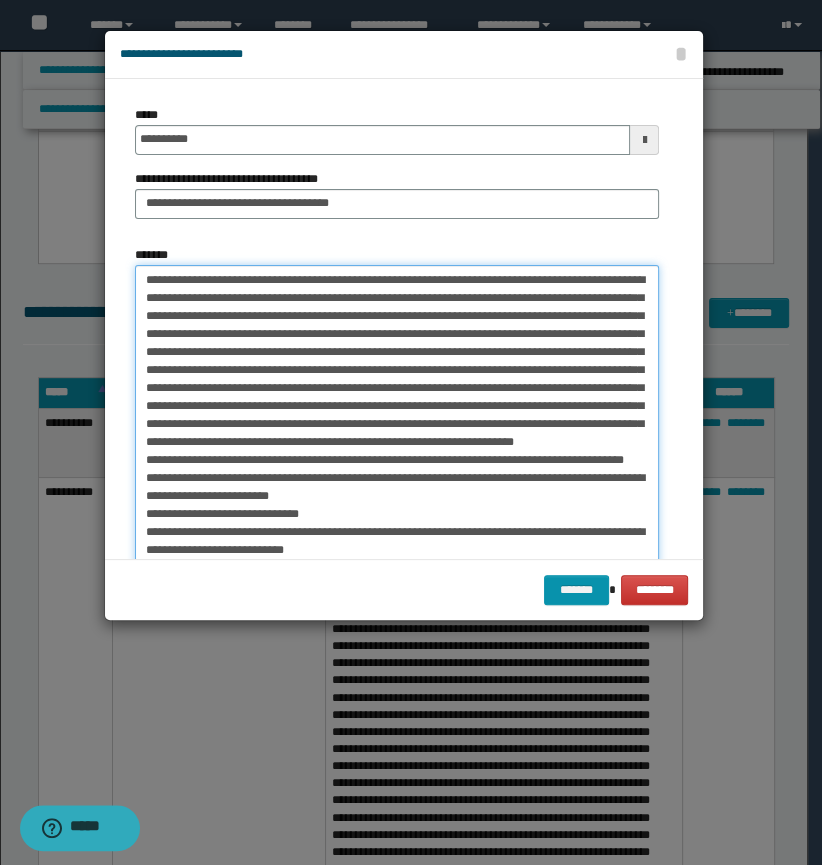 click on "*******" at bounding box center [397, 504] 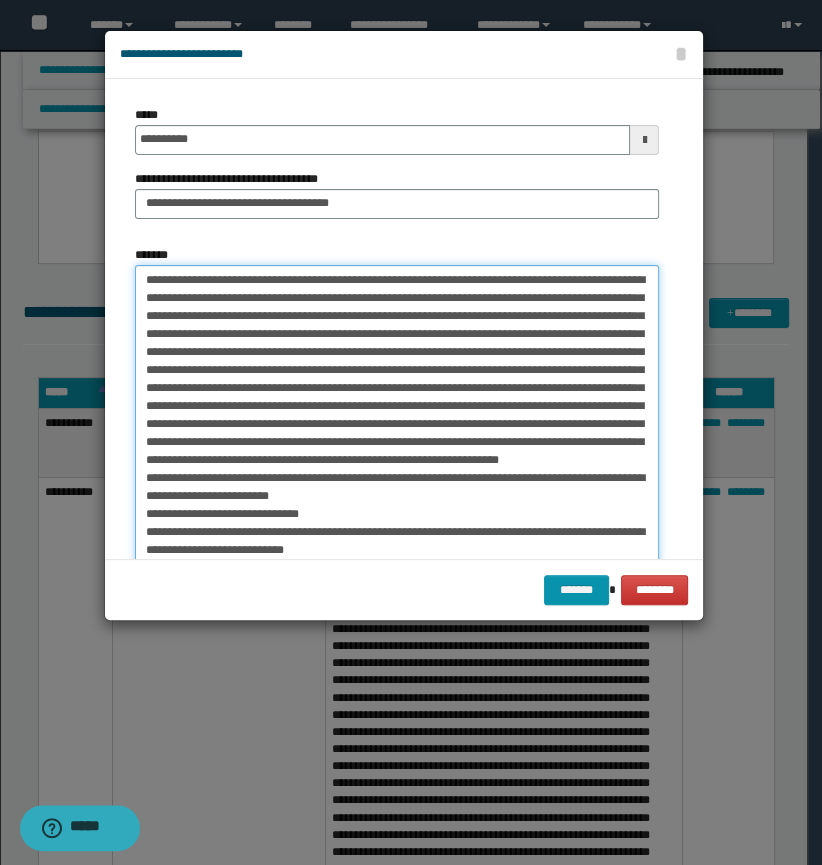 click on "*******" at bounding box center [397, 504] 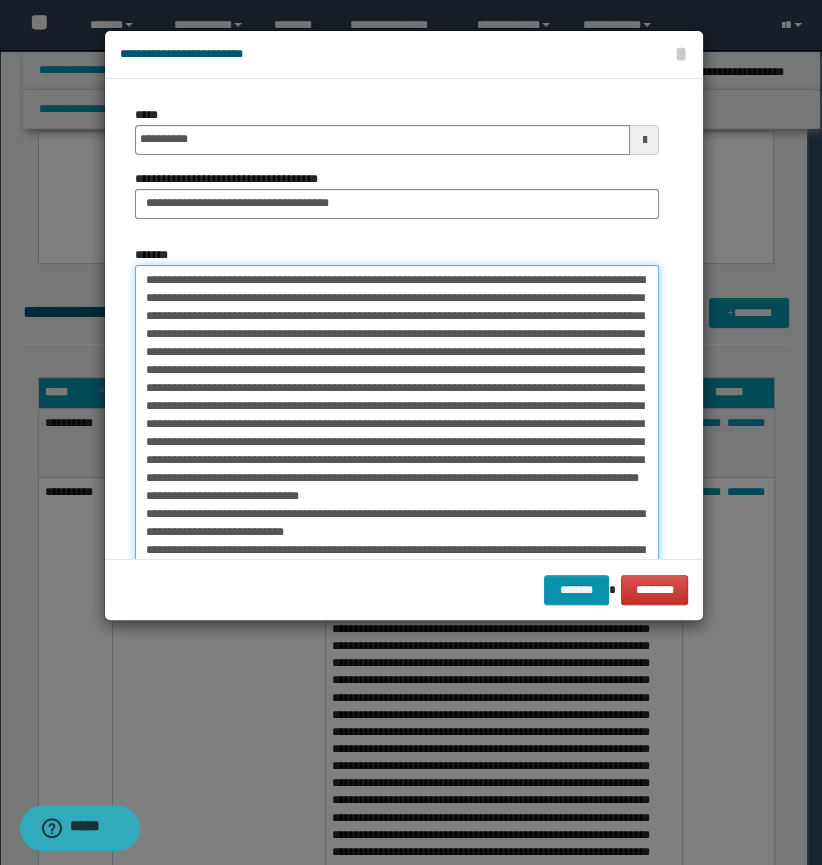 scroll, scrollTop: 73, scrollLeft: 0, axis: vertical 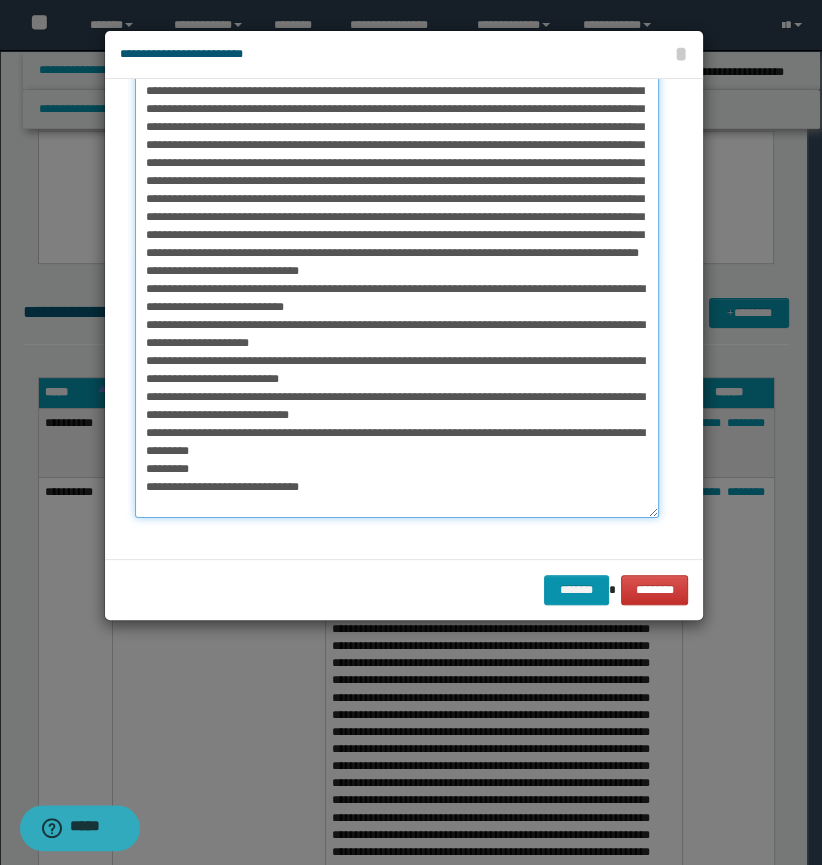 click on "*******" at bounding box center [397, 279] 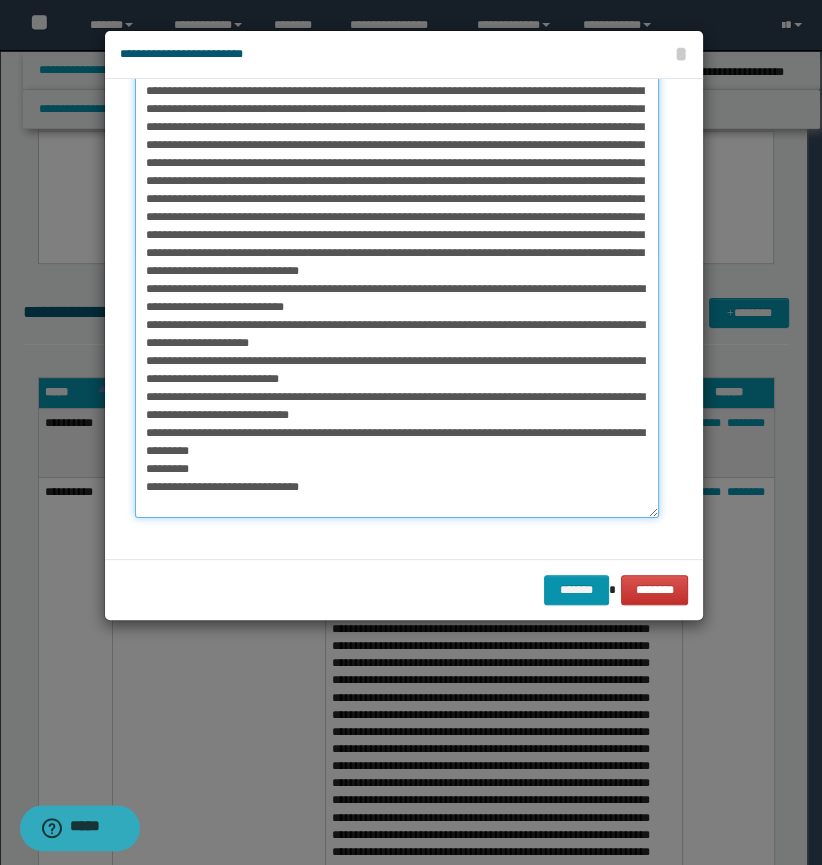 scroll, scrollTop: 55, scrollLeft: 0, axis: vertical 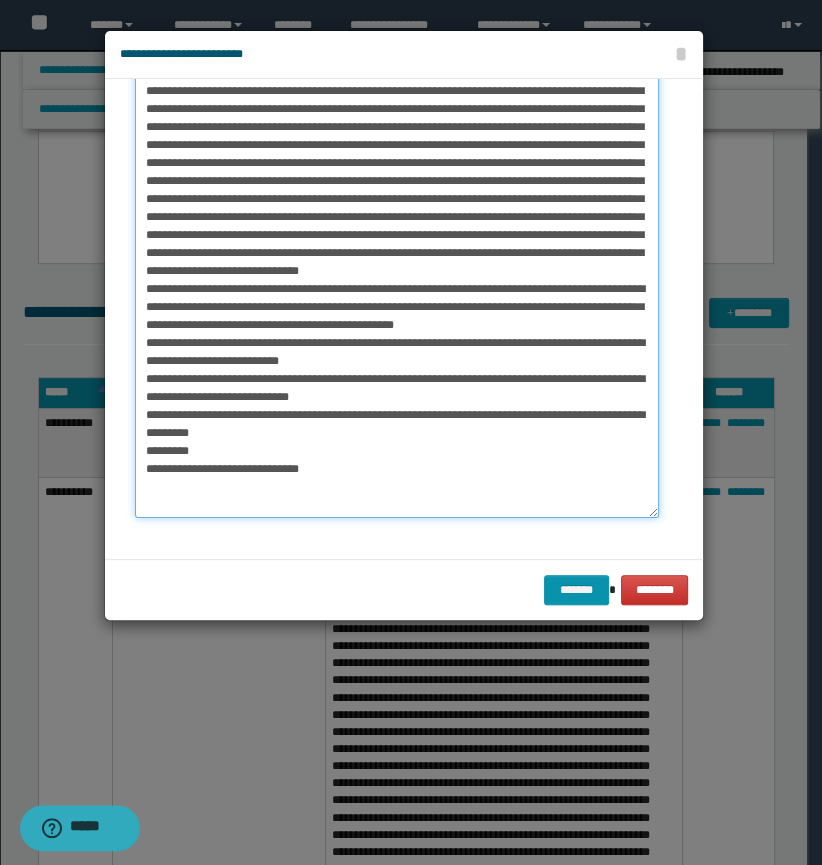 click on "*******" at bounding box center [397, 279] 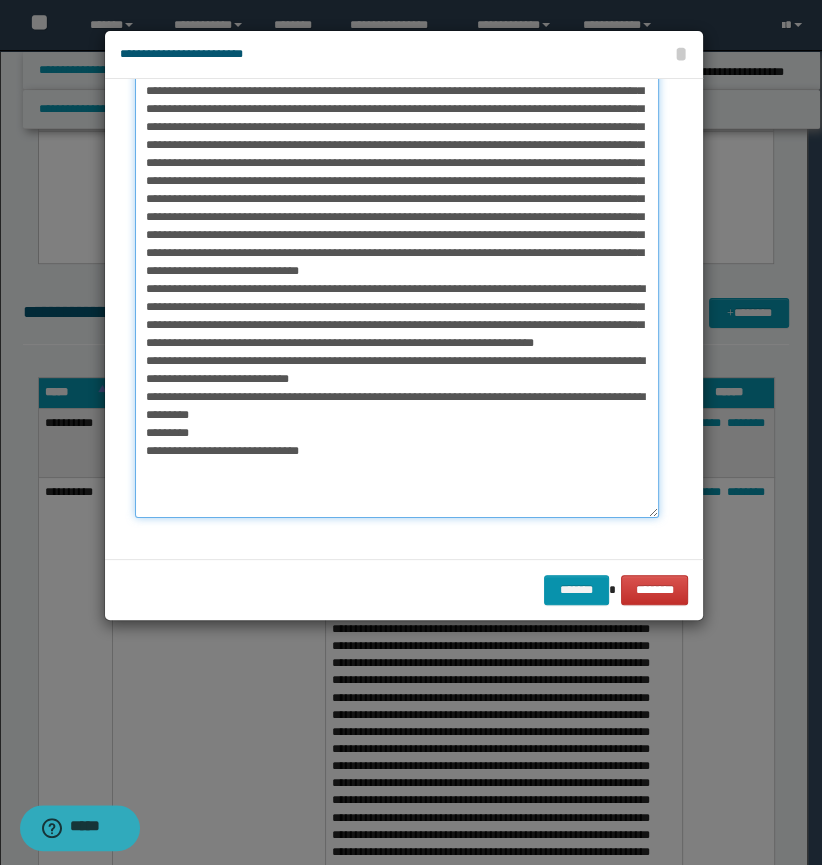 click on "*******" at bounding box center [397, 279] 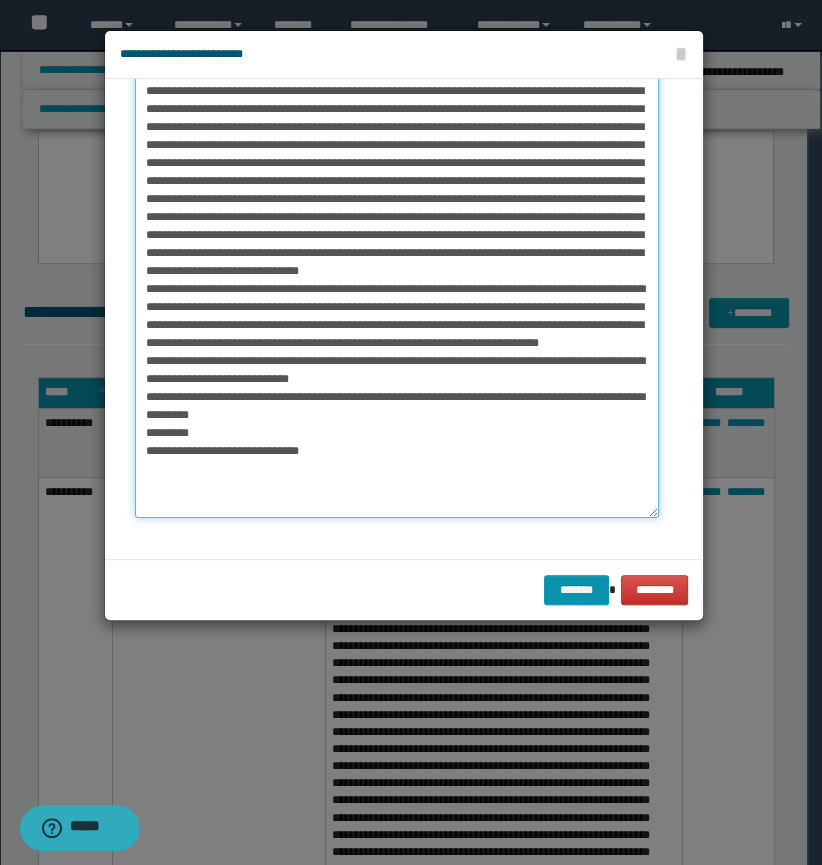 click on "*******" at bounding box center [397, 279] 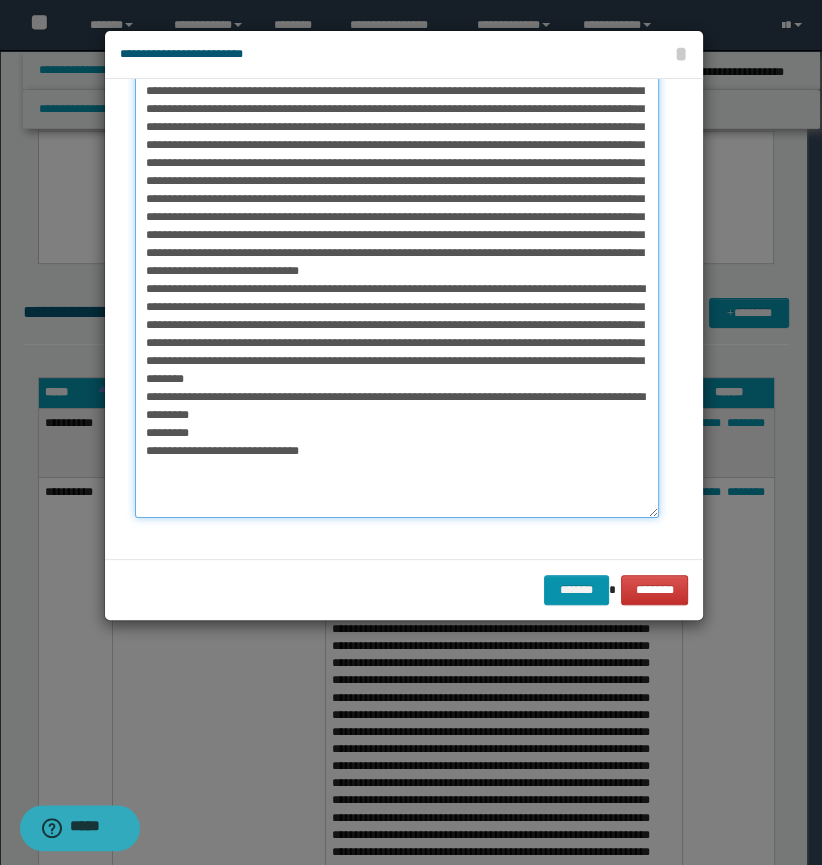 scroll, scrollTop: 37, scrollLeft: 0, axis: vertical 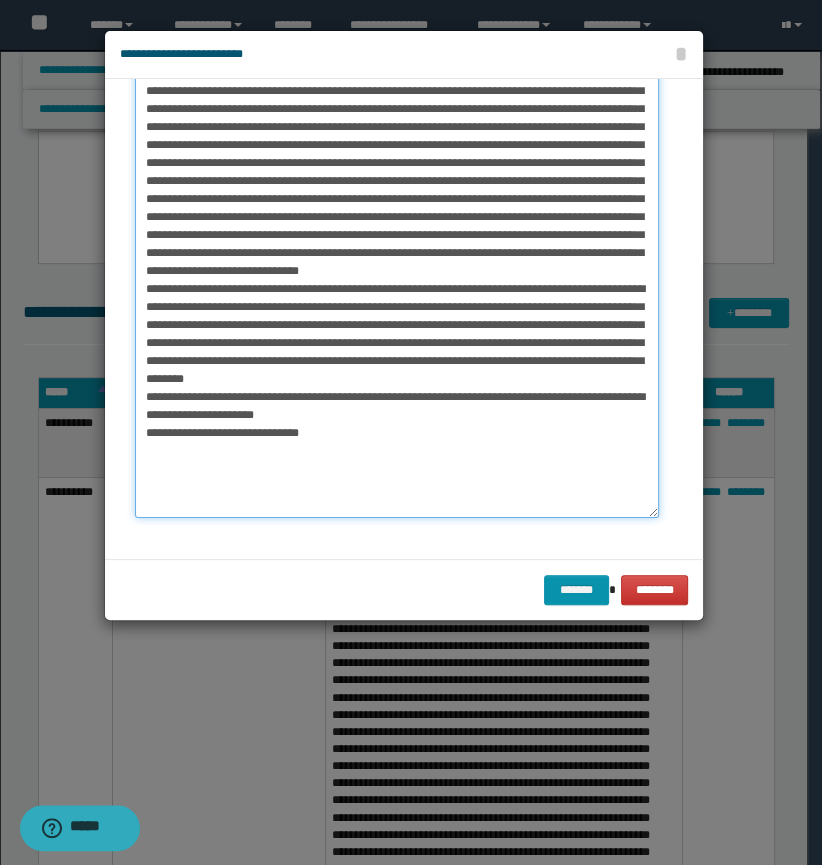 click on "*******" at bounding box center (397, 279) 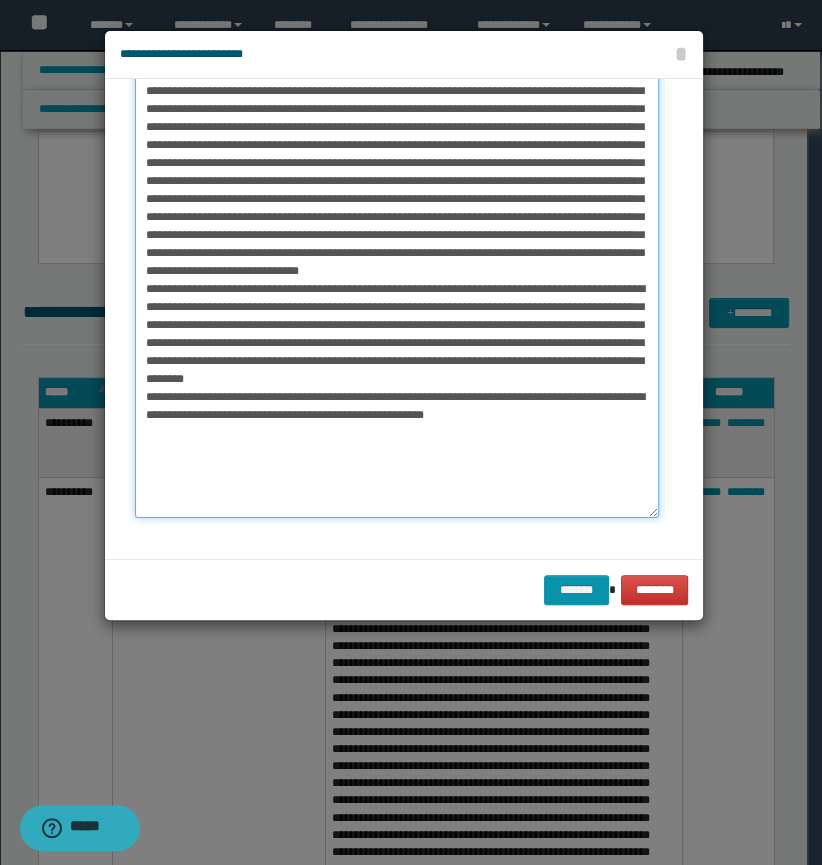 scroll, scrollTop: 19, scrollLeft: 0, axis: vertical 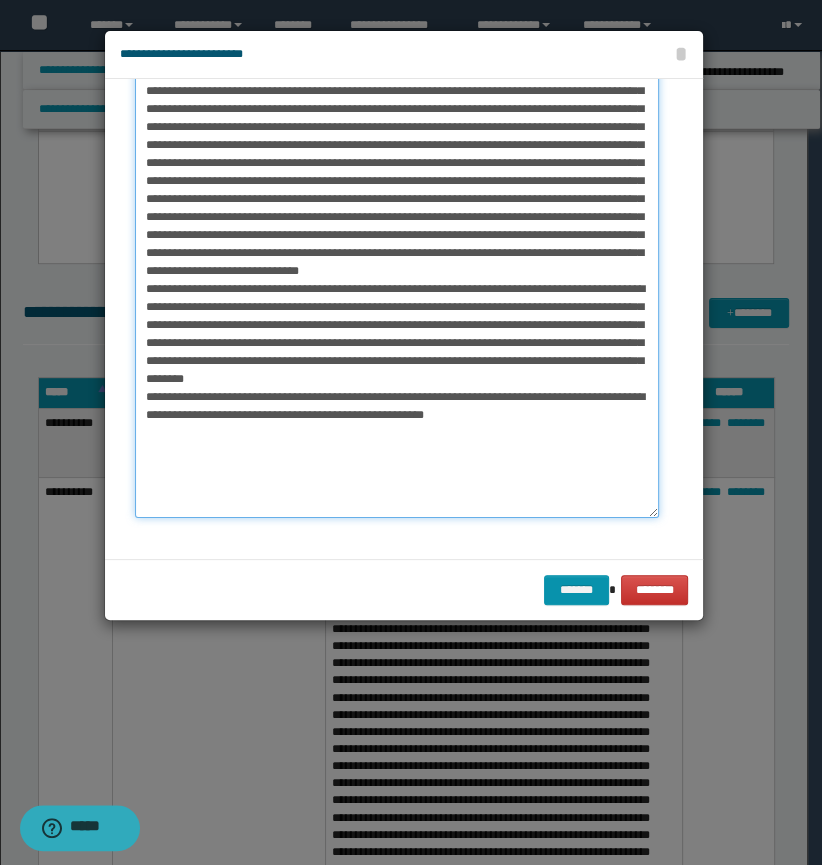 click on "*******" at bounding box center (397, 279) 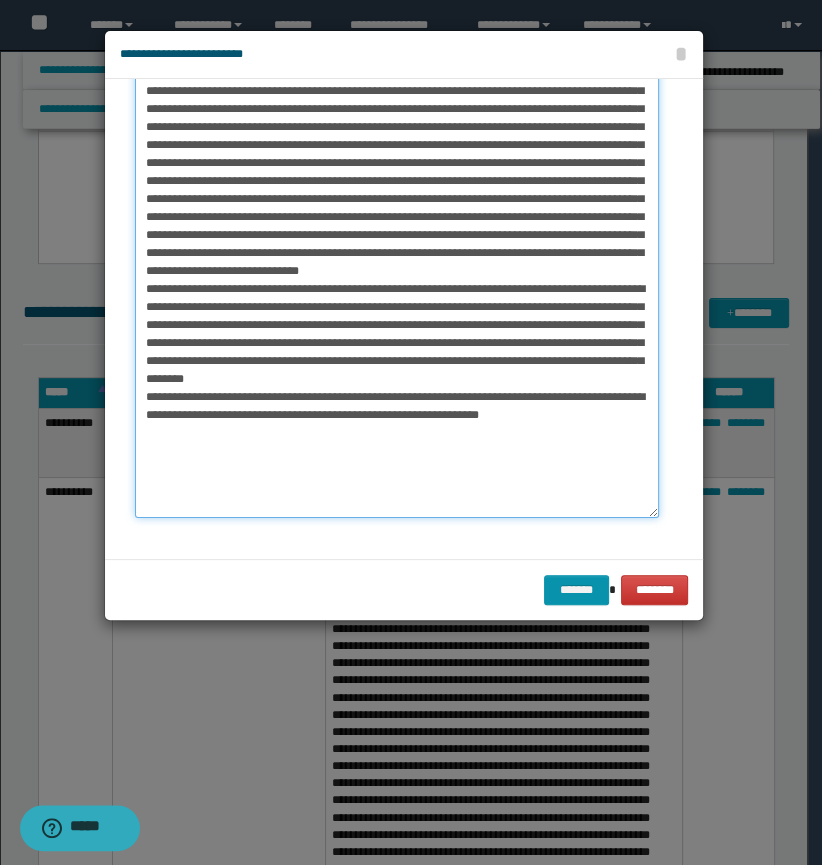 click on "*******" at bounding box center [397, 279] 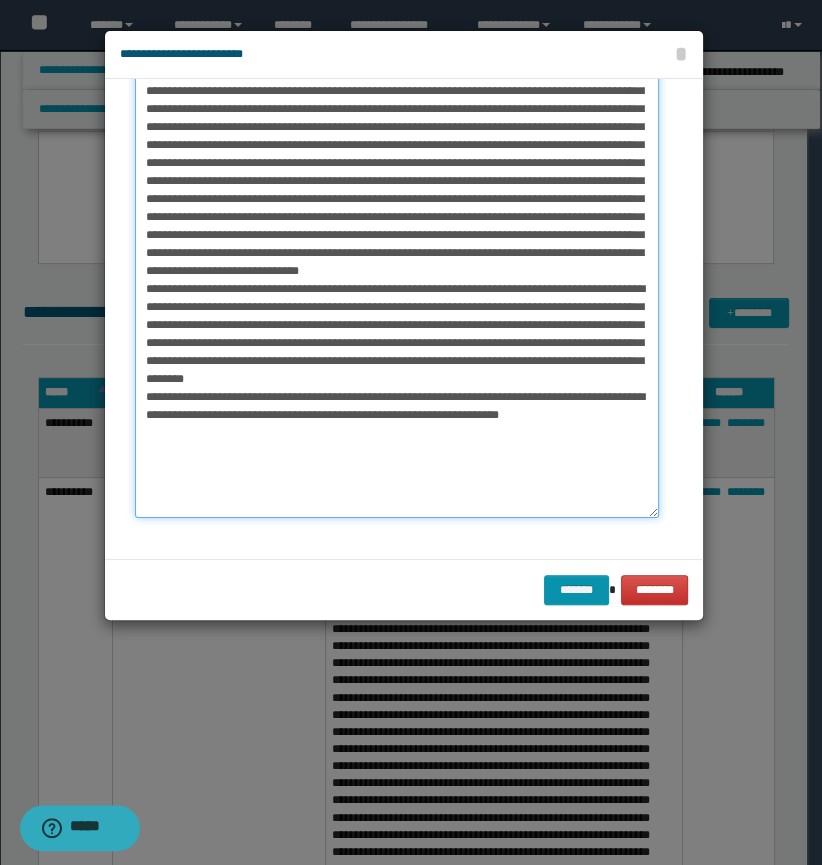 click on "*******" at bounding box center (397, 279) 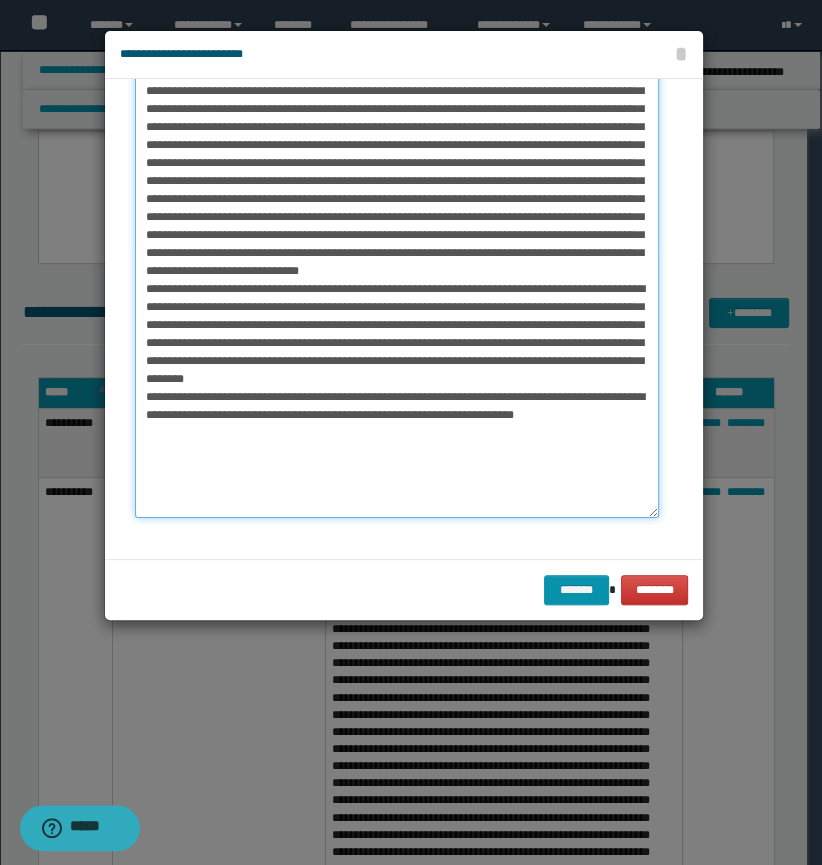click on "*******" at bounding box center [397, 279] 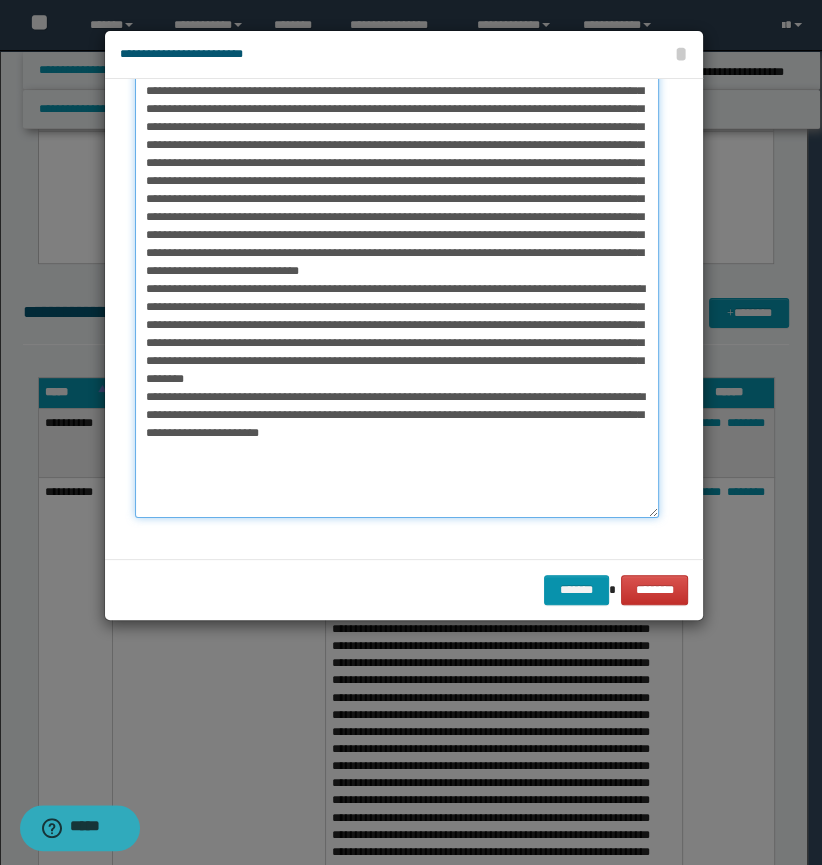 click on "*******" at bounding box center [397, 279] 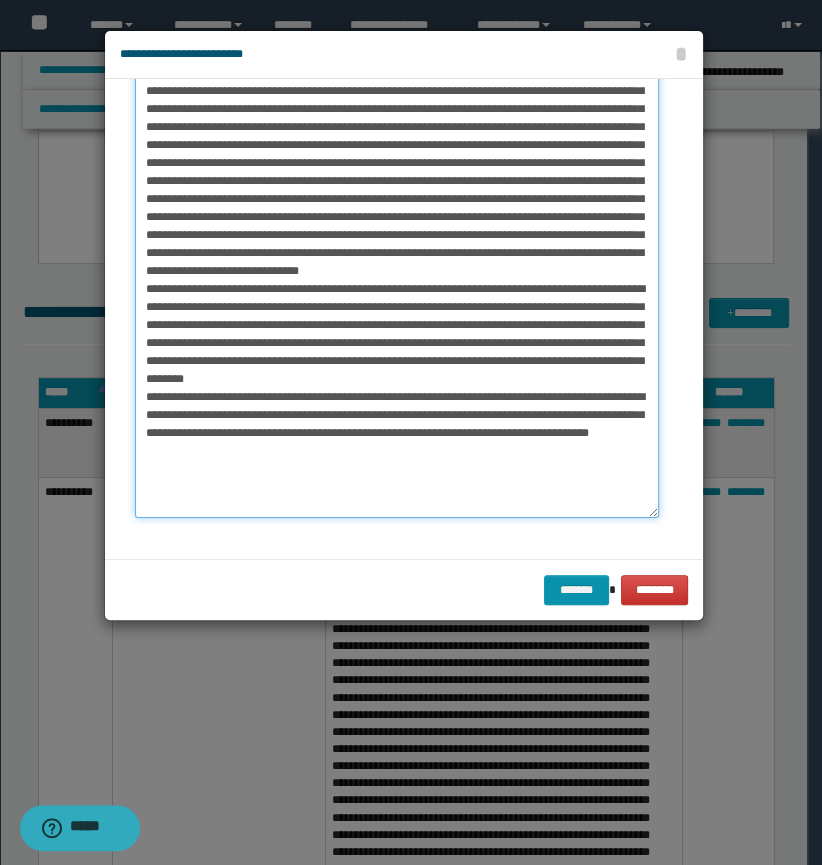 scroll, scrollTop: 0, scrollLeft: 0, axis: both 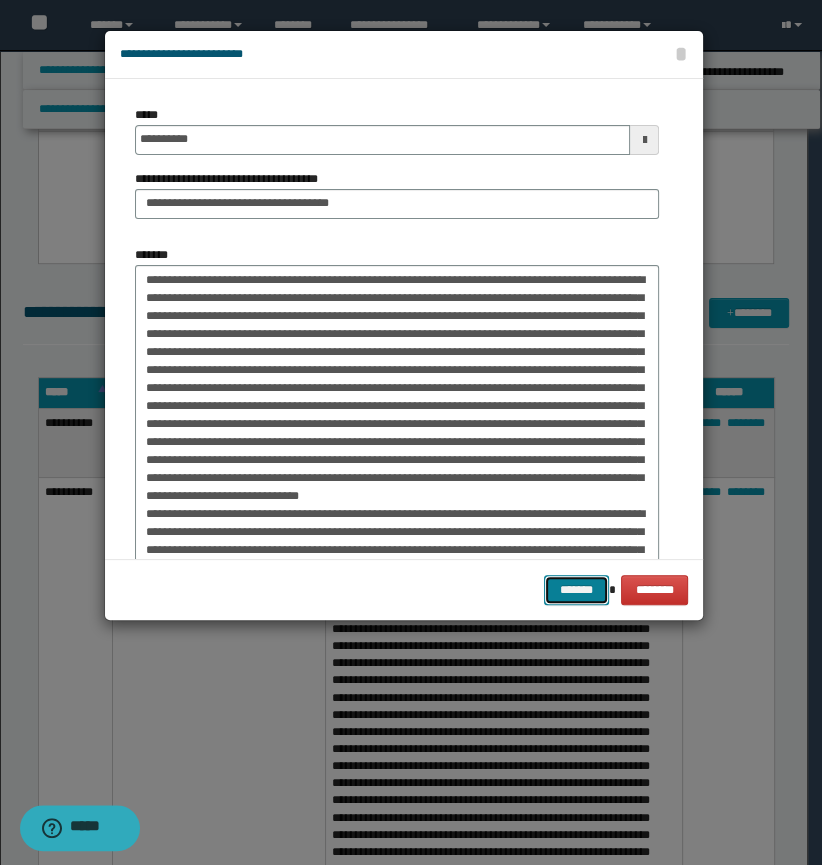 click on "*******" at bounding box center [576, 590] 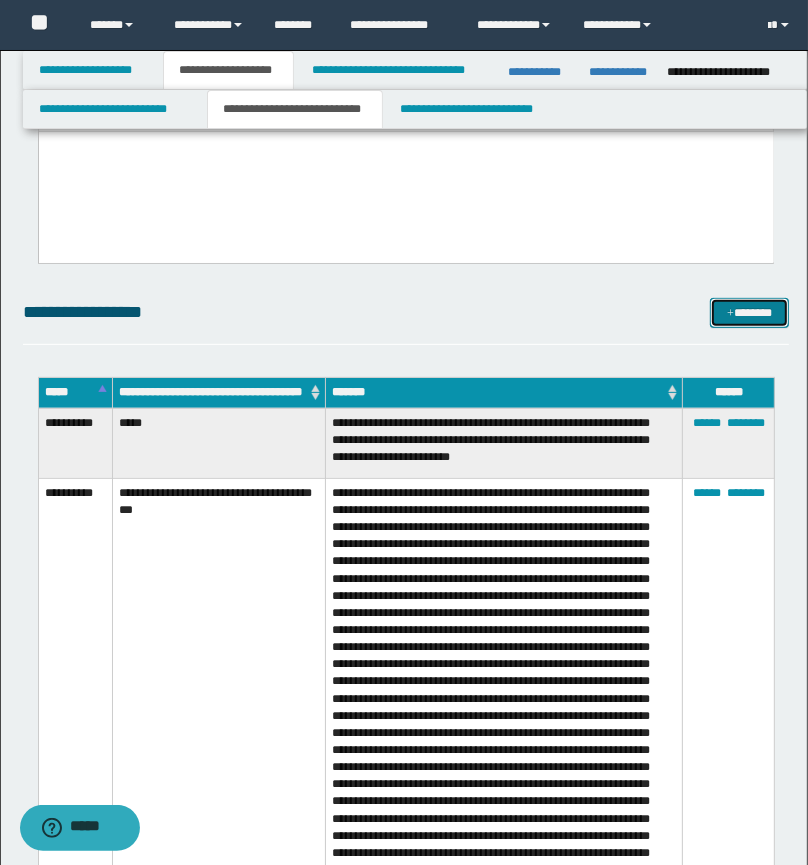 click on "*******" at bounding box center (750, 313) 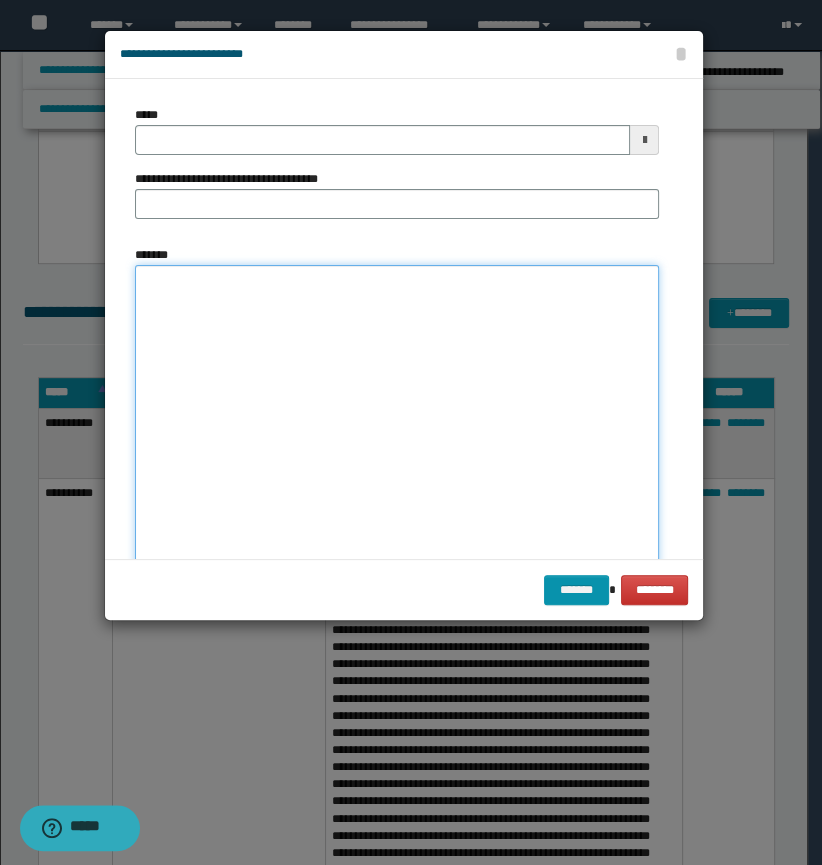 click on "*******" at bounding box center (397, 504) 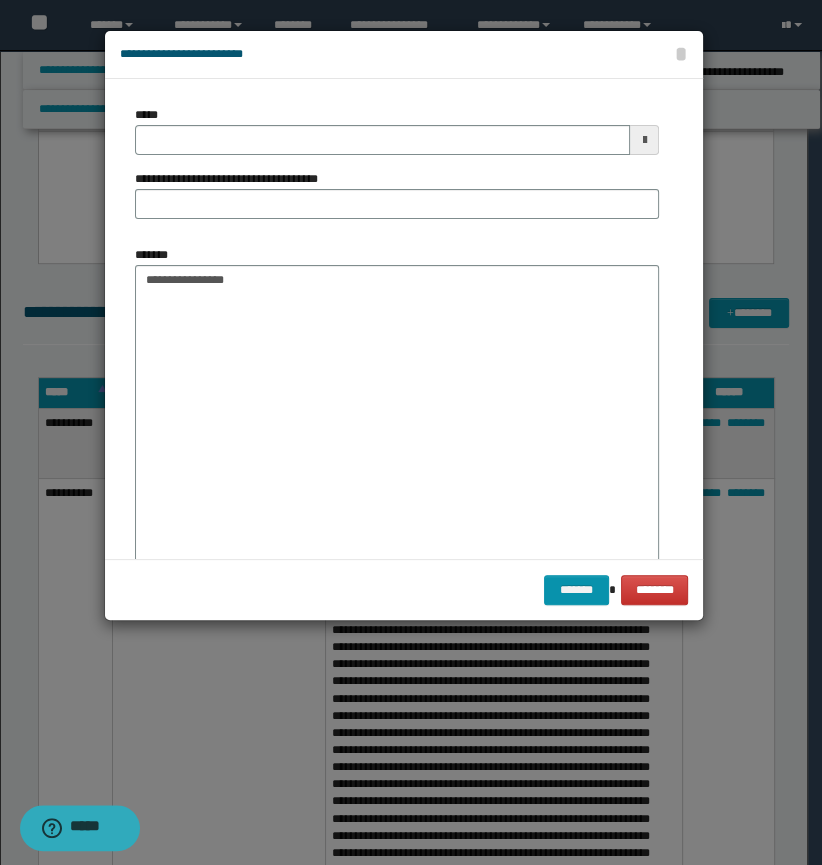 drag, startPoint x: 336, startPoint y: 276, endPoint x: 345, endPoint y: 297, distance: 22.847319 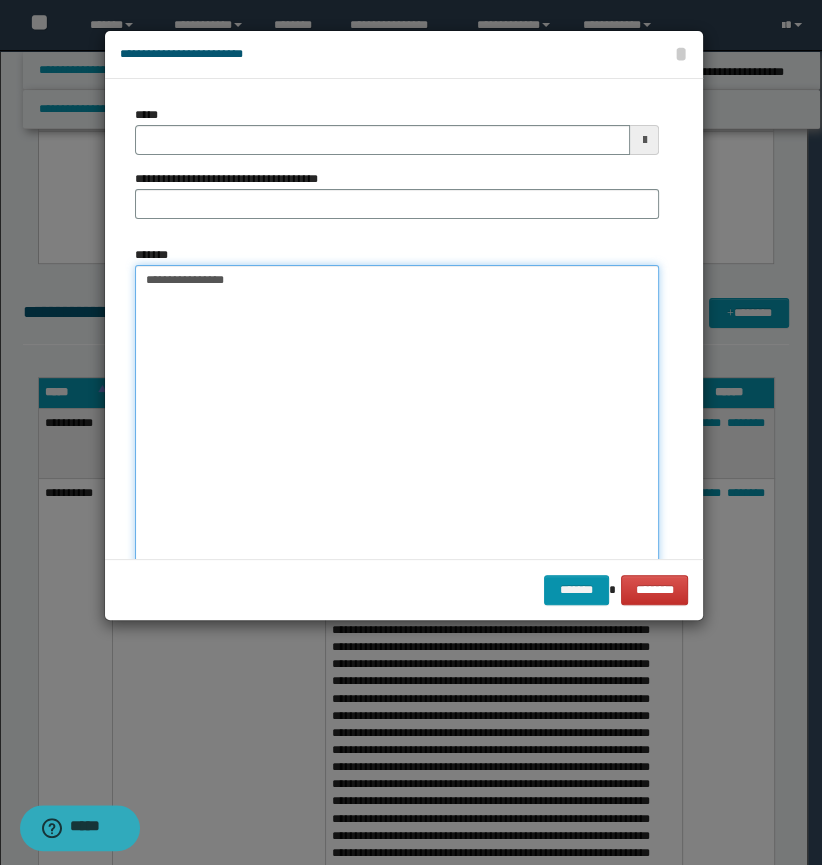 click on "**********" at bounding box center [397, 504] 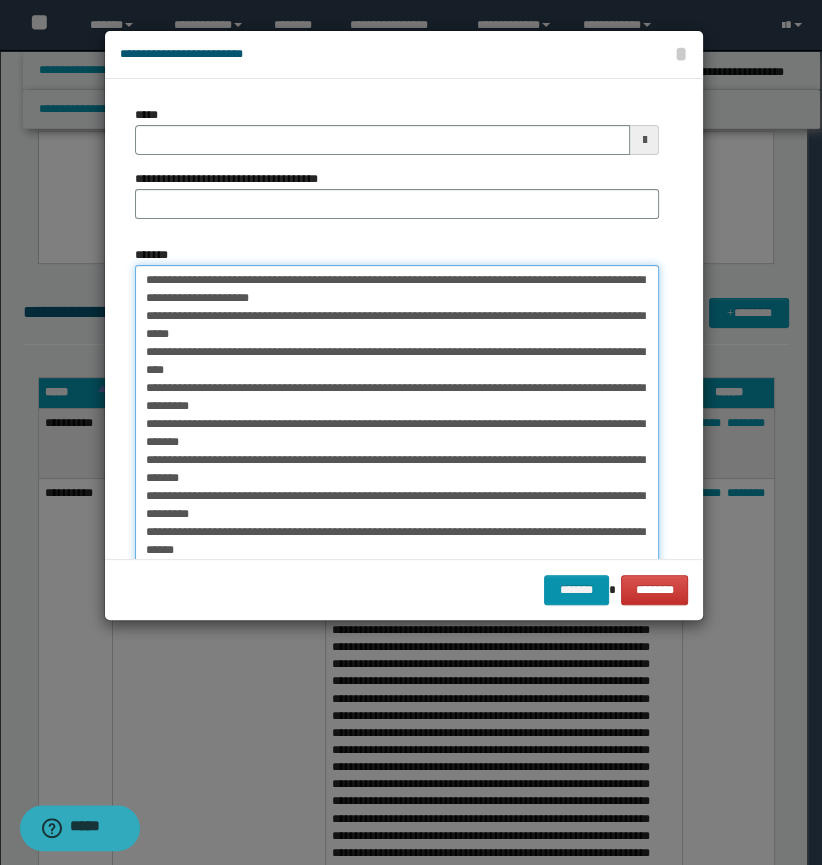 scroll, scrollTop: 589, scrollLeft: 0, axis: vertical 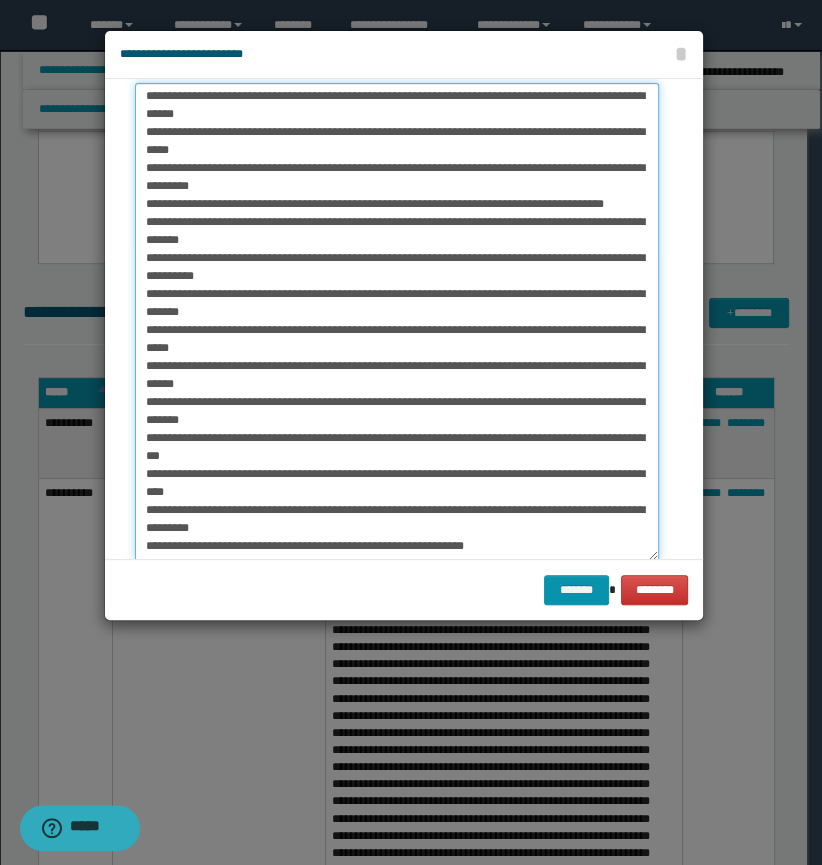 type on "**********" 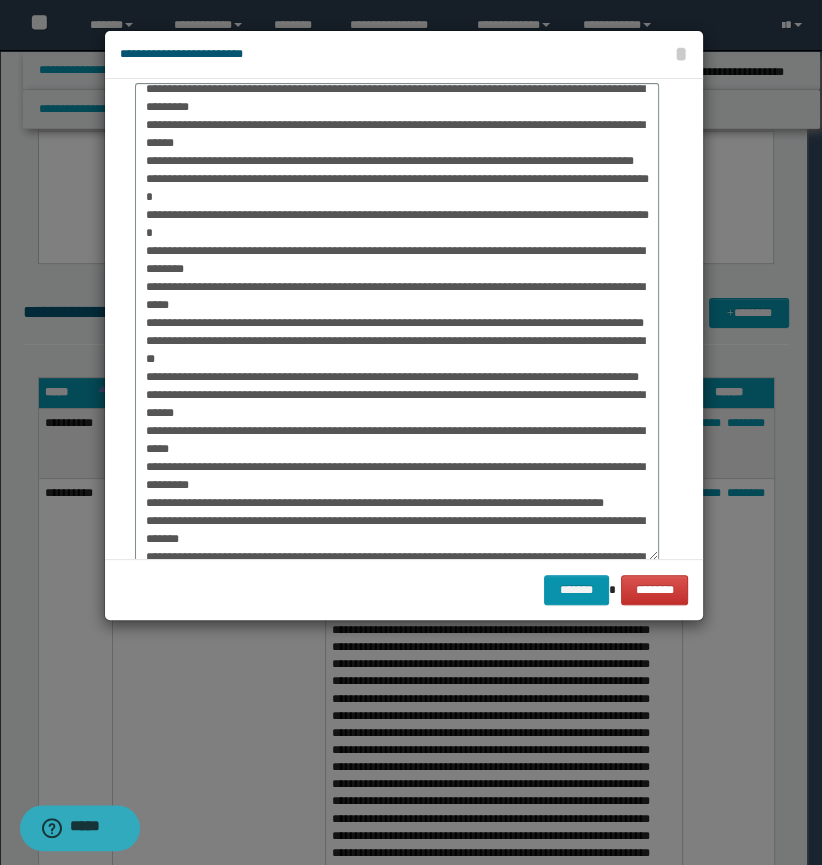 scroll, scrollTop: 0, scrollLeft: 0, axis: both 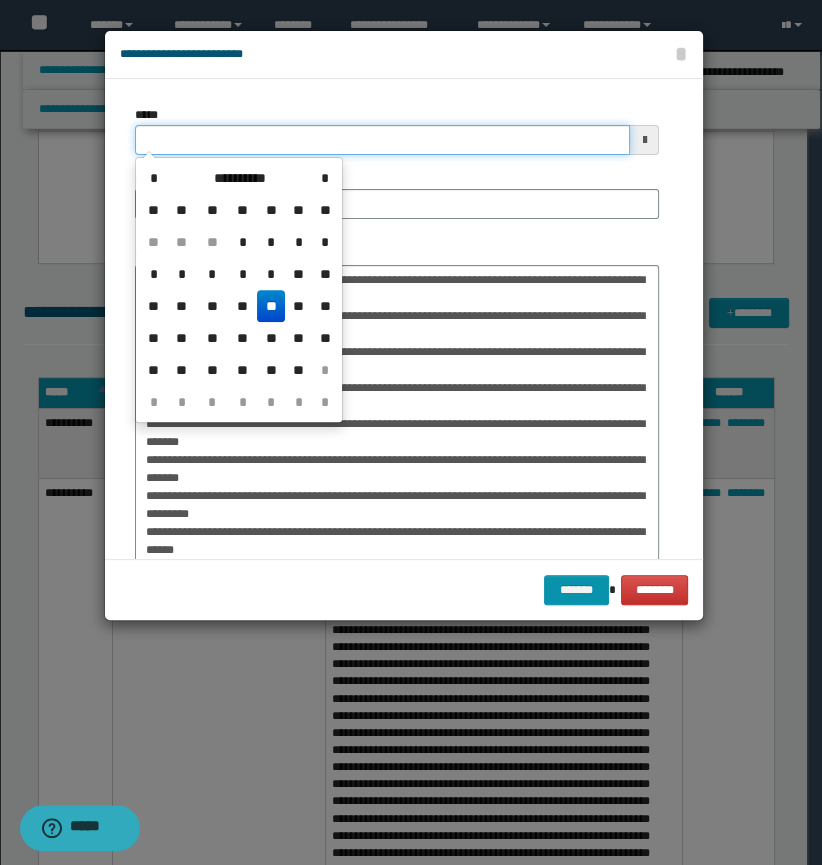 drag, startPoint x: 252, startPoint y: 148, endPoint x: -2, endPoint y: 101, distance: 258.31183 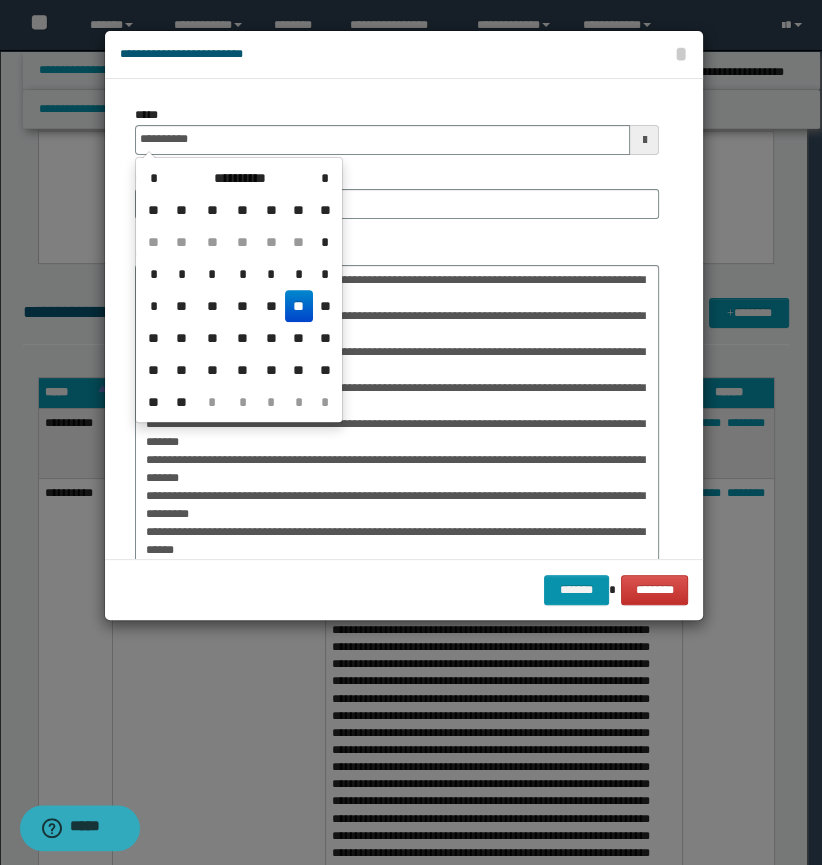type on "**********" 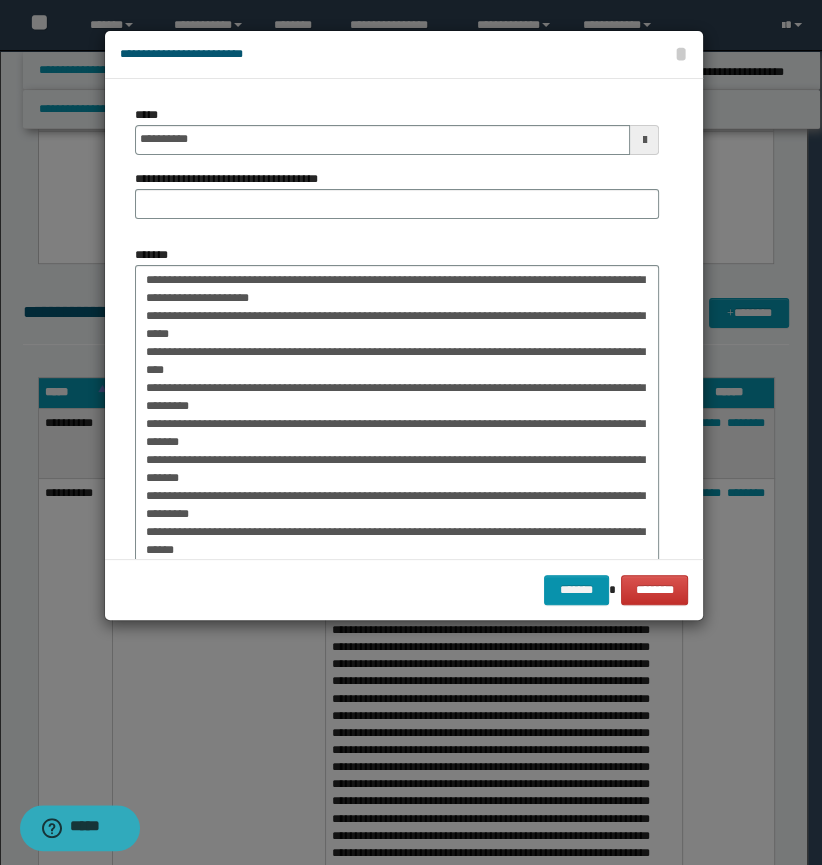 click on "**********" at bounding box center (397, 204) 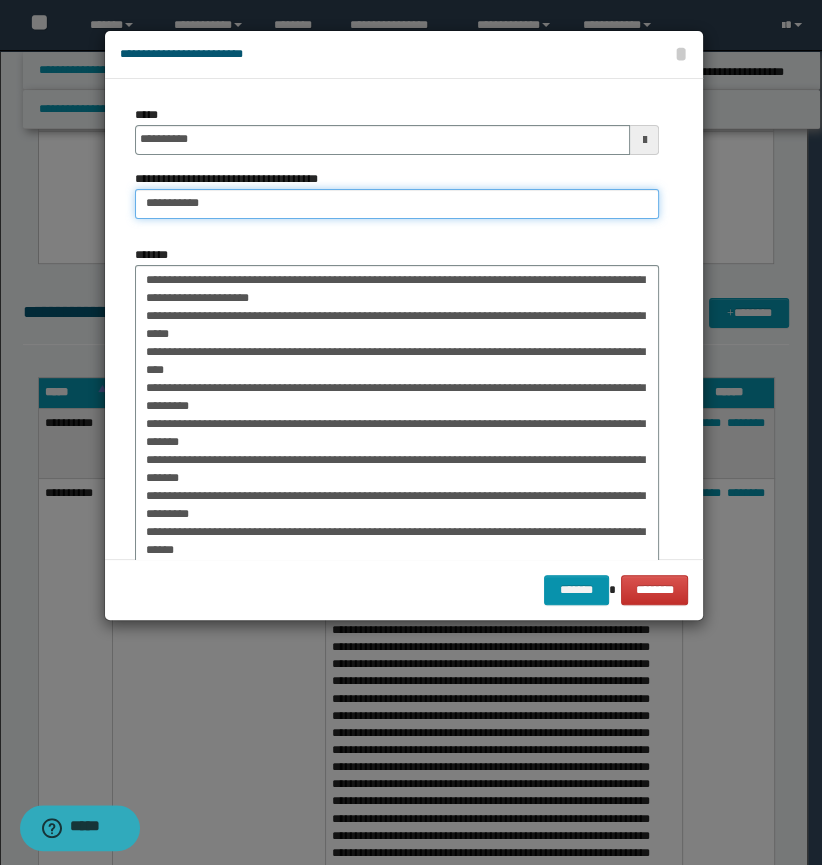 type on "**********" 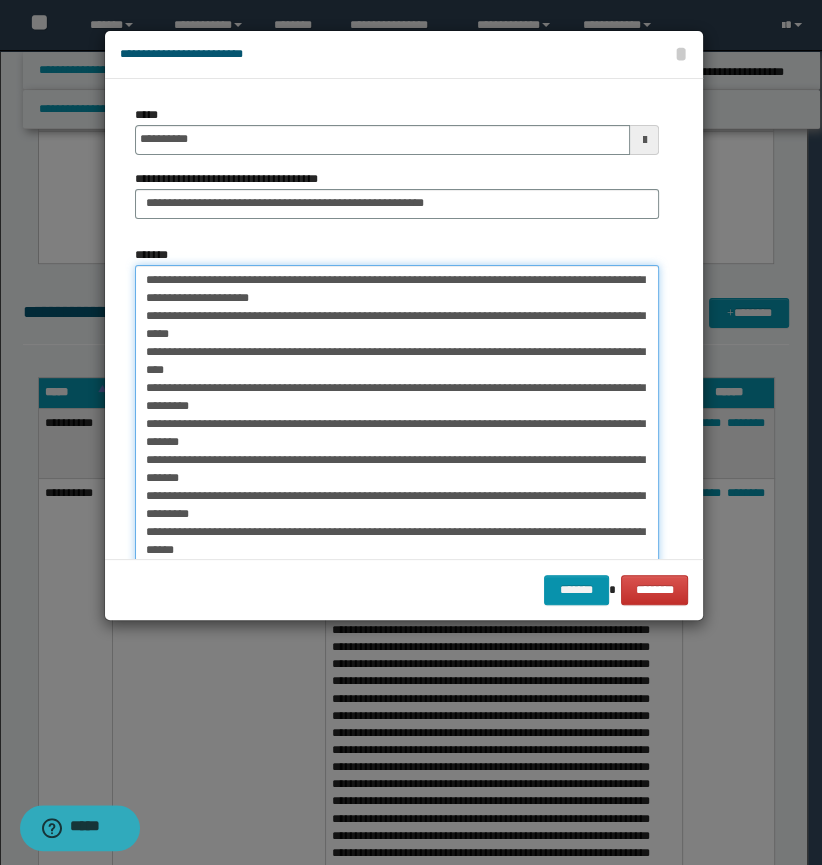 click on "*******" at bounding box center (397, 504) 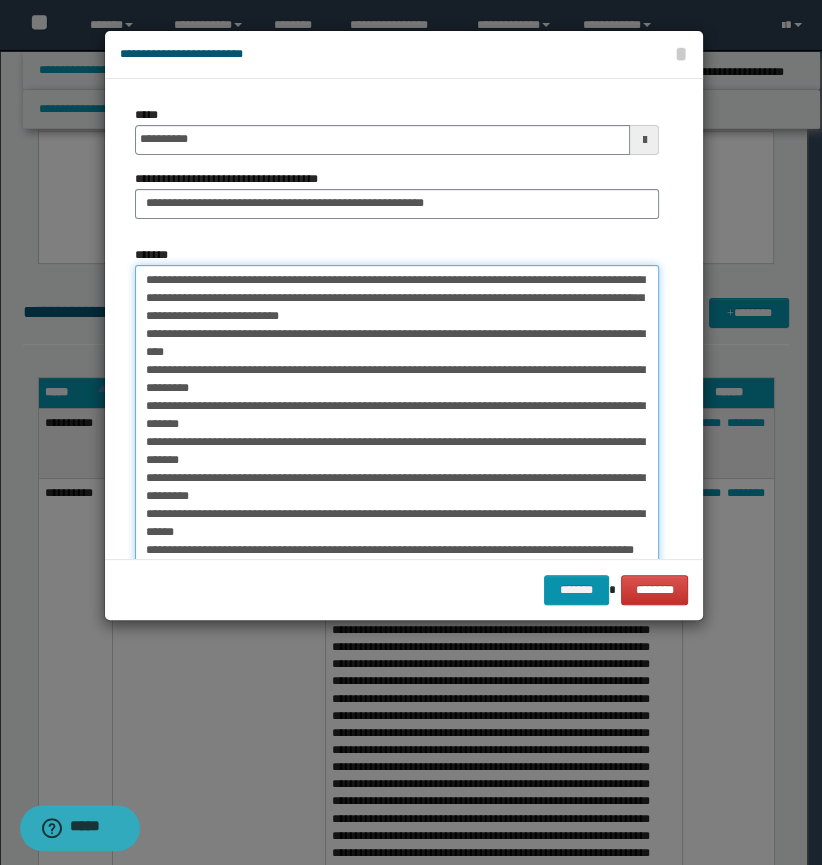 click on "*******" at bounding box center [397, 504] 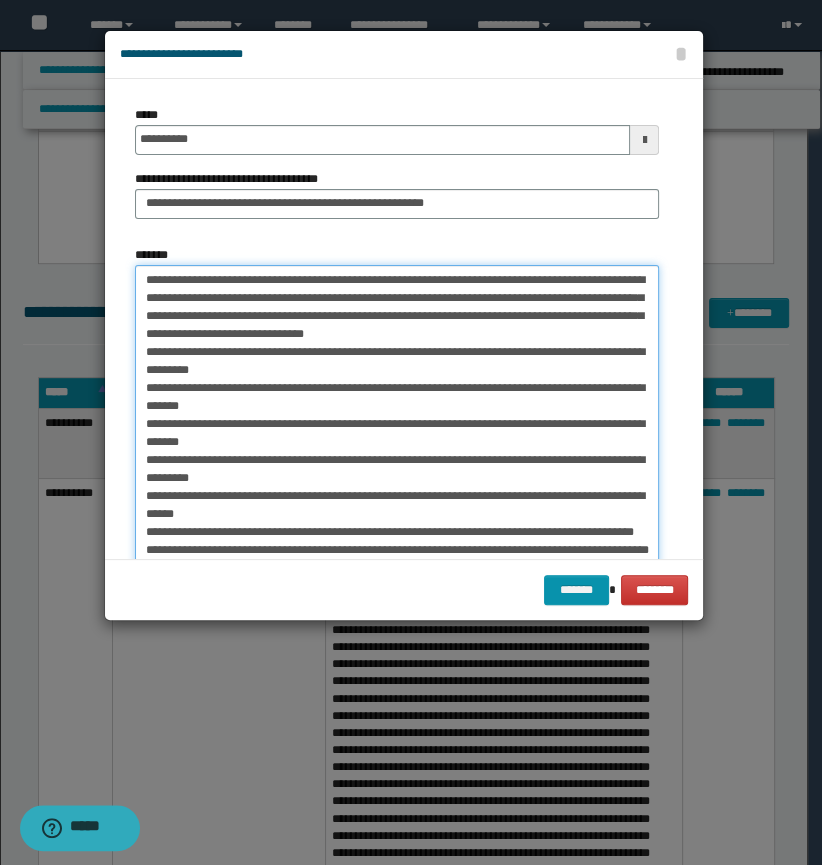 click on "*******" at bounding box center (397, 504) 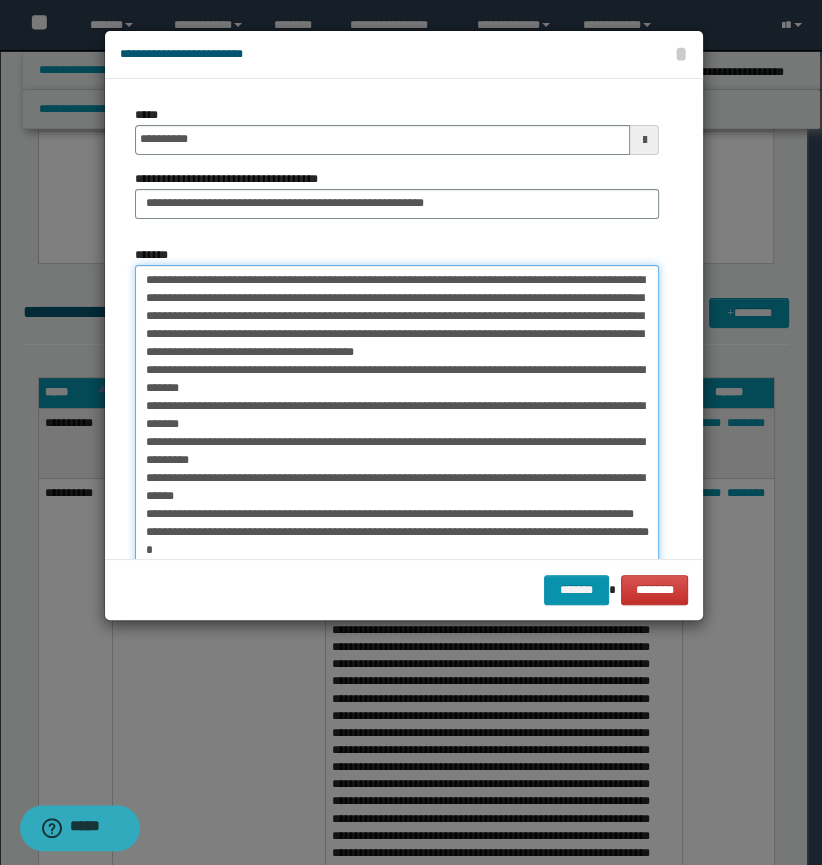 click on "*******" at bounding box center (397, 504) 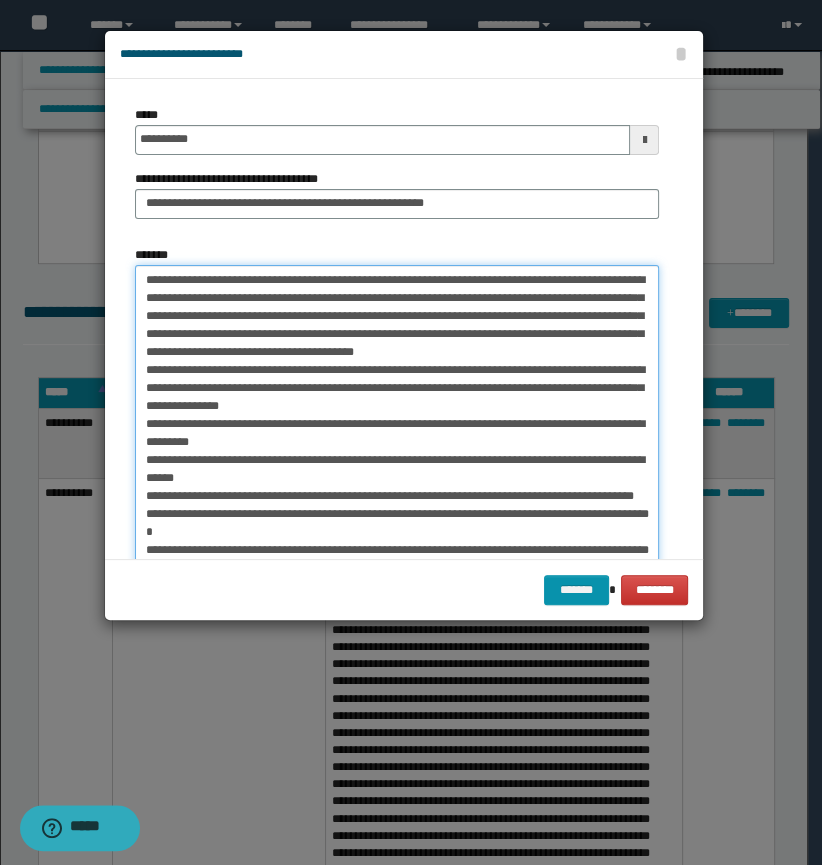 click on "*******" at bounding box center [397, 504] 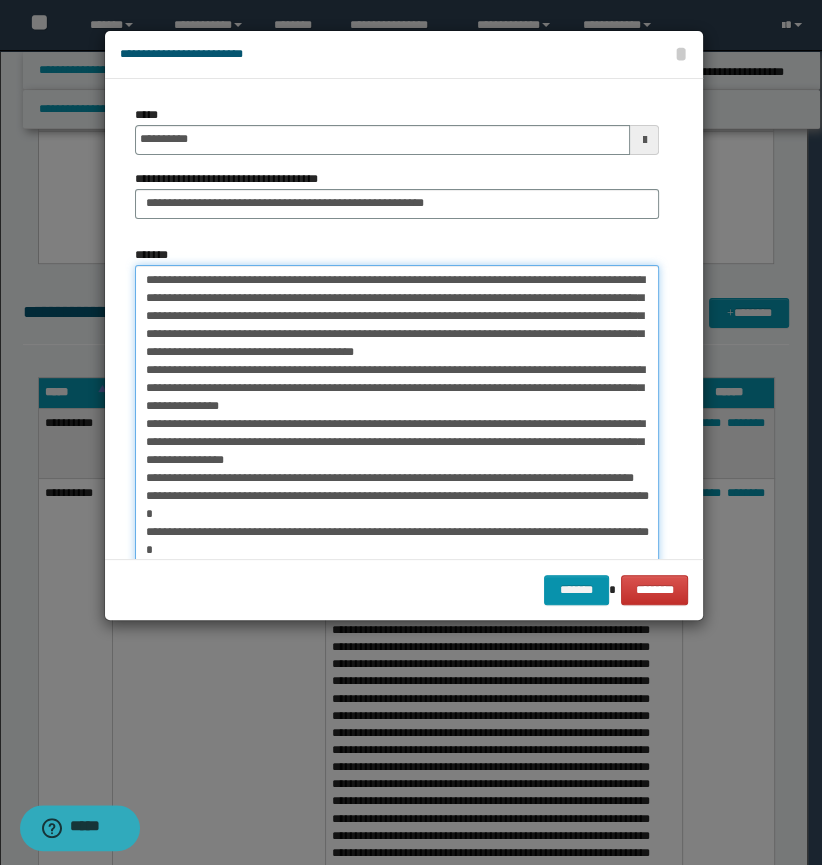 click on "*******" at bounding box center (397, 504) 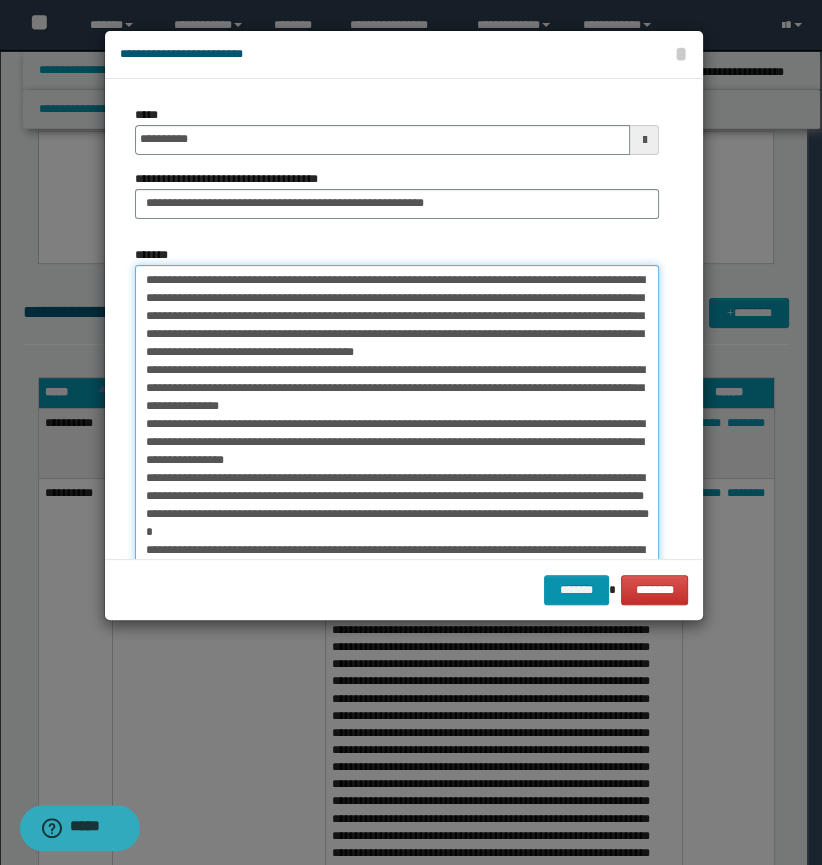 click on "*******" at bounding box center [397, 504] 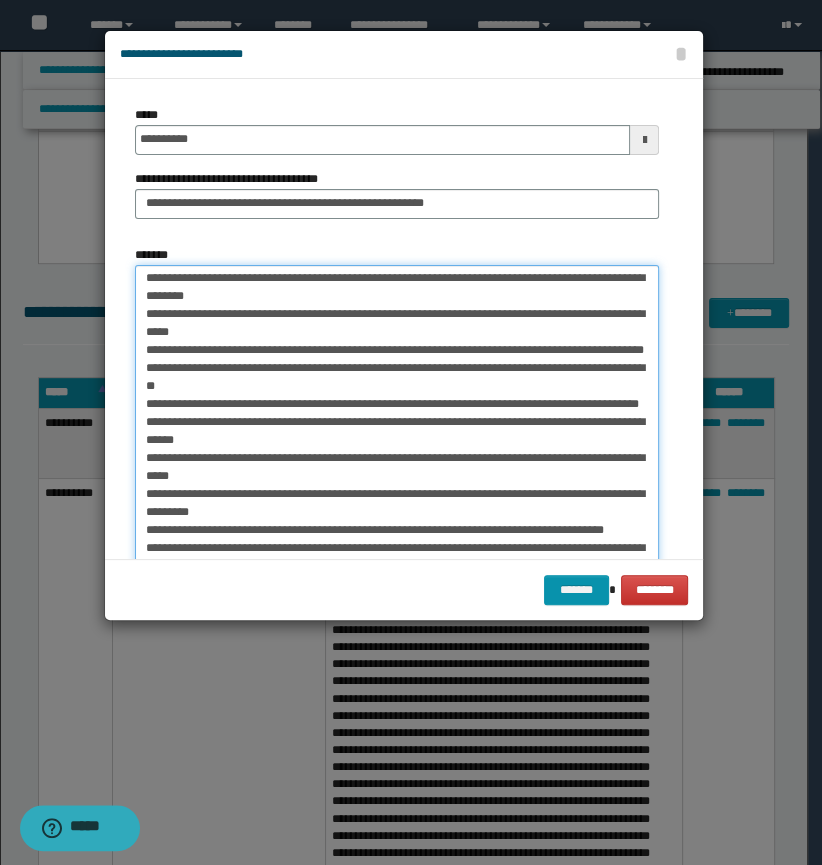 scroll, scrollTop: 363, scrollLeft: 0, axis: vertical 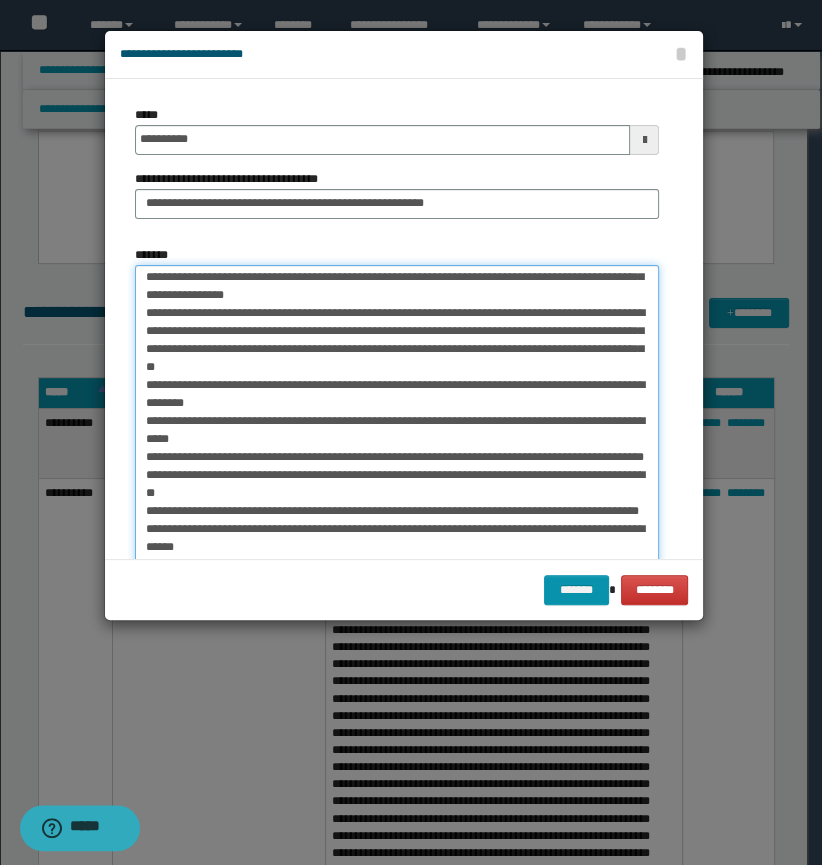 click on "*******" at bounding box center (397, 504) 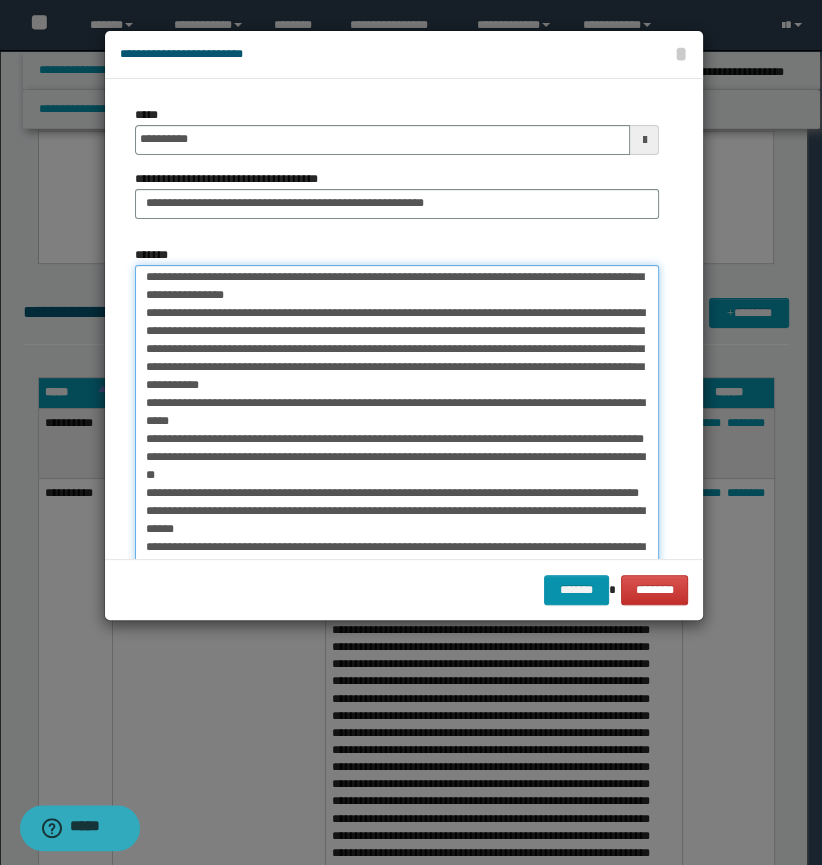 click on "*******" at bounding box center [397, 504] 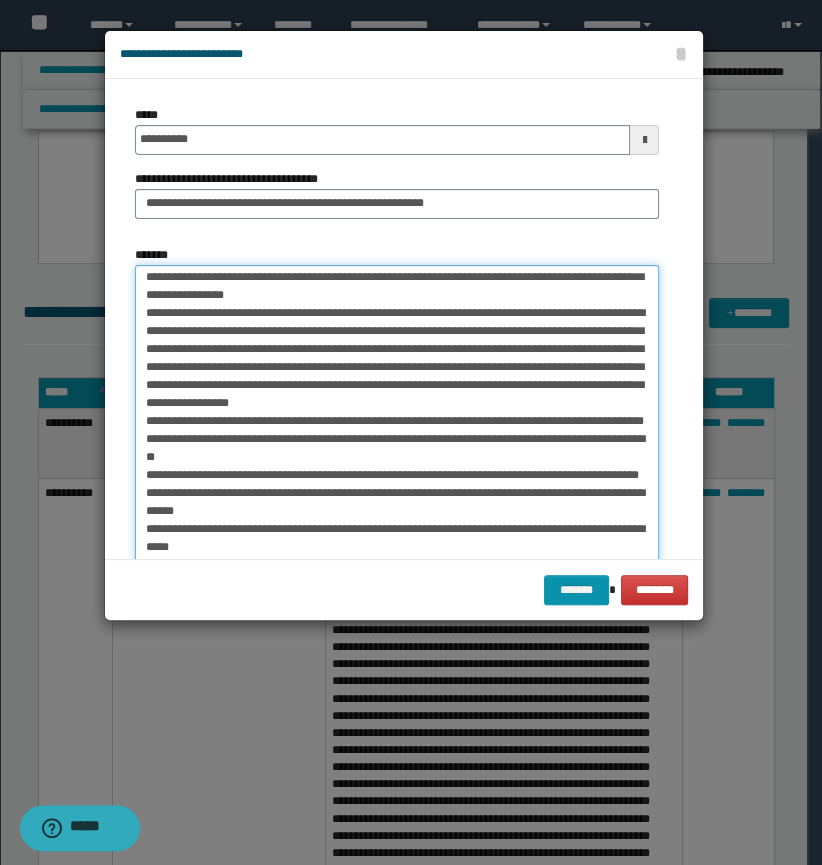 click on "*******" at bounding box center (397, 504) 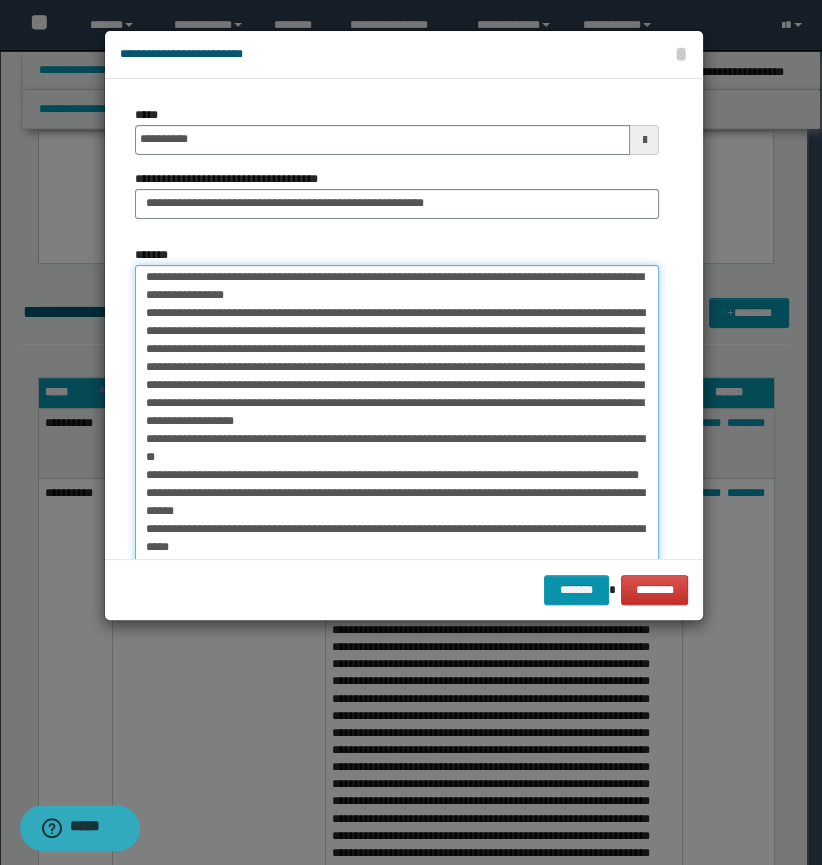 click on "*******" at bounding box center [397, 504] 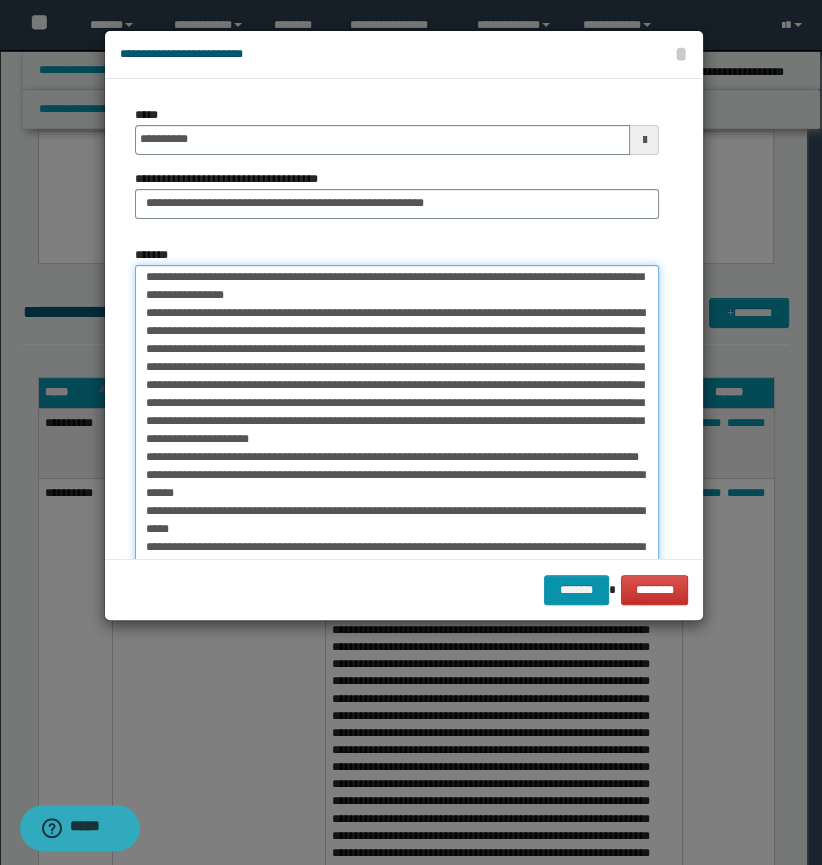 click on "*******" at bounding box center [397, 504] 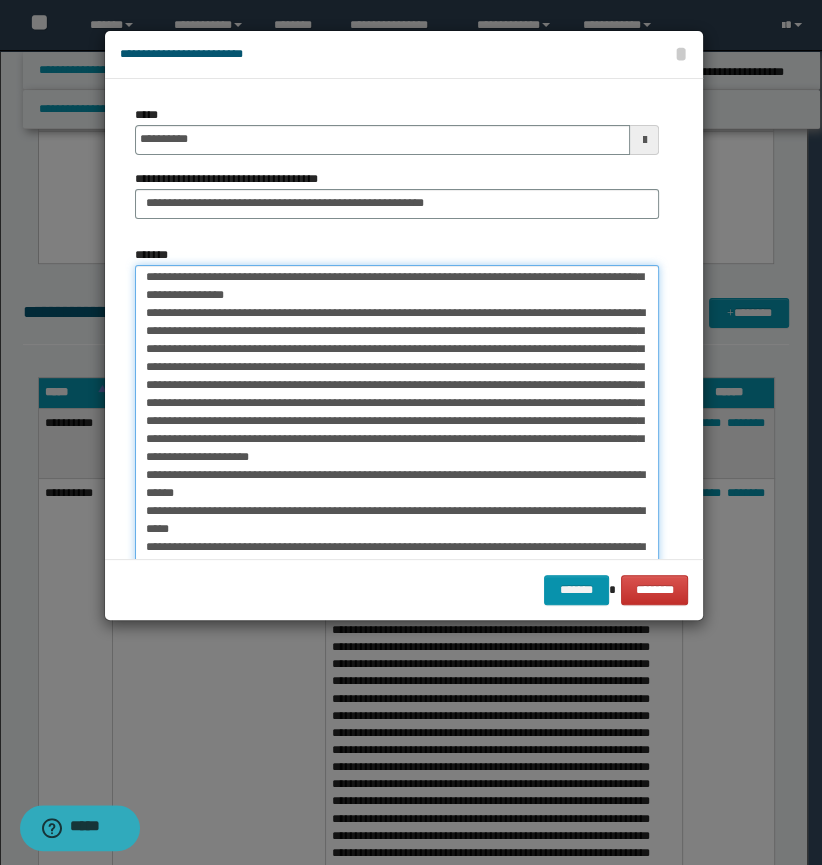 scroll, scrollTop: 256, scrollLeft: 0, axis: vertical 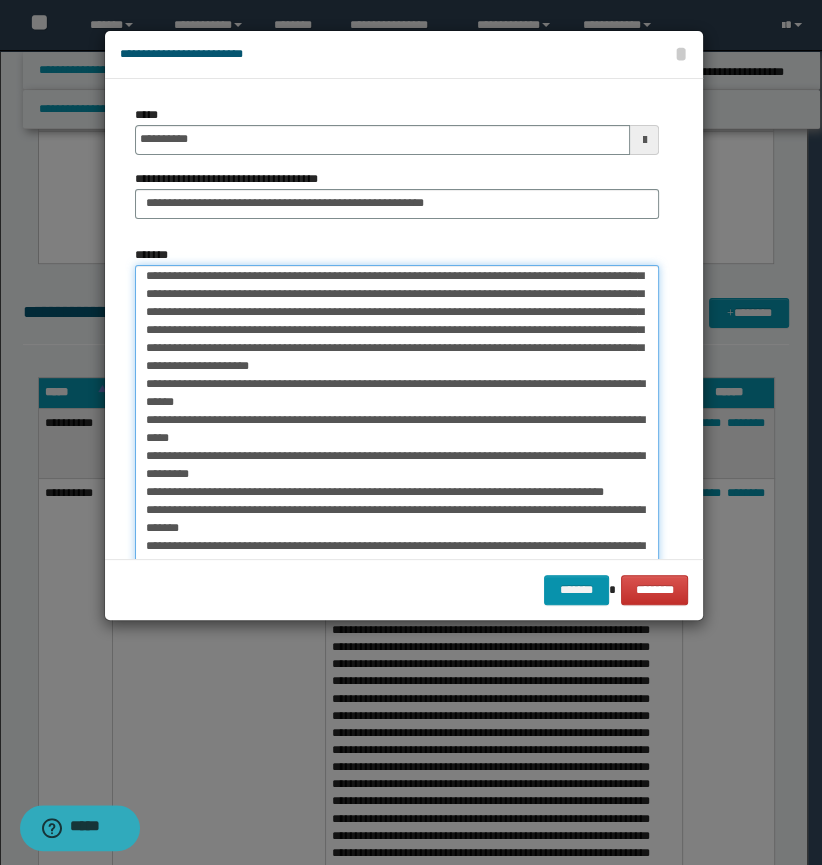 drag, startPoint x: 379, startPoint y: 417, endPoint x: 383, endPoint y: 439, distance: 22.36068 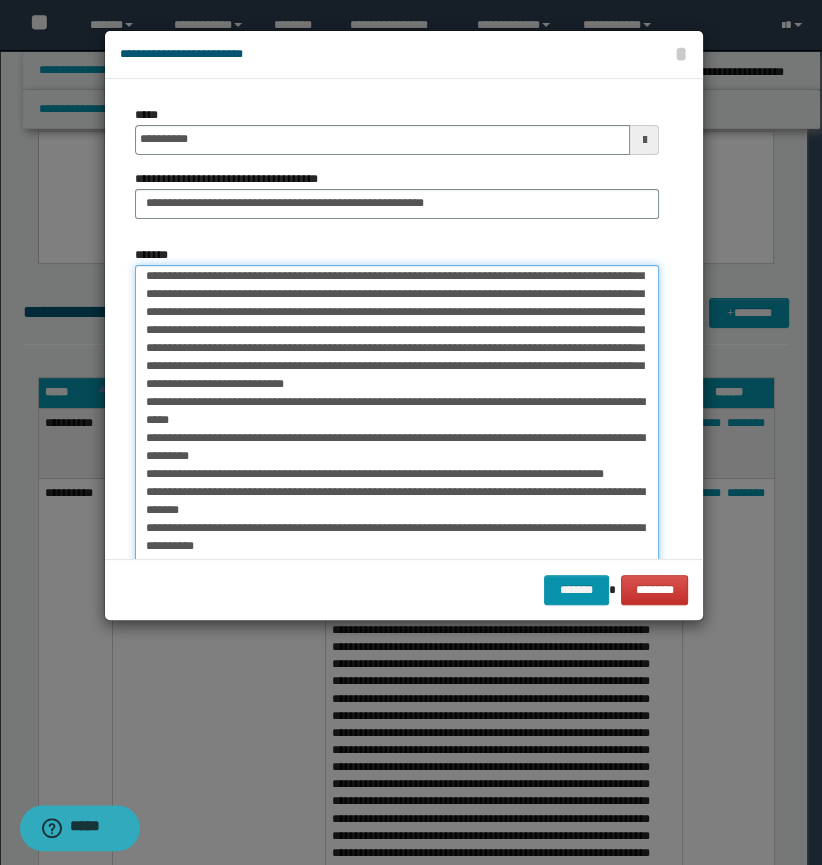 scroll, scrollTop: 238, scrollLeft: 0, axis: vertical 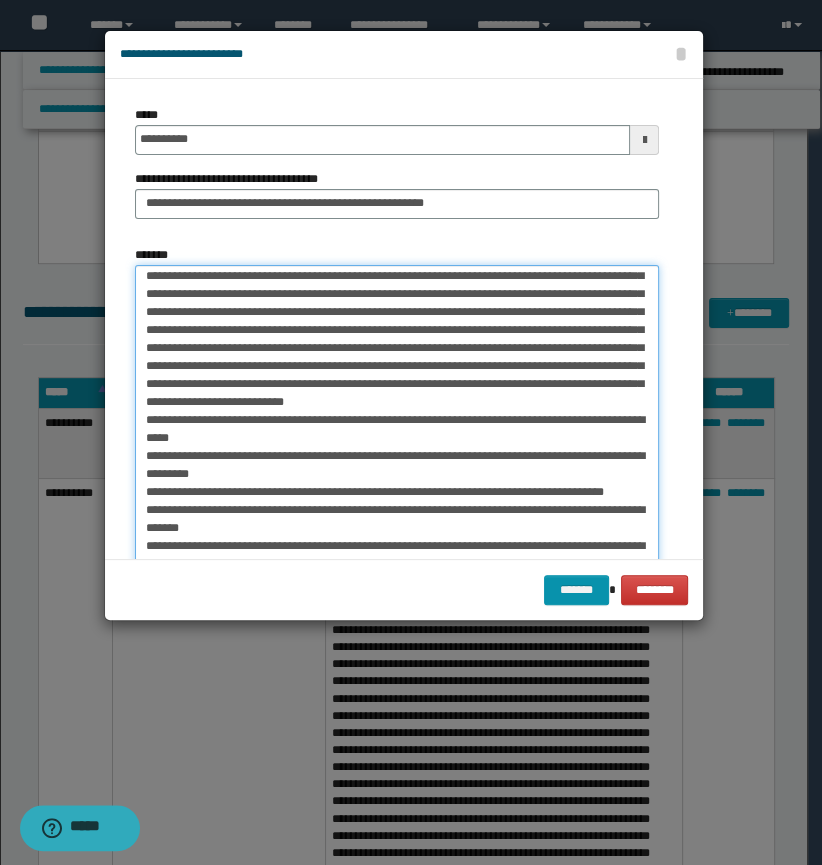 click on "*******" at bounding box center [397, 504] 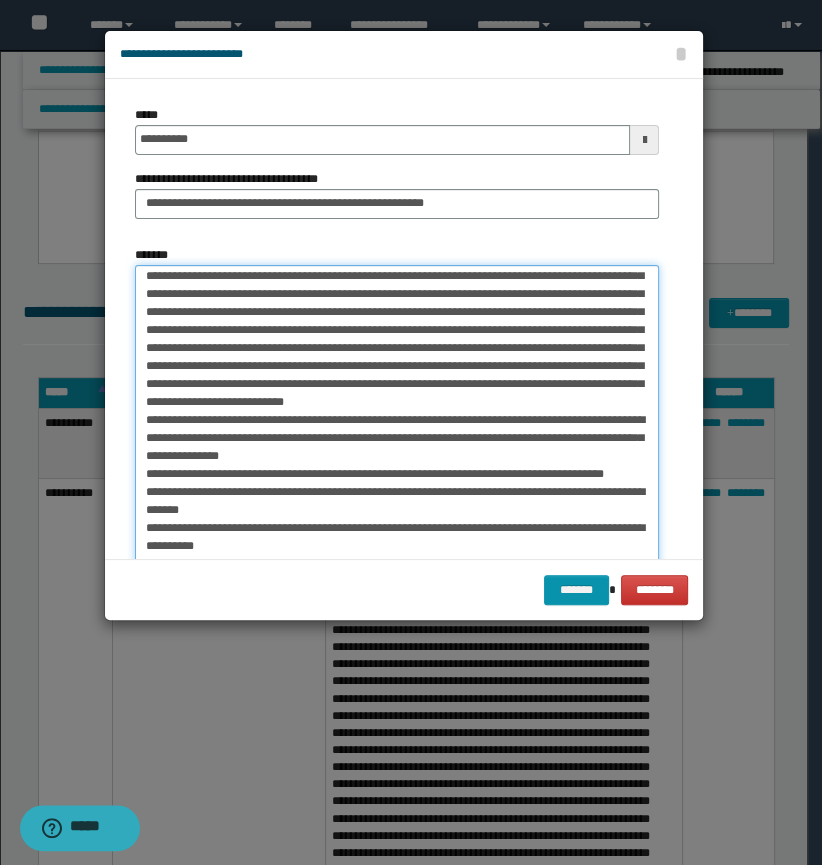 scroll, scrollTop: 415, scrollLeft: 0, axis: vertical 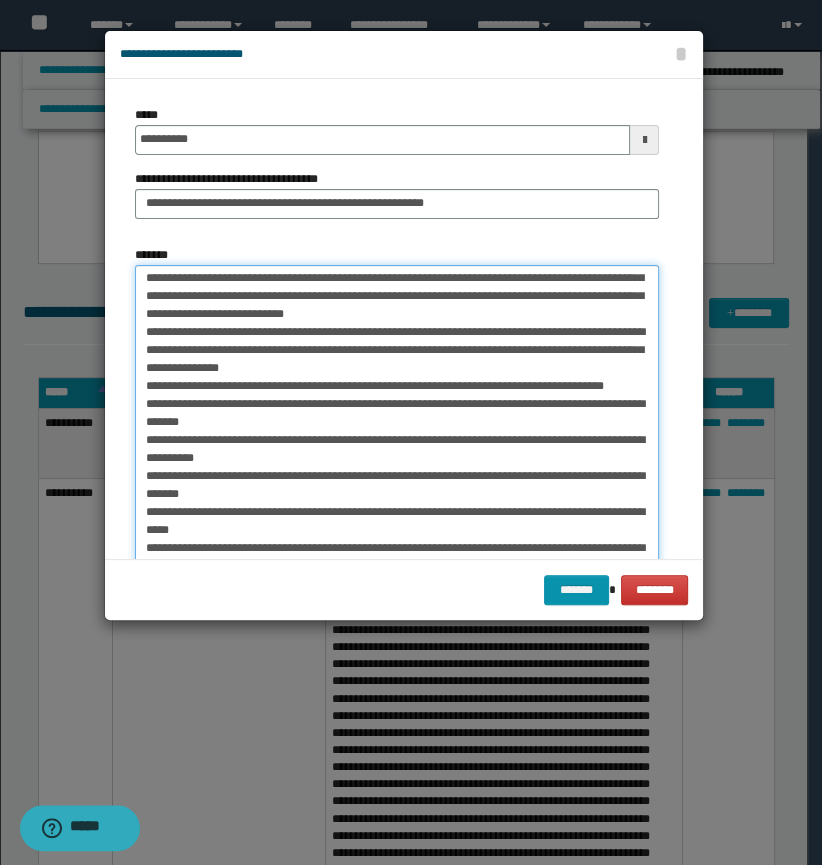 click on "*******" at bounding box center (397, 504) 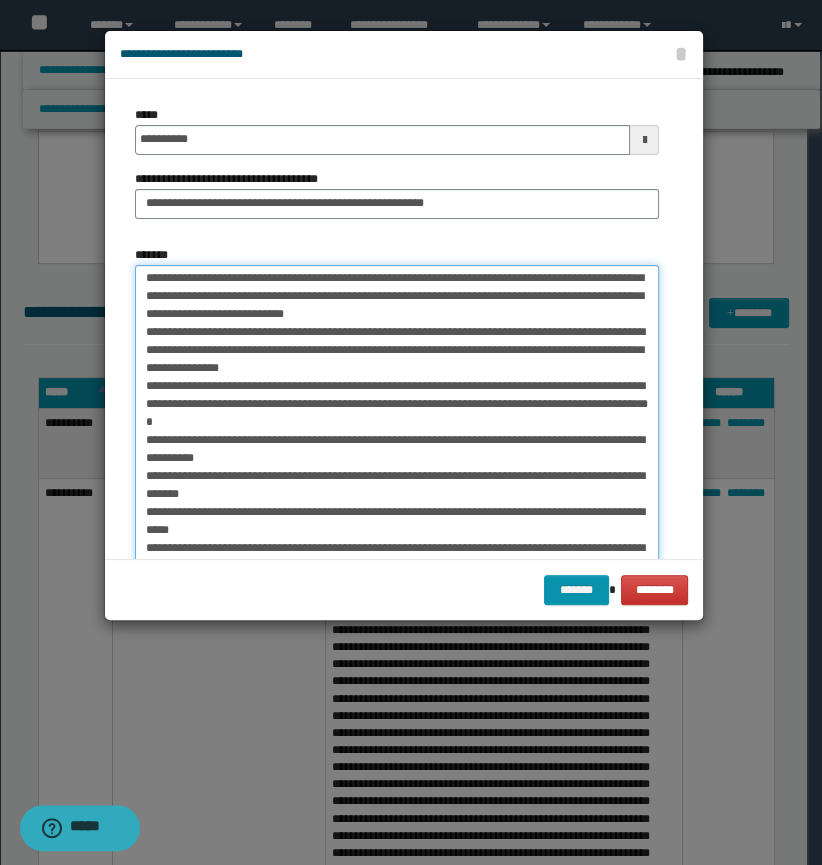 scroll, scrollTop: 397, scrollLeft: 0, axis: vertical 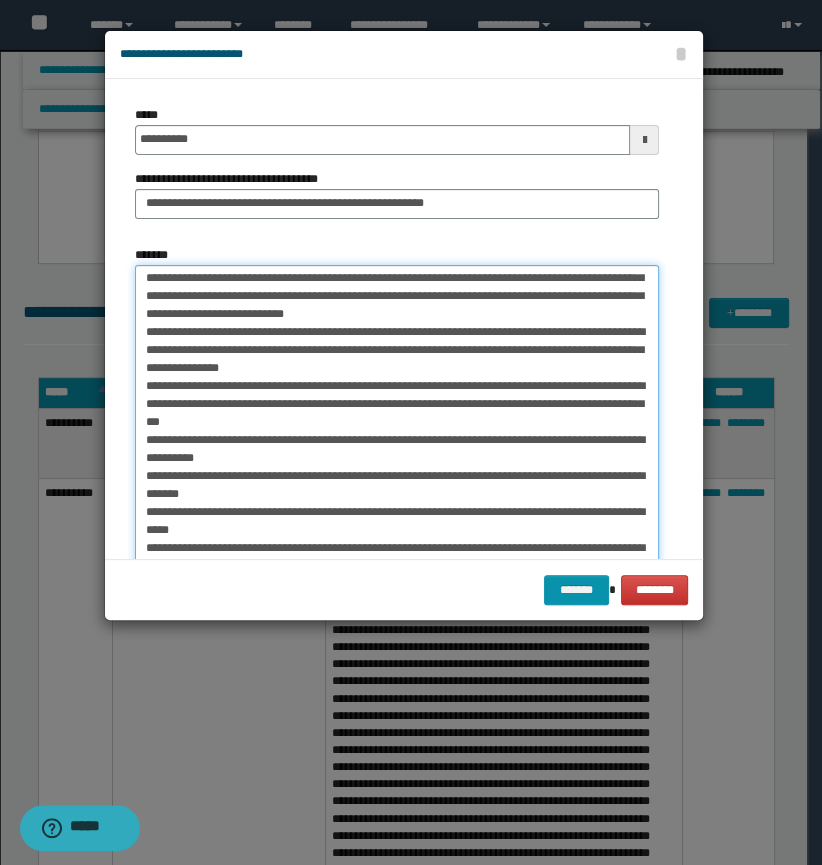 click on "*******" at bounding box center (397, 504) 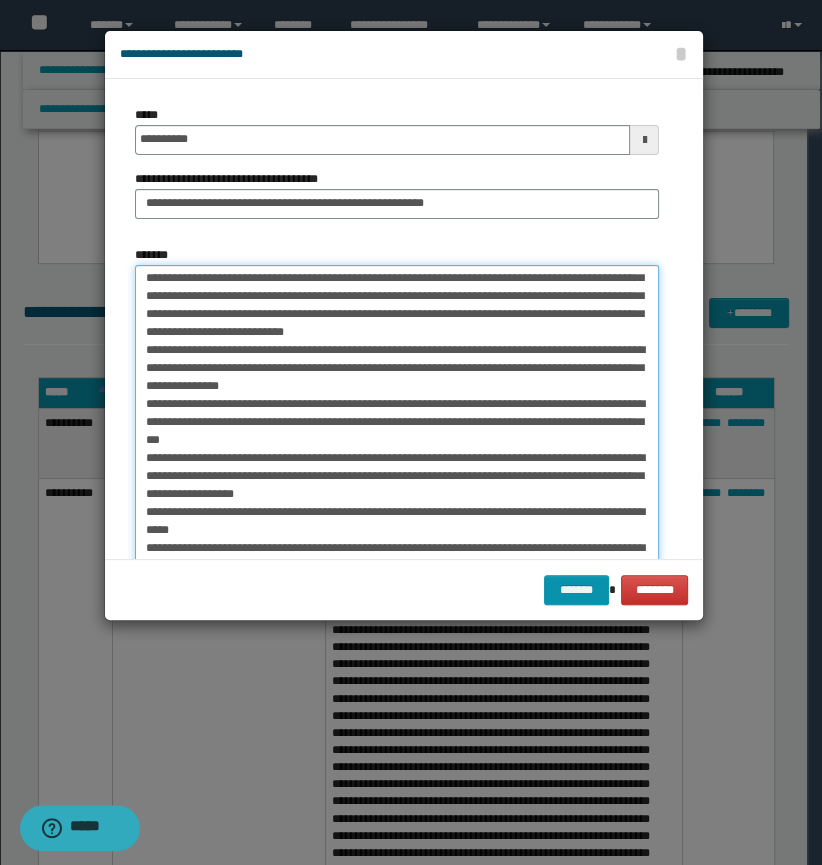 click on "*******" at bounding box center (397, 504) 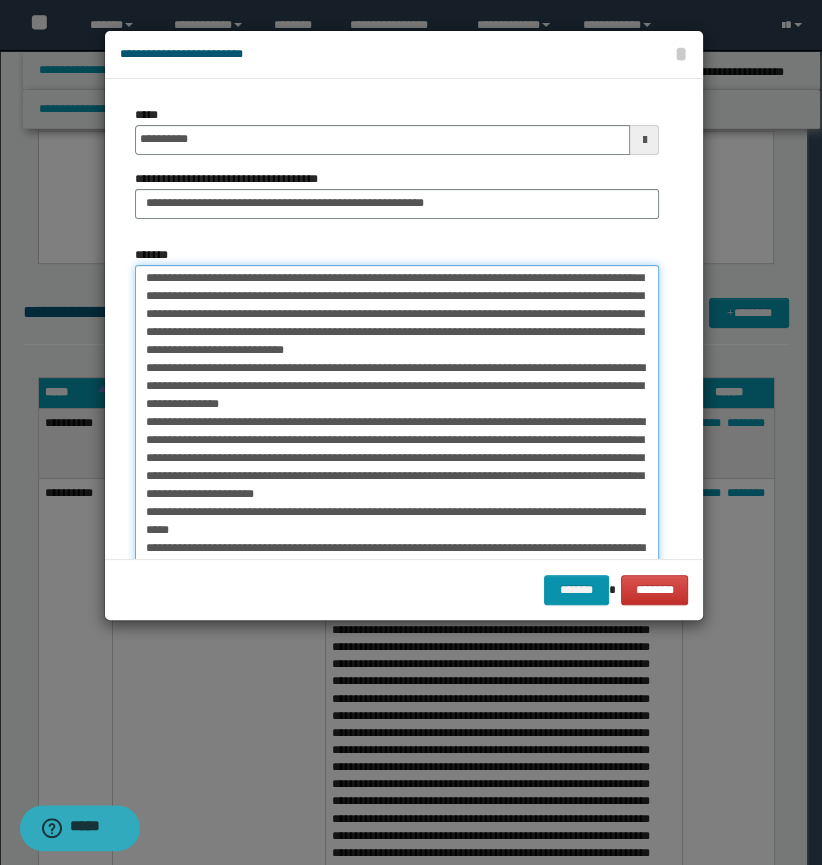 scroll, scrollTop: 379, scrollLeft: 0, axis: vertical 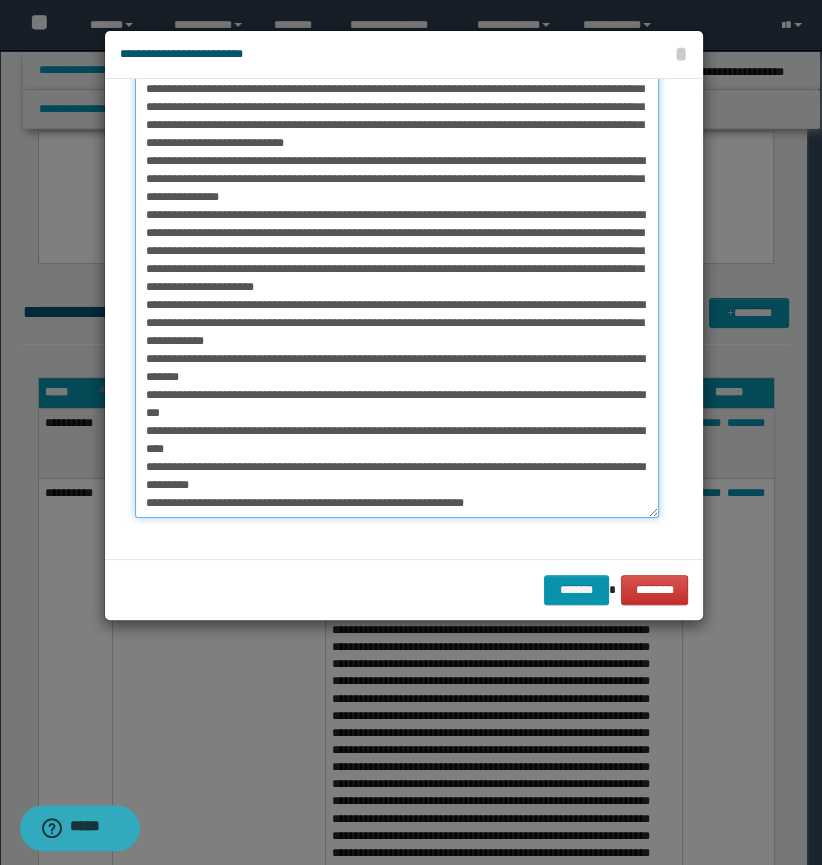 click on "*******" at bounding box center [397, 279] 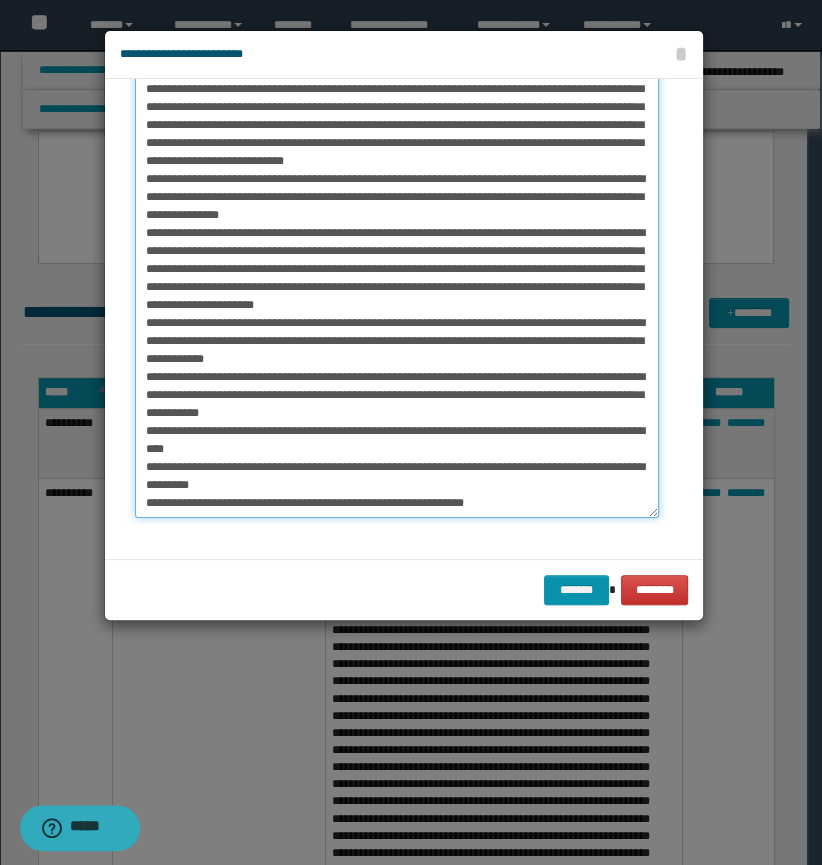 scroll, scrollTop: 343, scrollLeft: 0, axis: vertical 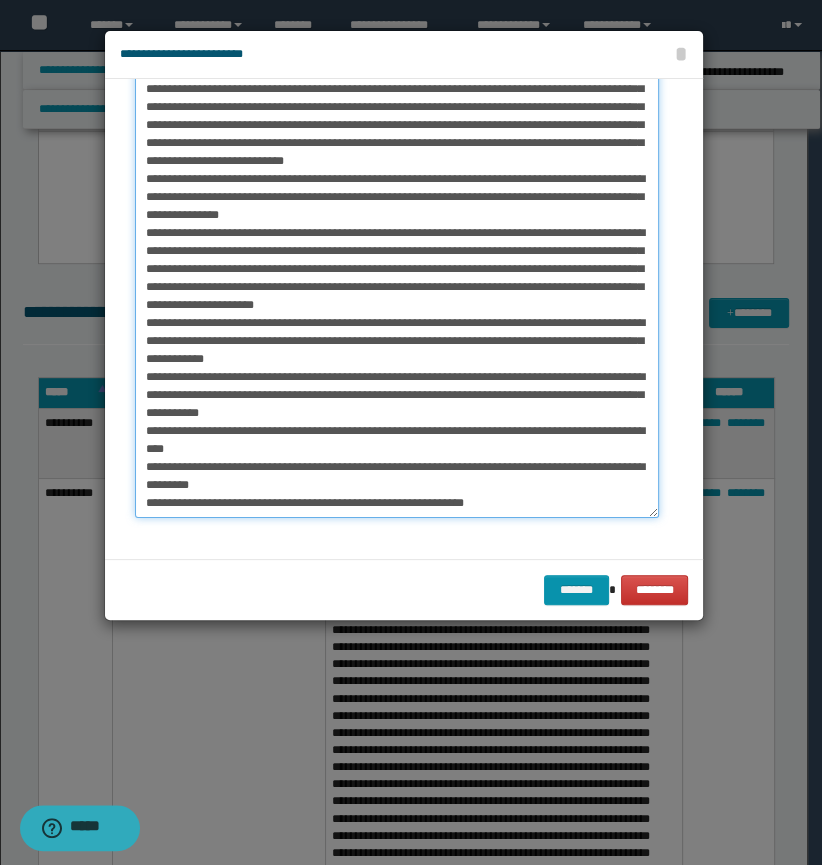 click on "*******" at bounding box center [397, 279] 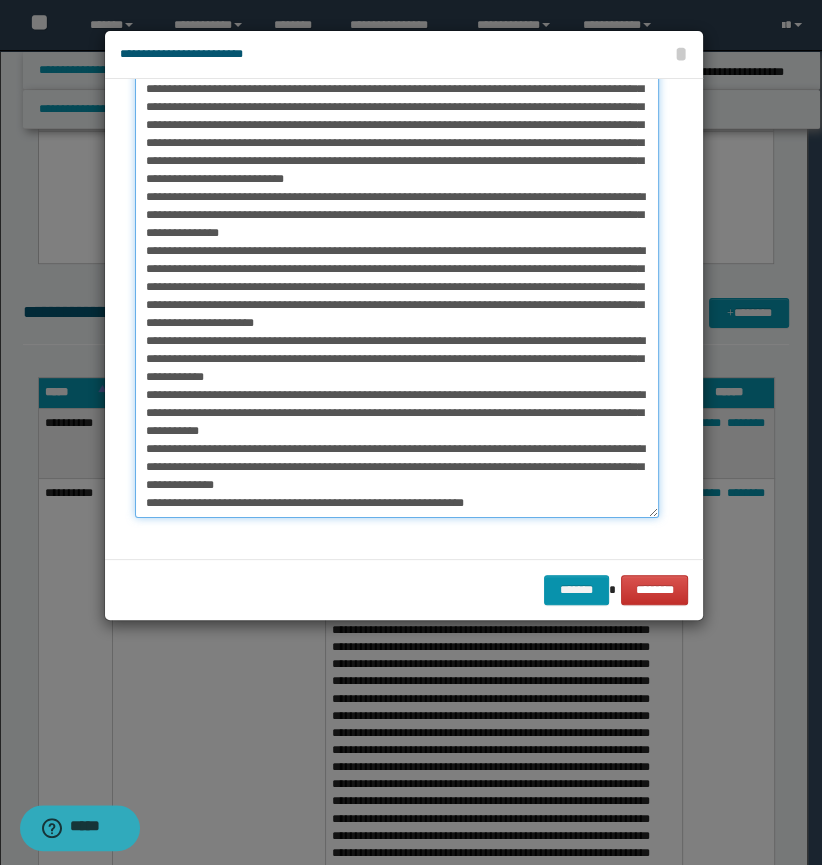 scroll, scrollTop: 325, scrollLeft: 0, axis: vertical 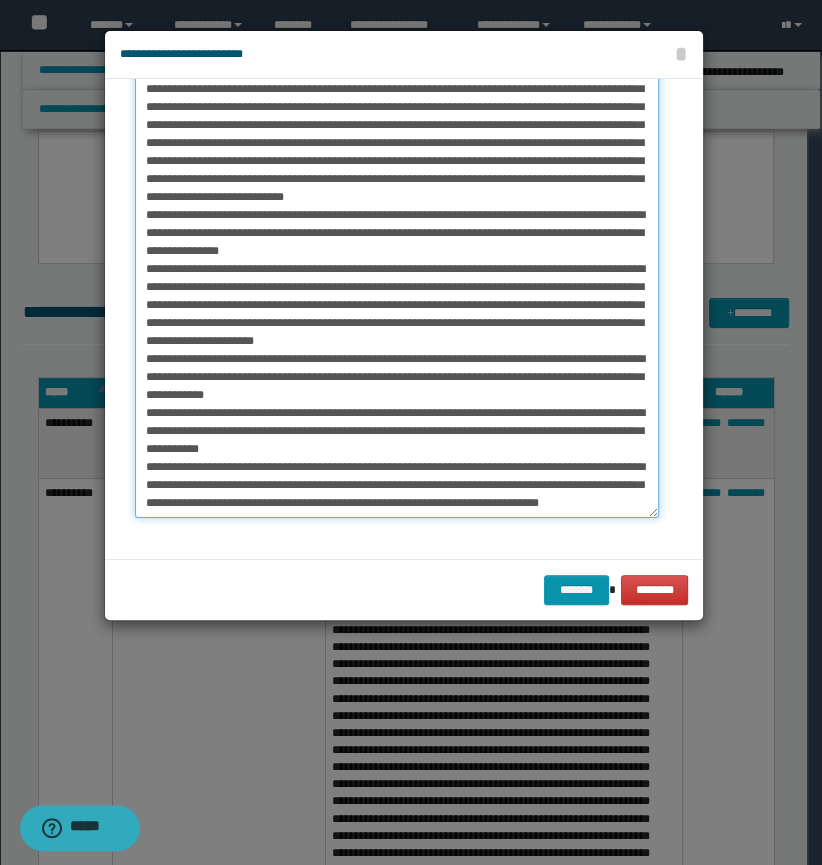 click on "*******" at bounding box center (397, 279) 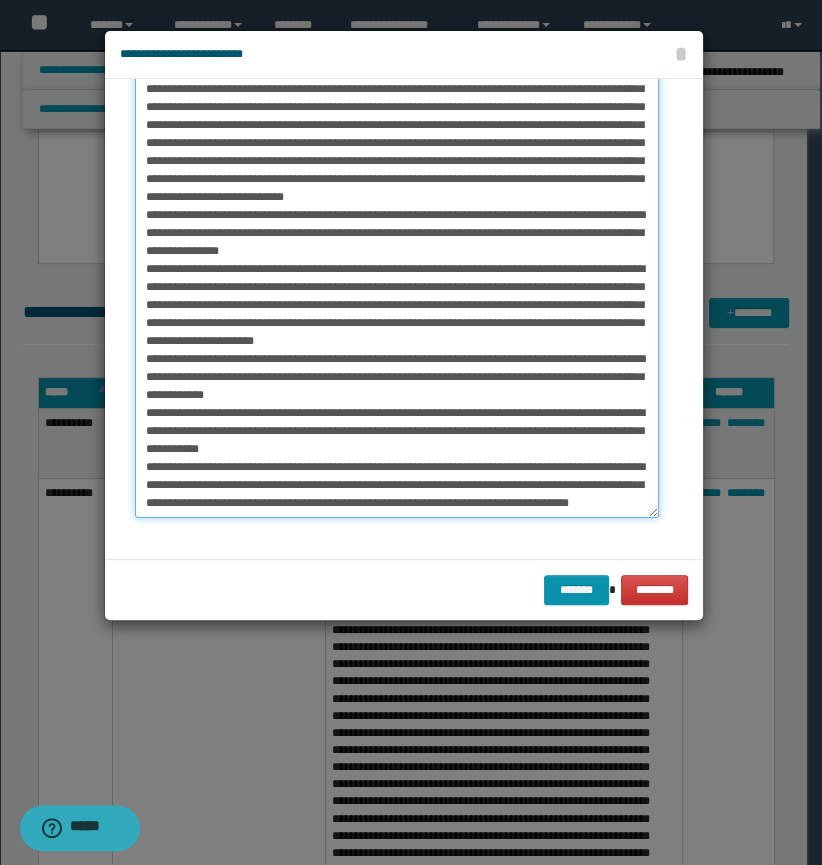 scroll, scrollTop: 0, scrollLeft: 0, axis: both 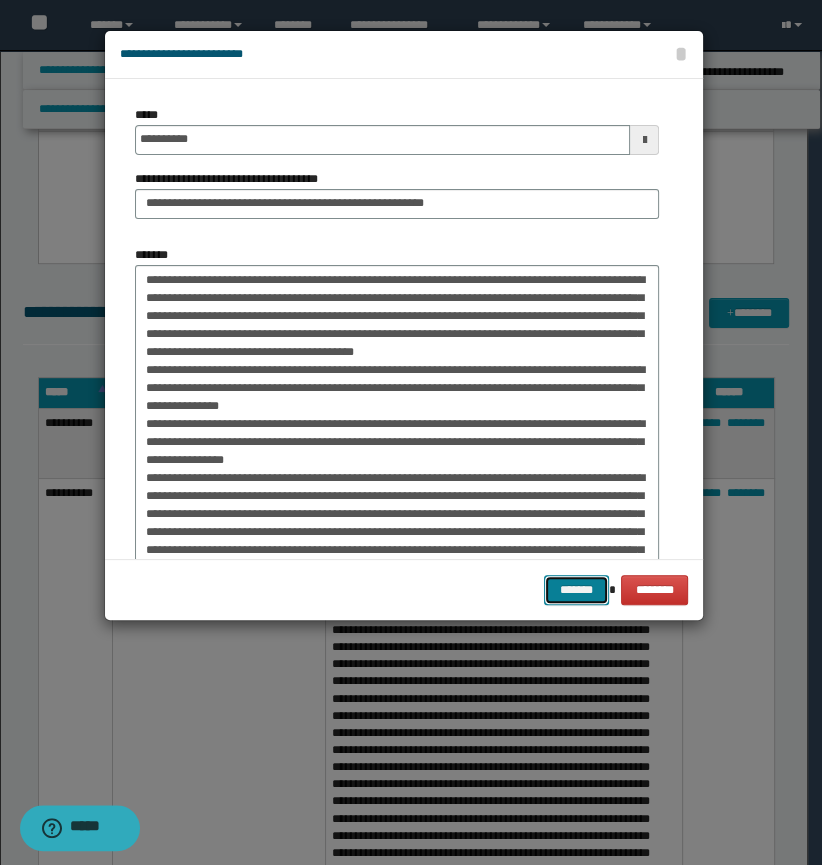click on "*******" at bounding box center [576, 590] 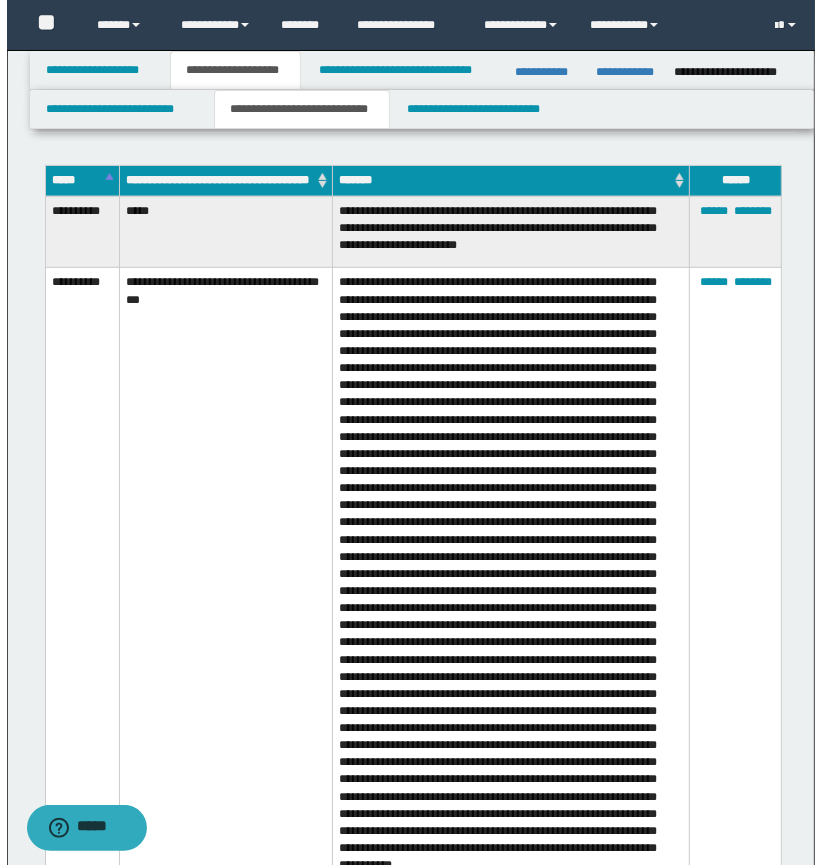 scroll, scrollTop: 30, scrollLeft: 0, axis: vertical 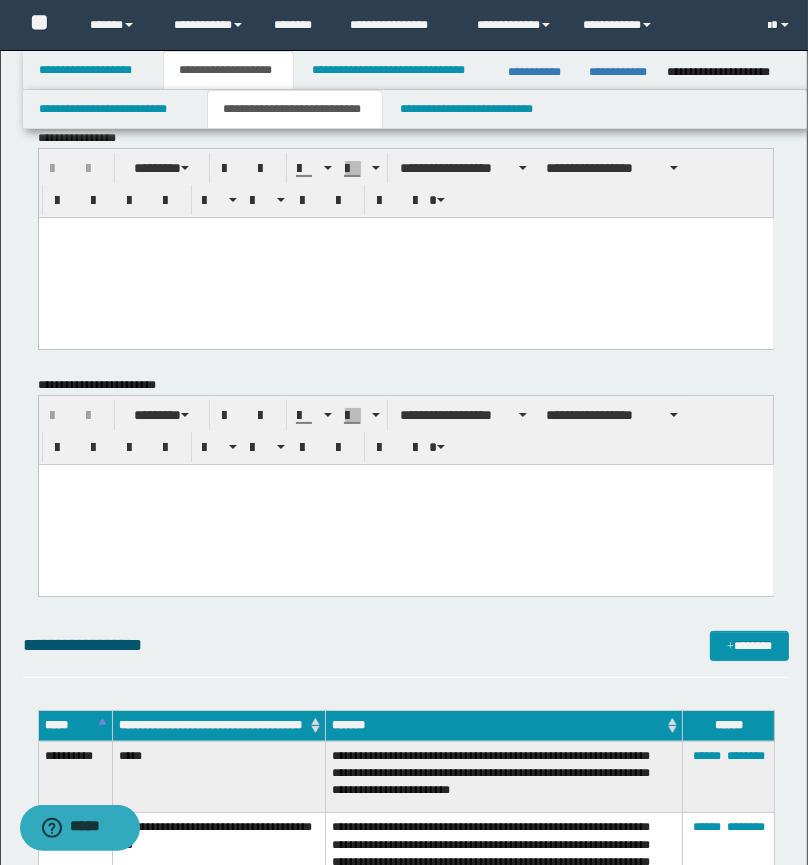 click on "**********" at bounding box center [406, 4810] 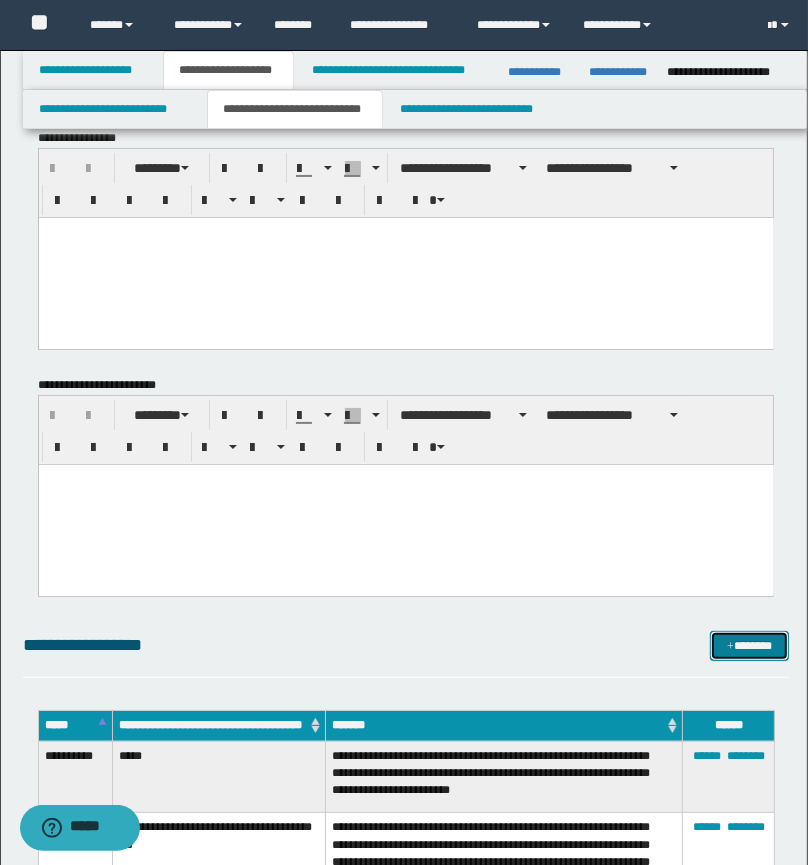 click on "*******" at bounding box center (750, 646) 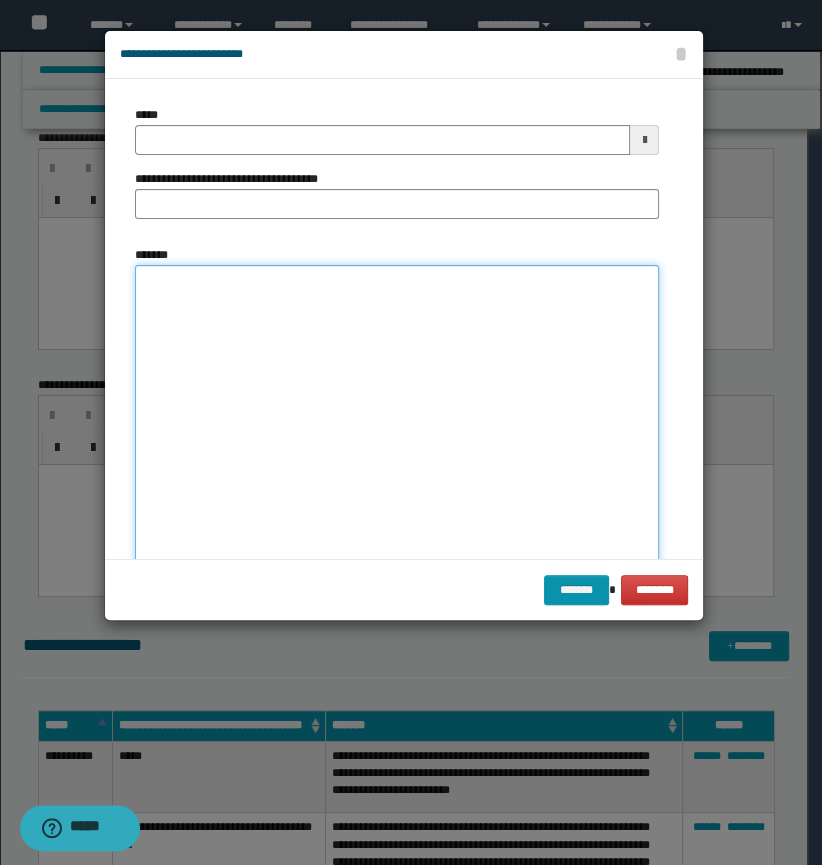 click on "*******" at bounding box center (397, 504) 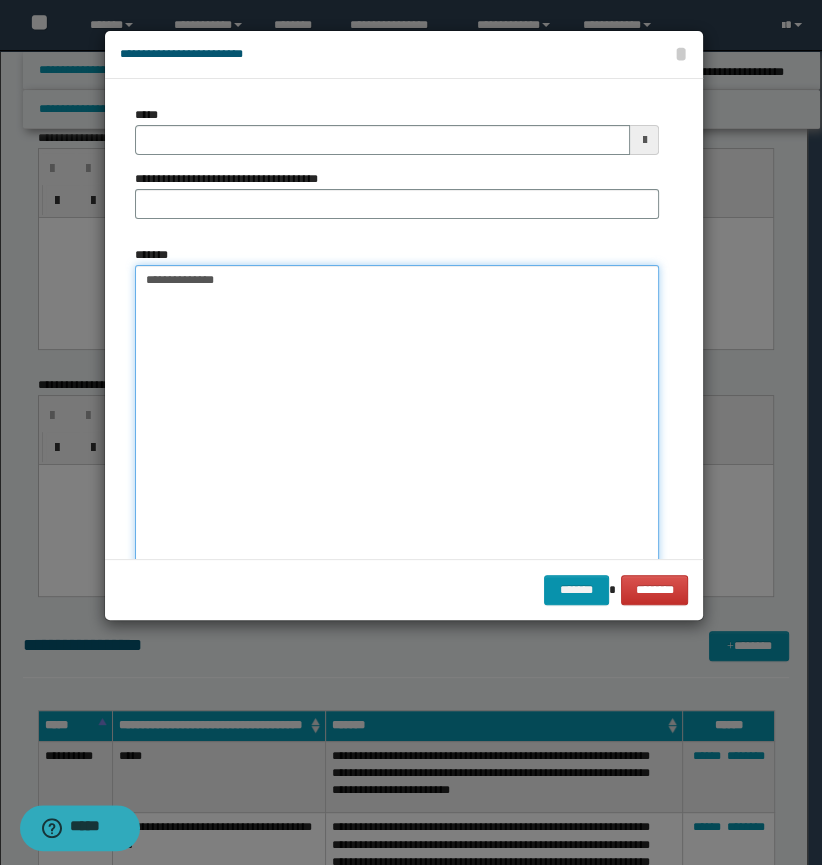 type on "**********" 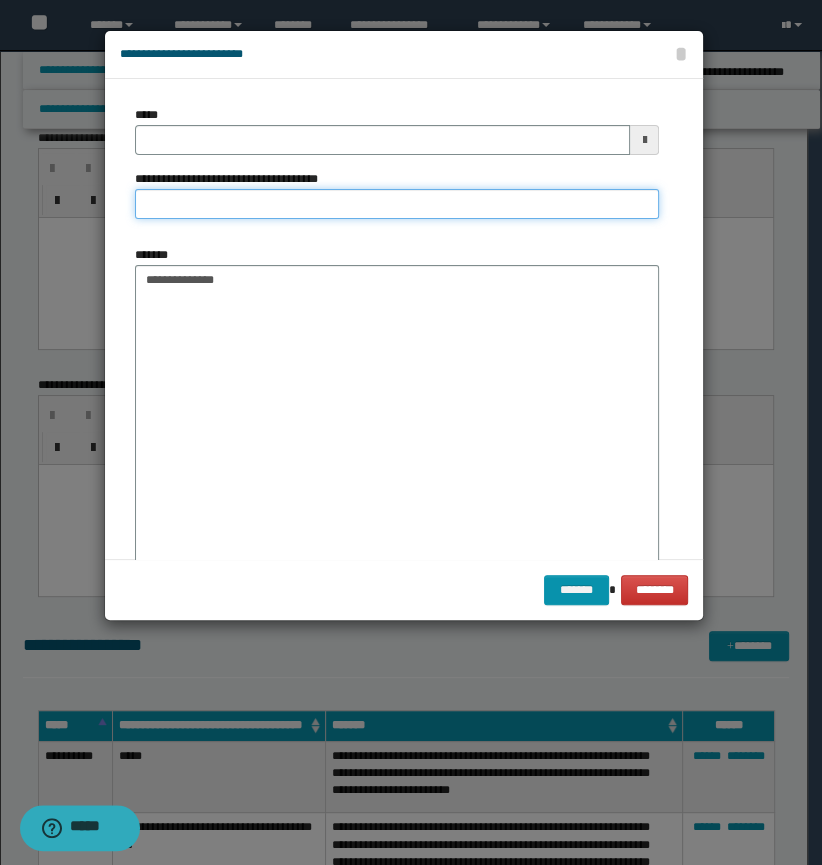 click on "**********" at bounding box center [397, 204] 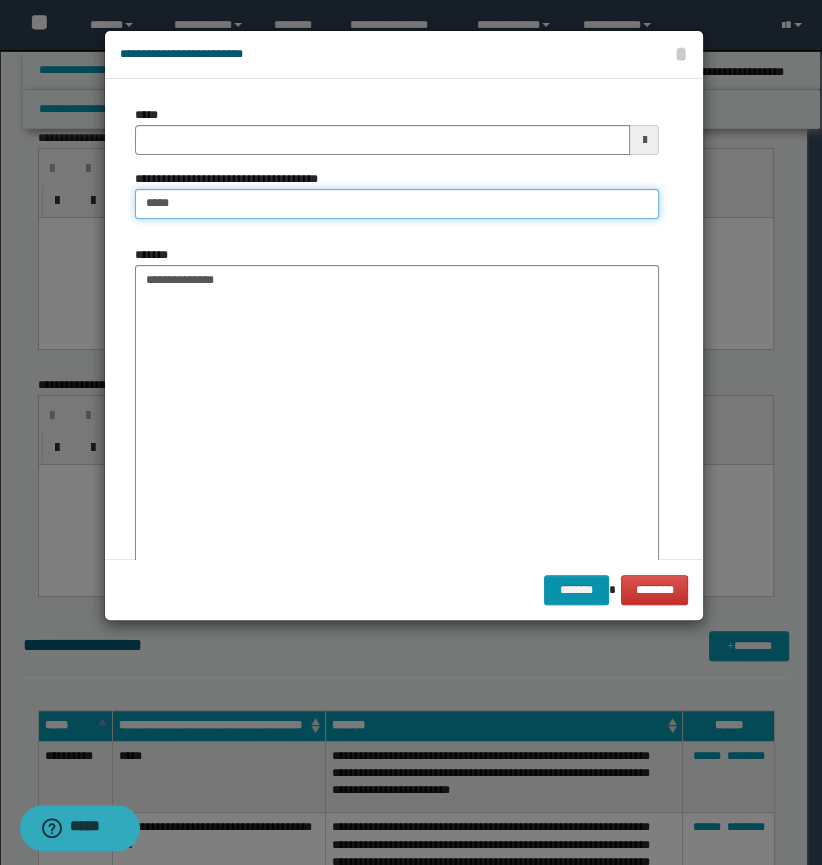 type on "**********" 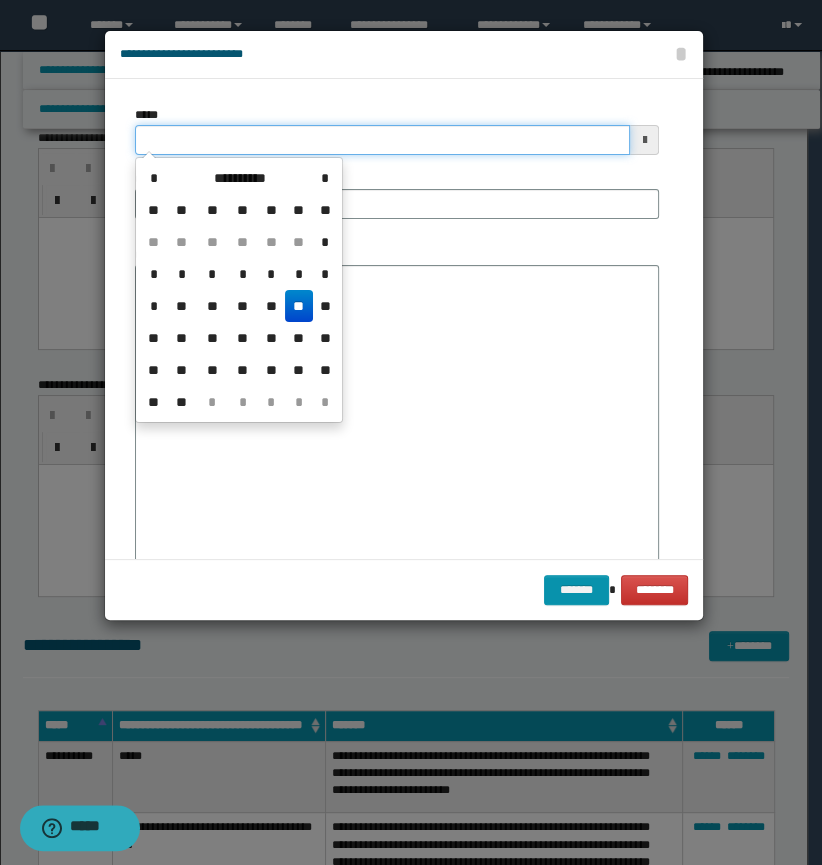 drag, startPoint x: 218, startPoint y: 143, endPoint x: -2, endPoint y: 132, distance: 220.27483 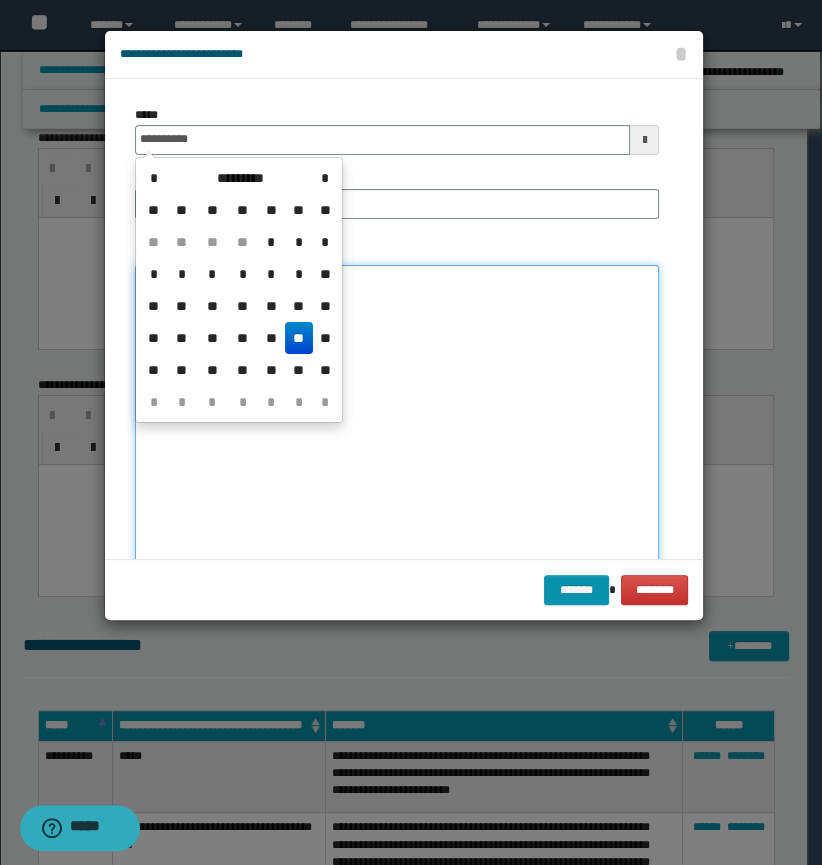 type on "**********" 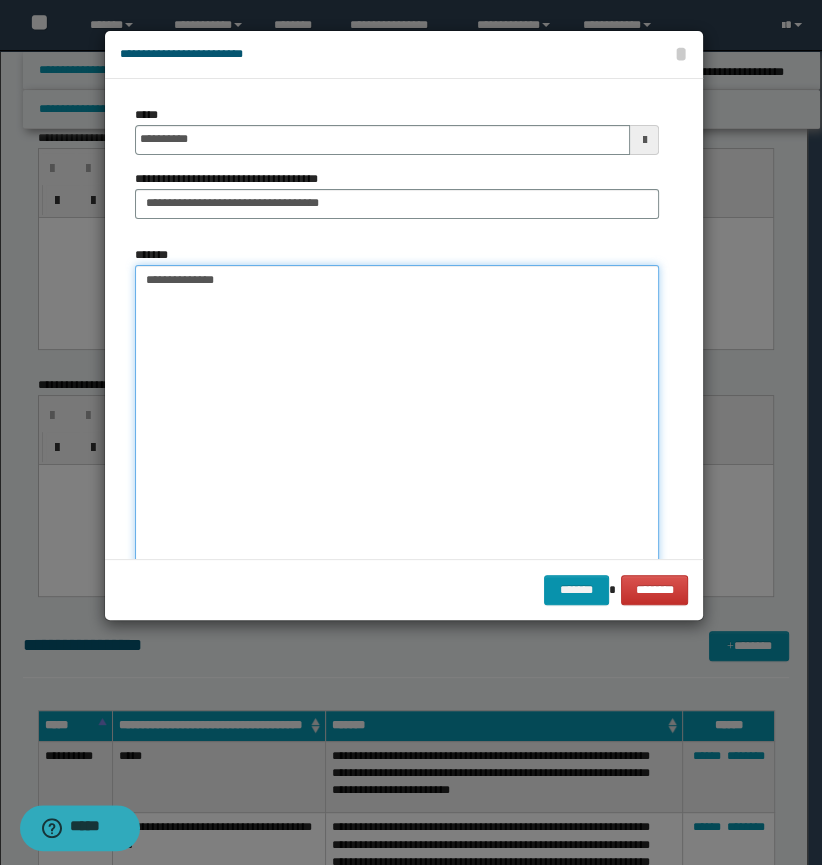 click on "**********" at bounding box center (397, 504) 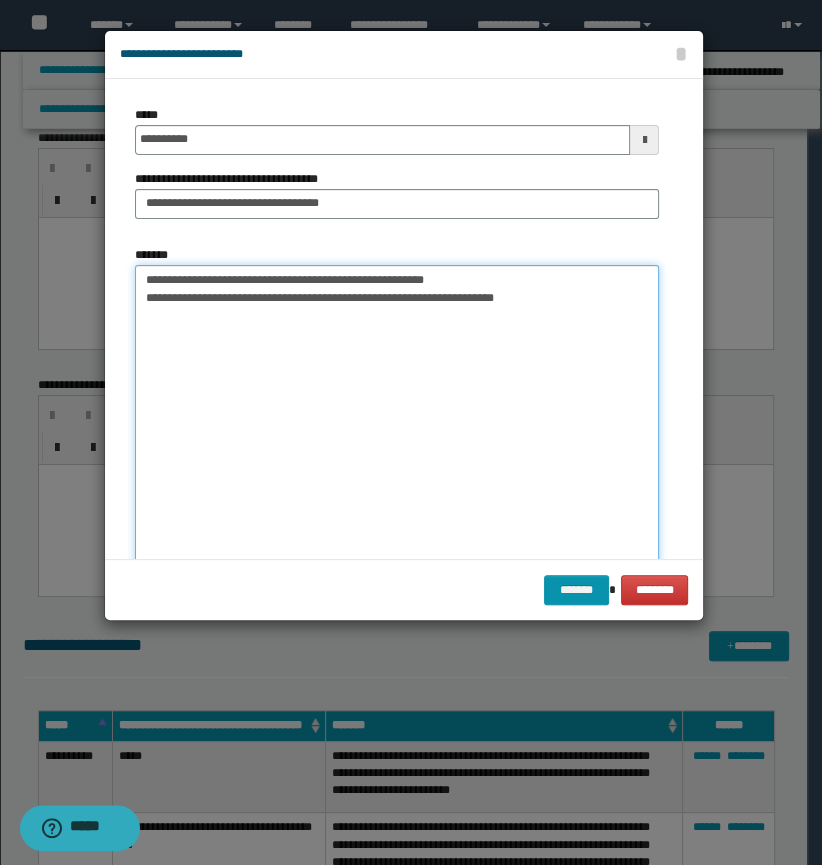 click on "**********" at bounding box center (397, 504) 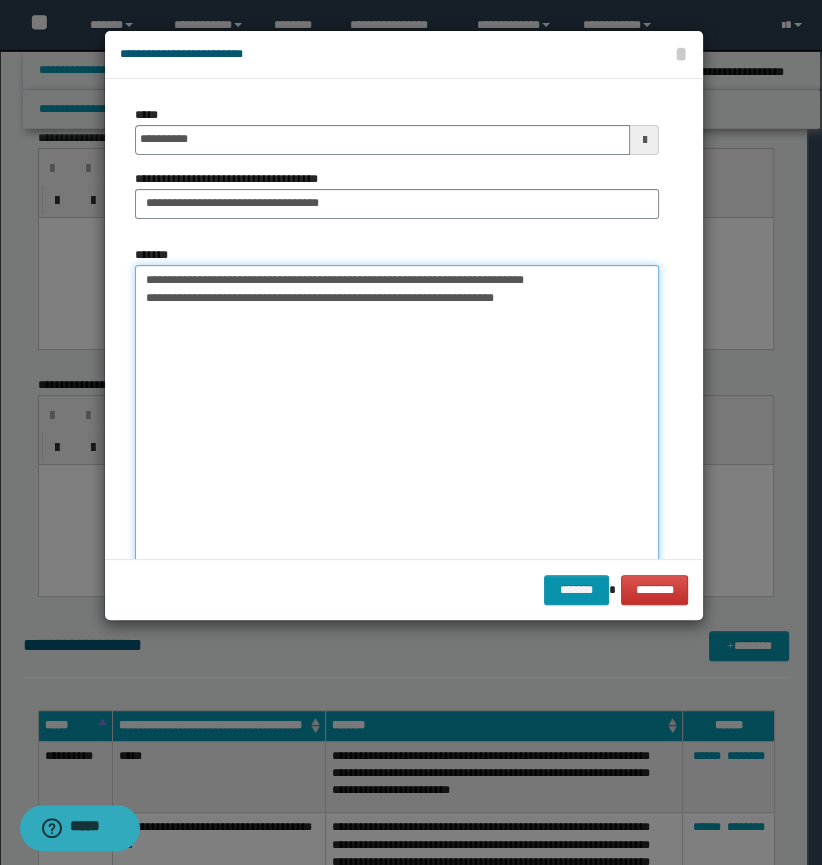 click on "**********" at bounding box center [397, 504] 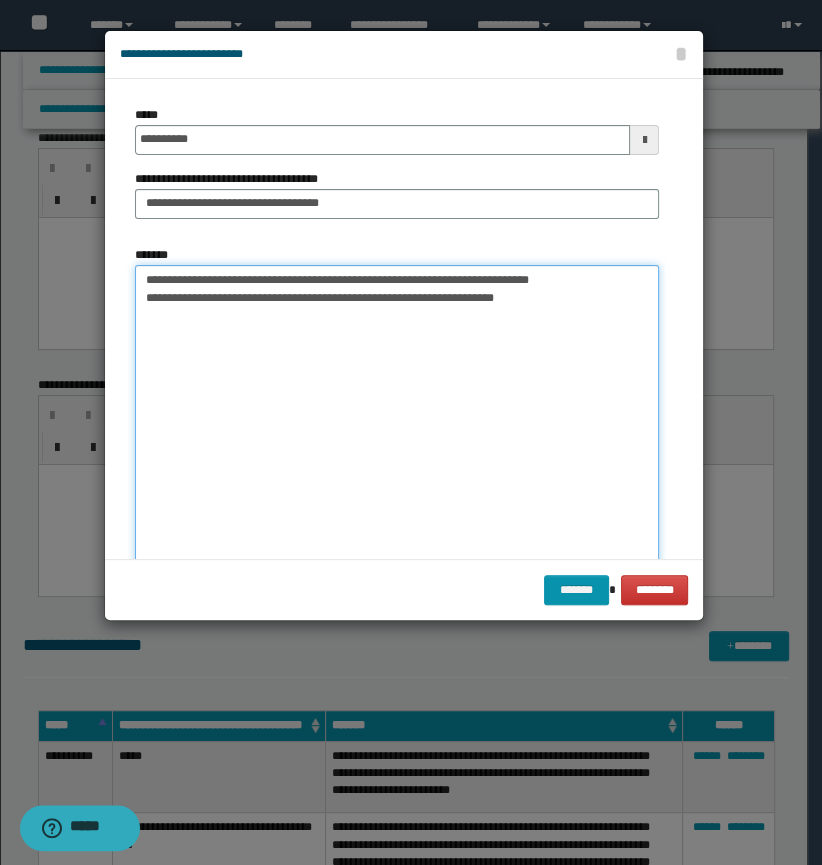 click on "**********" at bounding box center (397, 504) 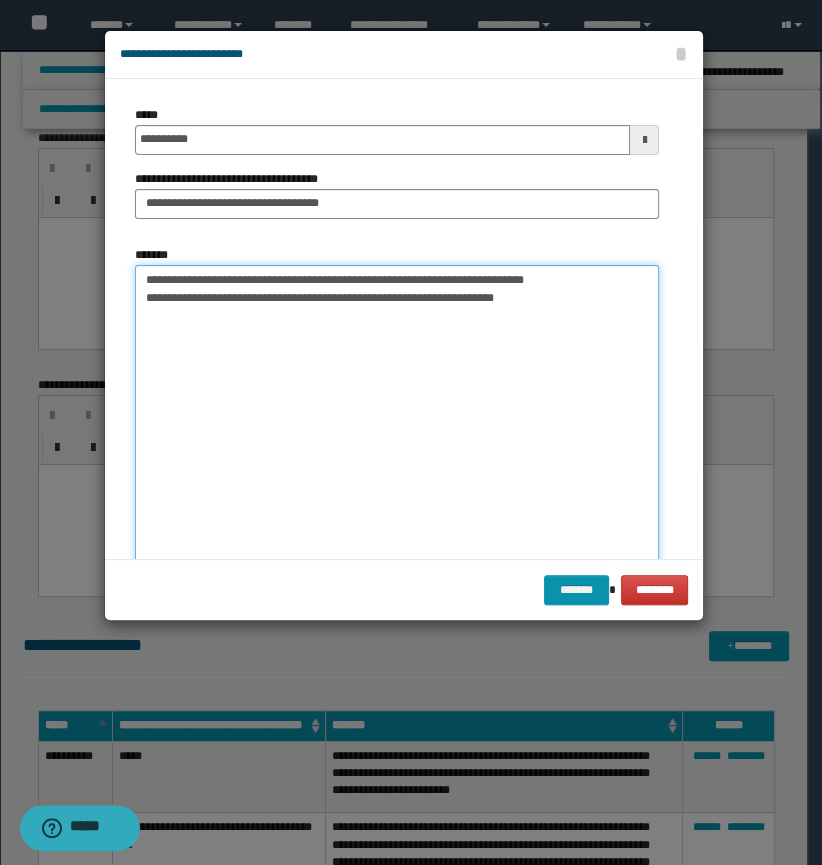 drag, startPoint x: 345, startPoint y: 298, endPoint x: 95, endPoint y: 298, distance: 250 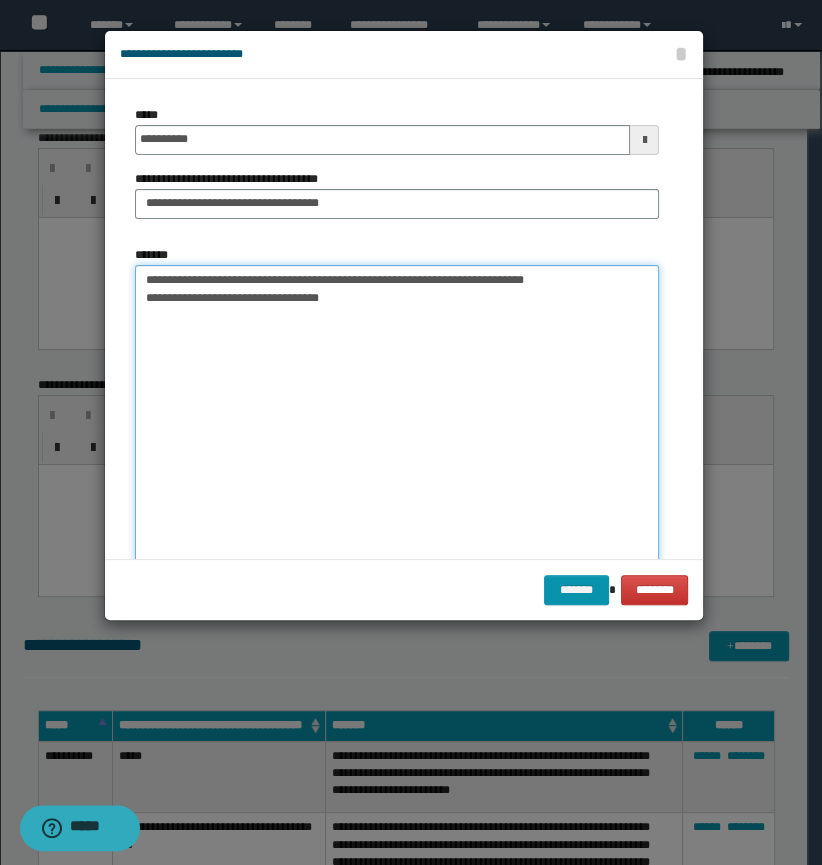 click on "**********" at bounding box center [397, 504] 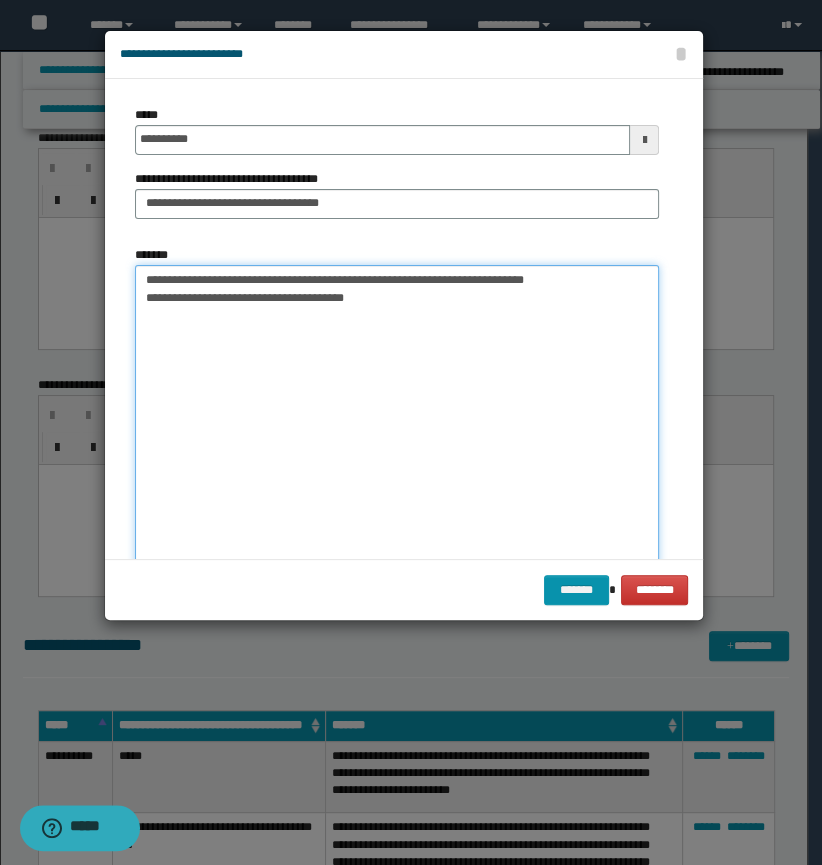 drag, startPoint x: 600, startPoint y: 299, endPoint x: 596, endPoint y: 260, distance: 39.20459 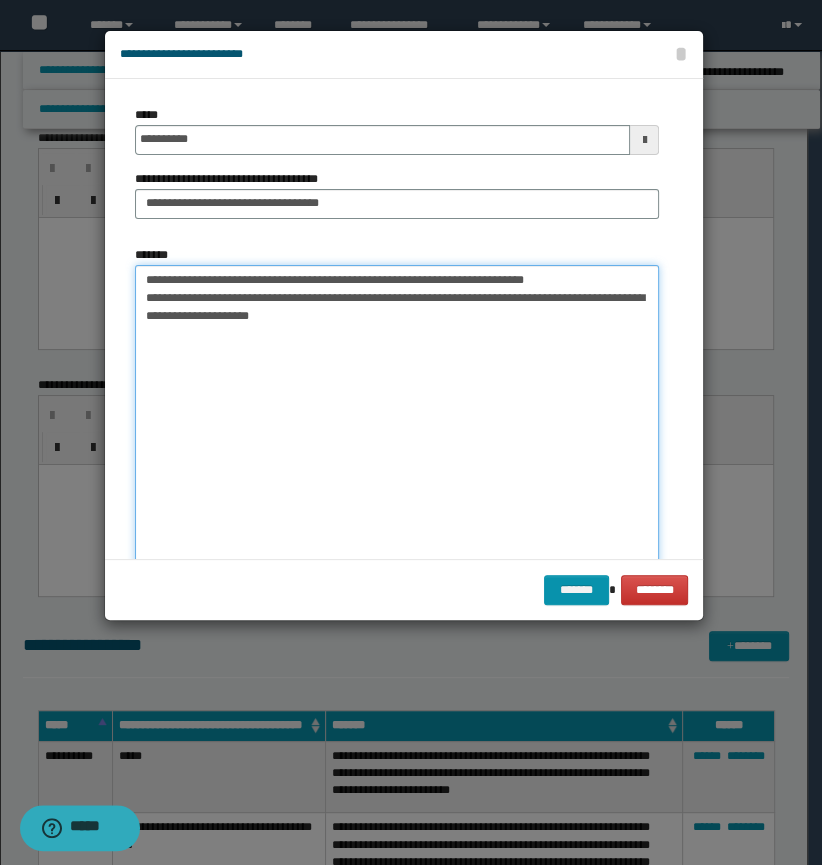 click on "**********" at bounding box center (397, 504) 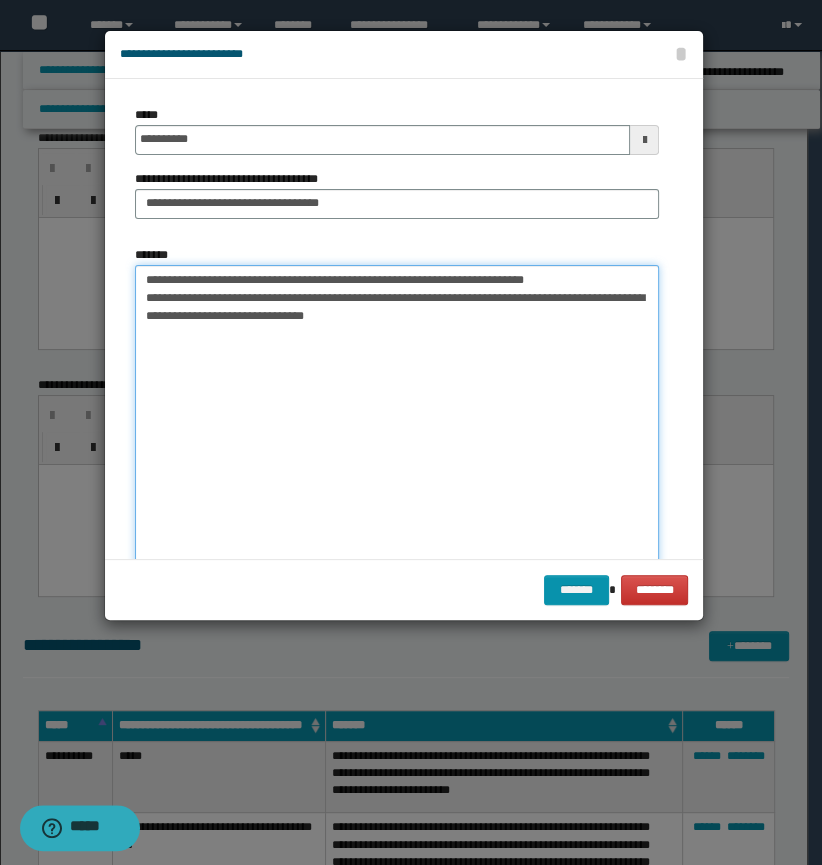 click on "**********" at bounding box center (397, 504) 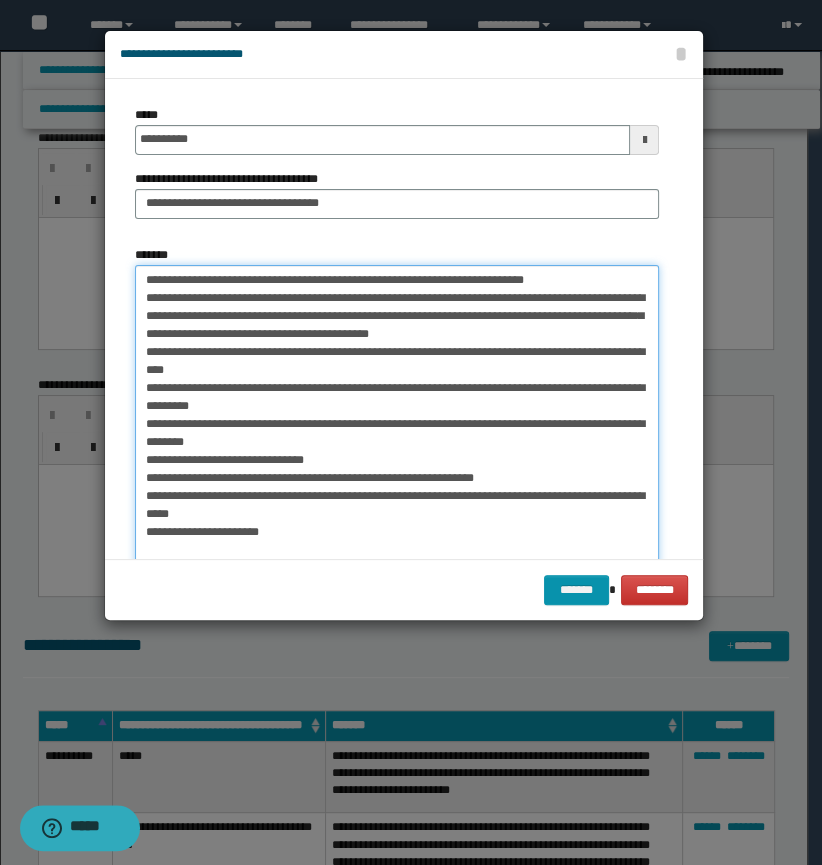 click on "**********" at bounding box center [397, 504] 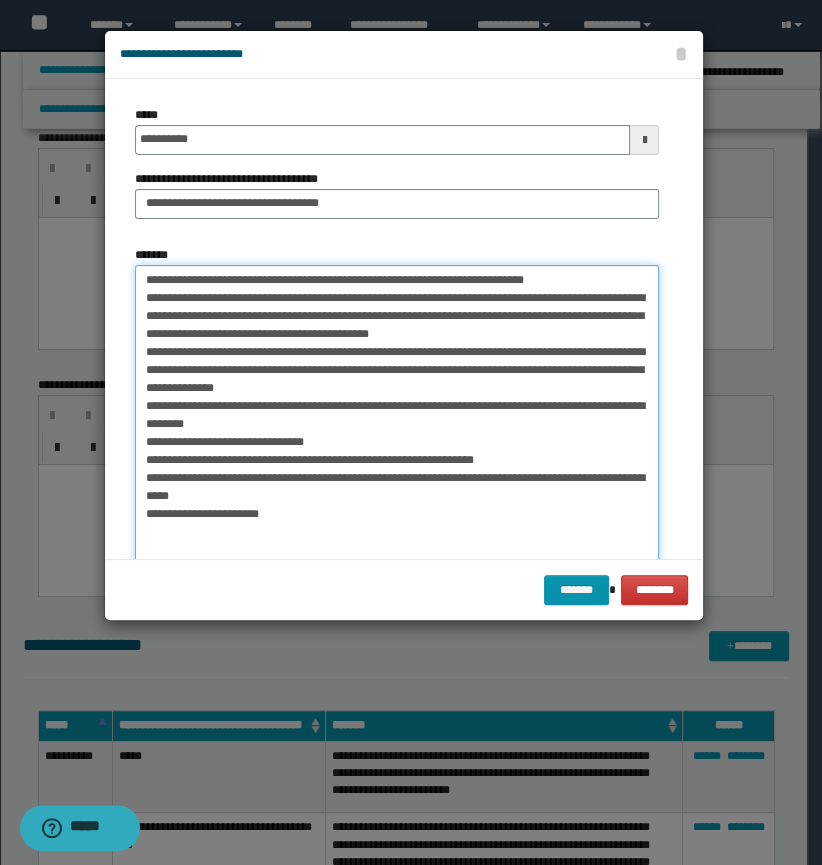 click on "**********" at bounding box center (397, 504) 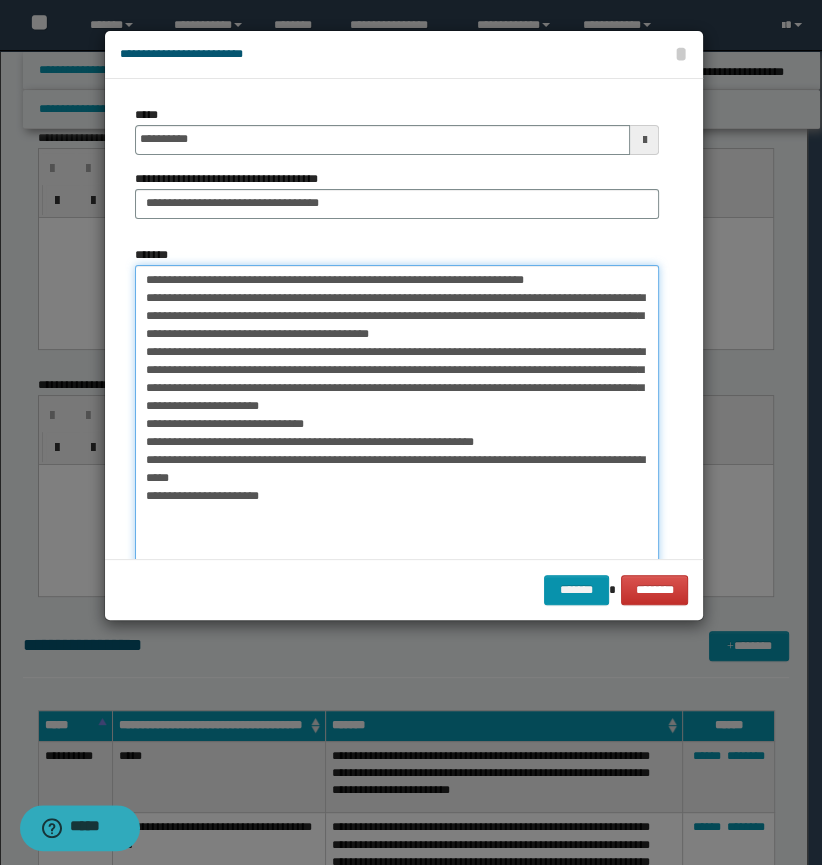 click on "**********" at bounding box center [397, 504] 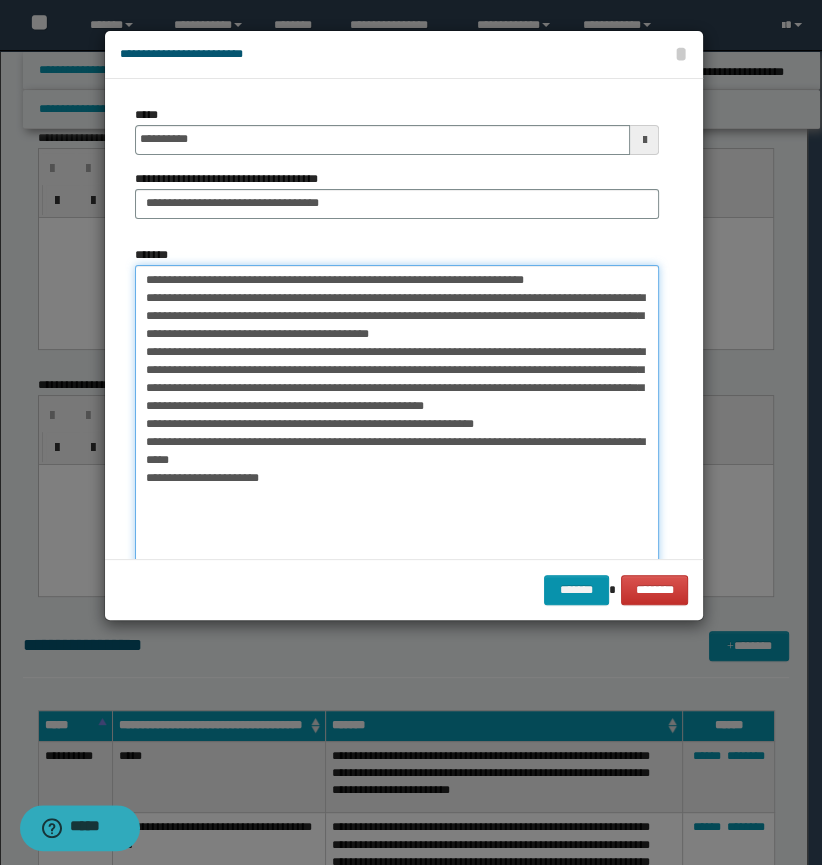 click on "**********" at bounding box center (397, 504) 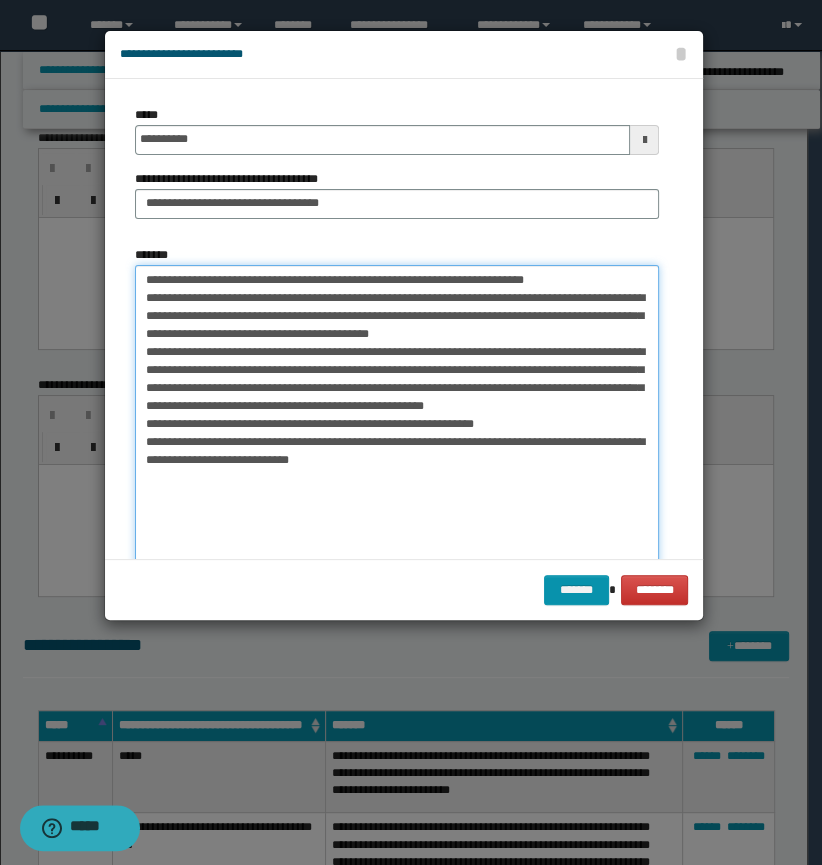 click on "**********" at bounding box center [397, 504] 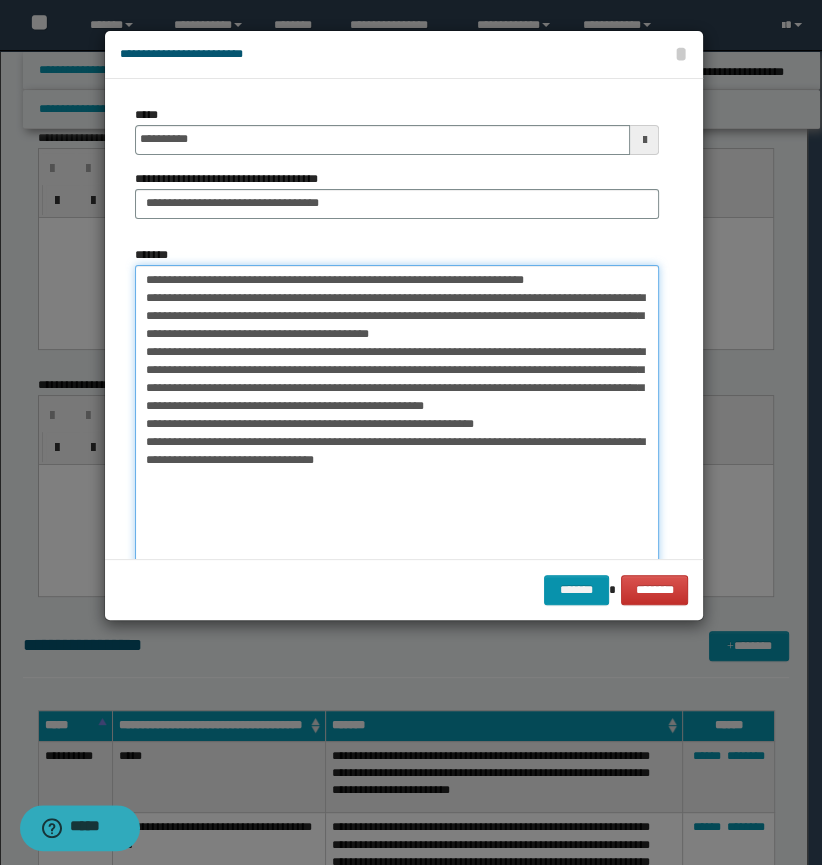 click on "**********" at bounding box center [397, 504] 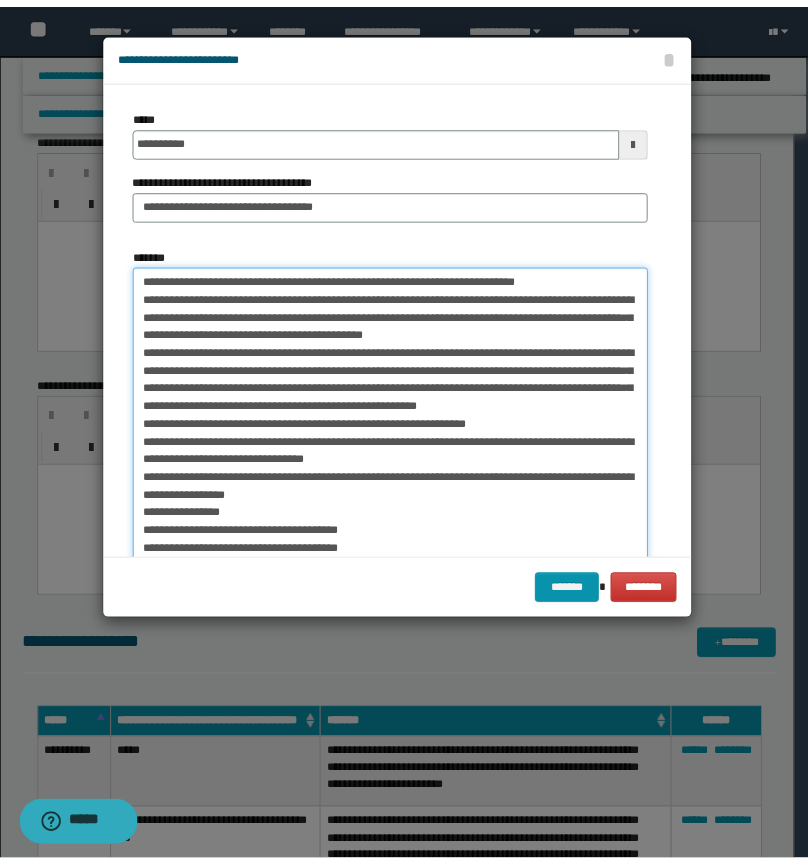 scroll, scrollTop: 88, scrollLeft: 0, axis: vertical 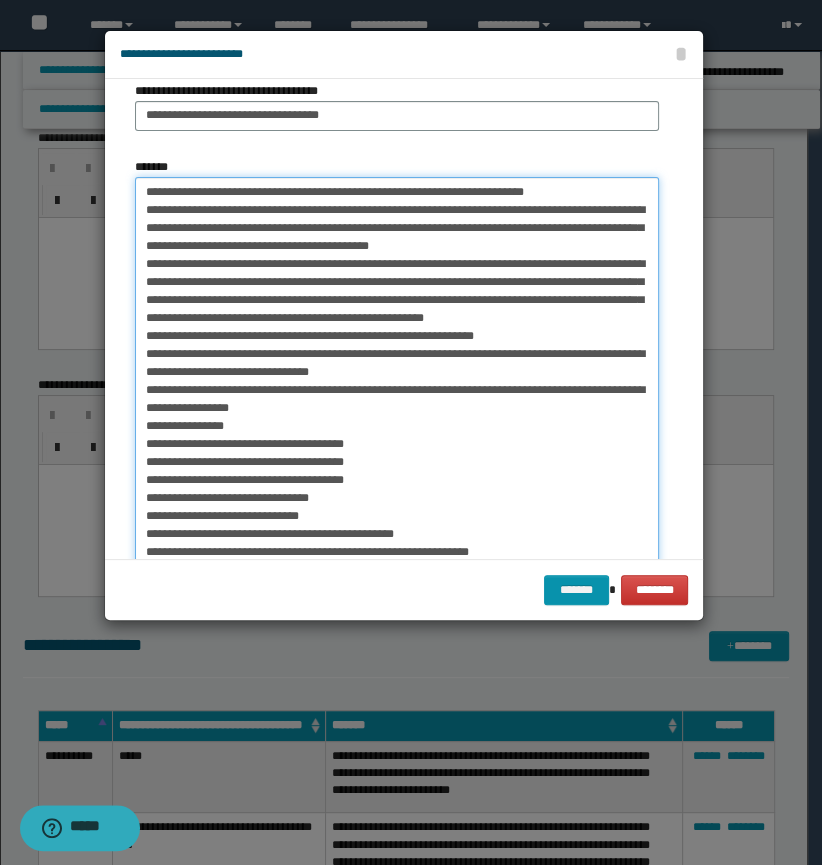 click on "*******" at bounding box center (397, 416) 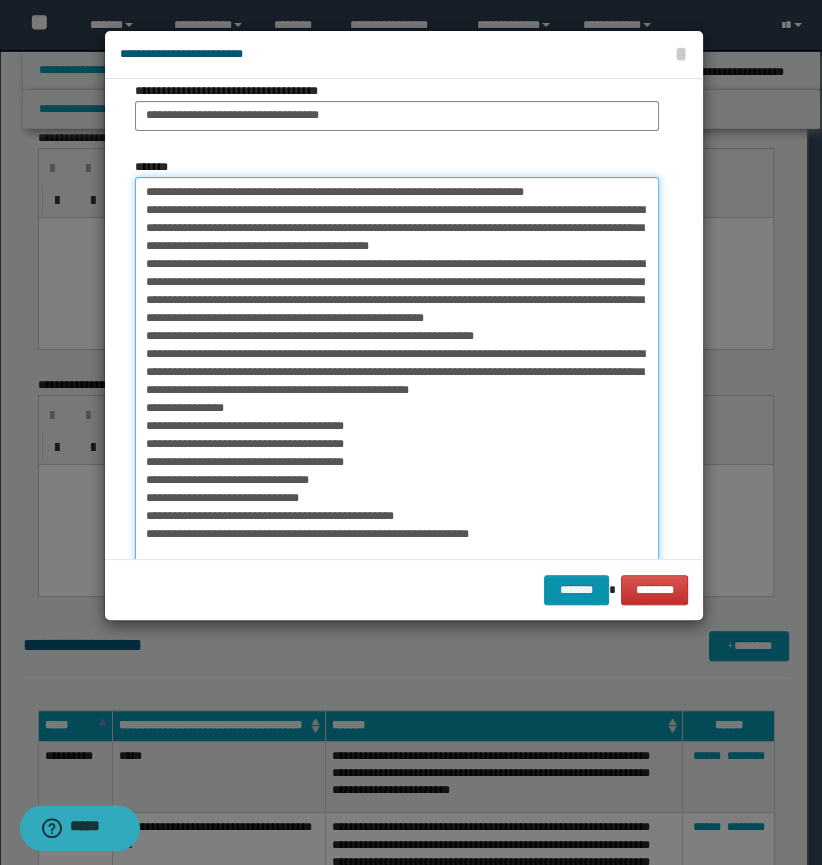 click on "*******" at bounding box center [397, 416] 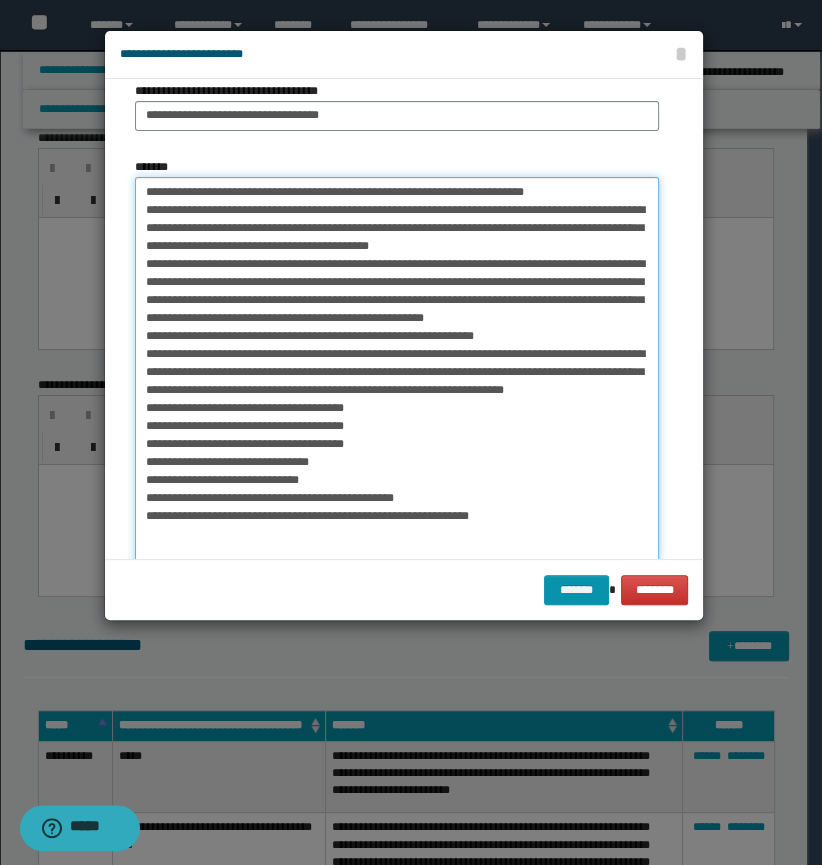 click on "*******" at bounding box center (397, 416) 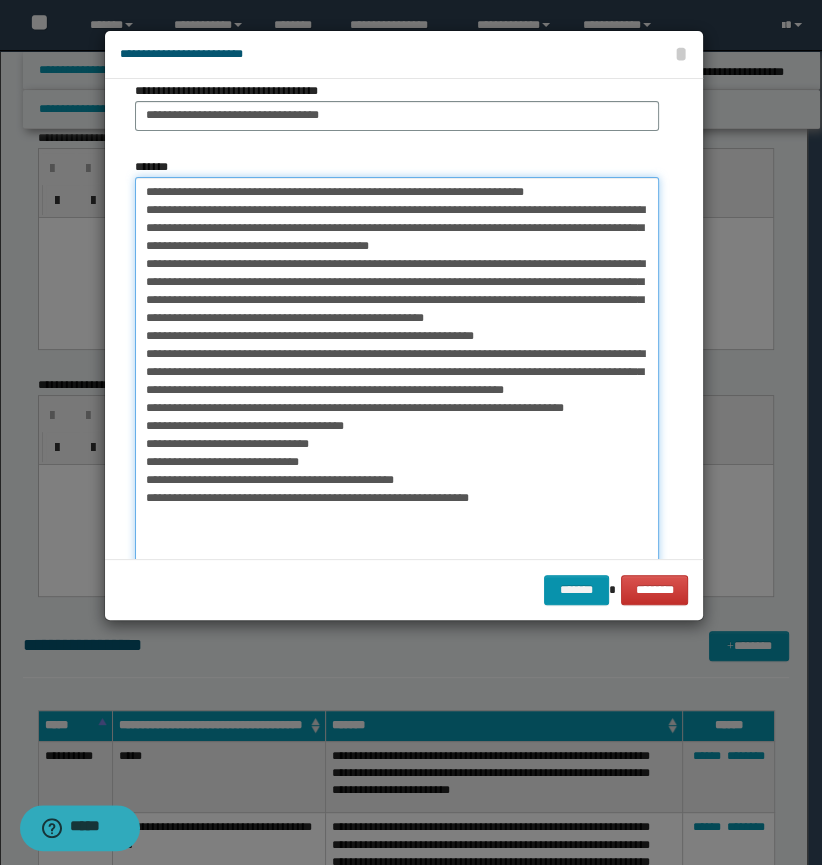 click on "*******" at bounding box center [397, 416] 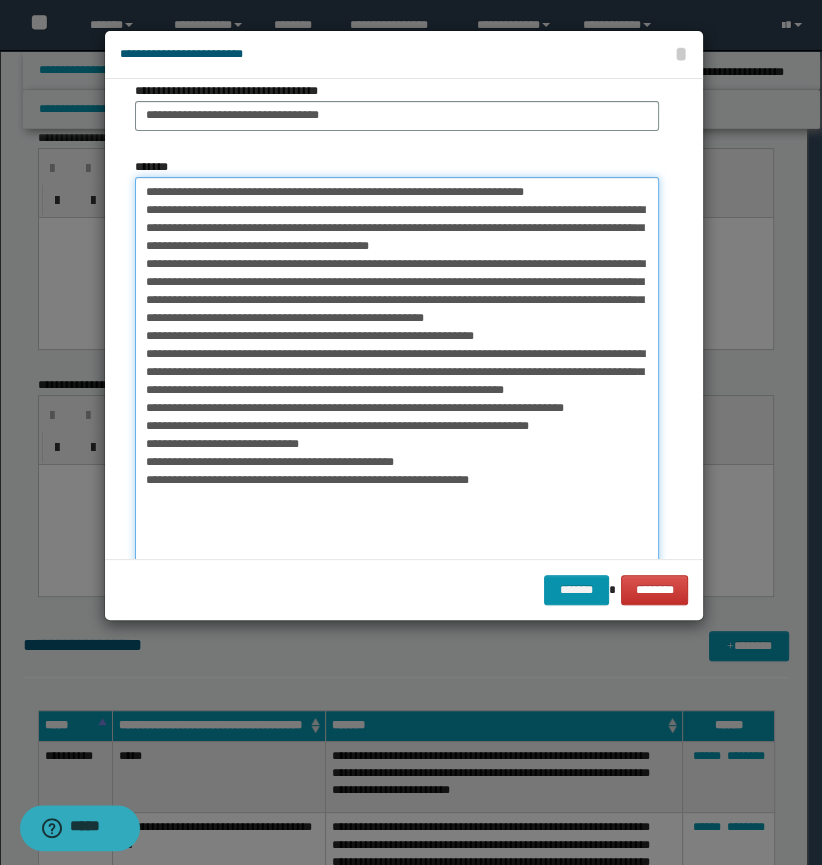 click on "*******" at bounding box center (397, 416) 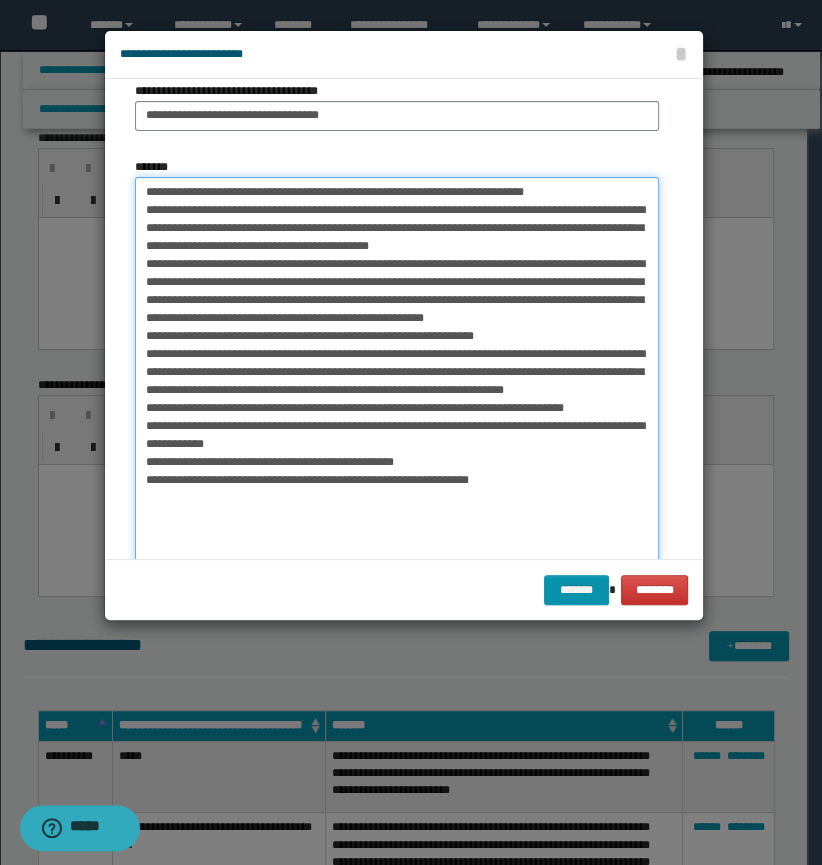 click on "*******" at bounding box center (397, 416) 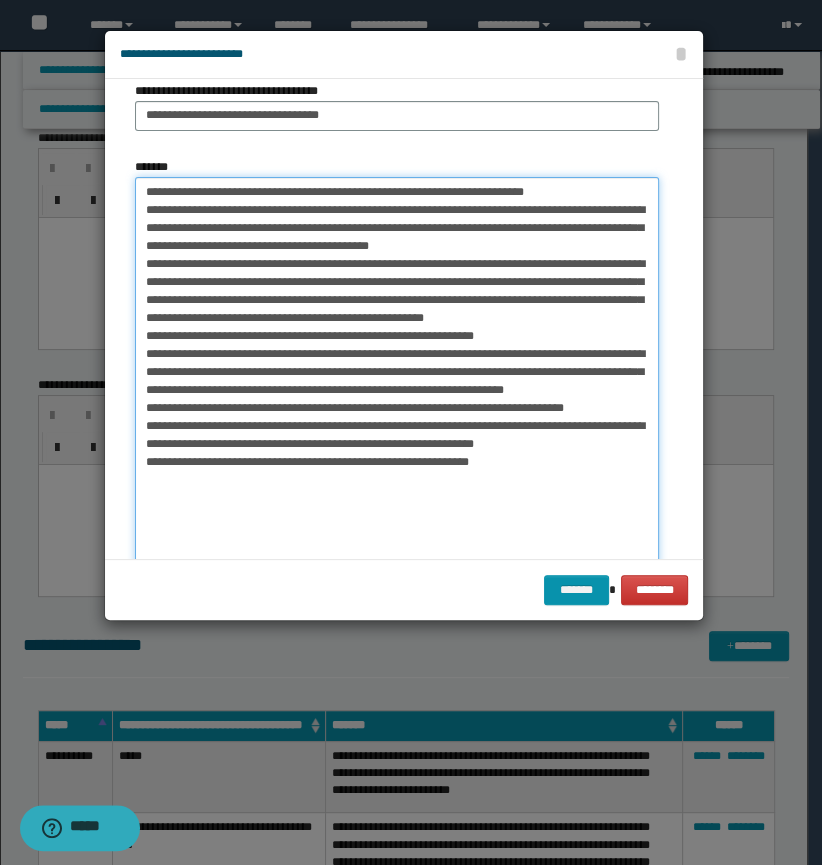 click on "*******" at bounding box center [397, 416] 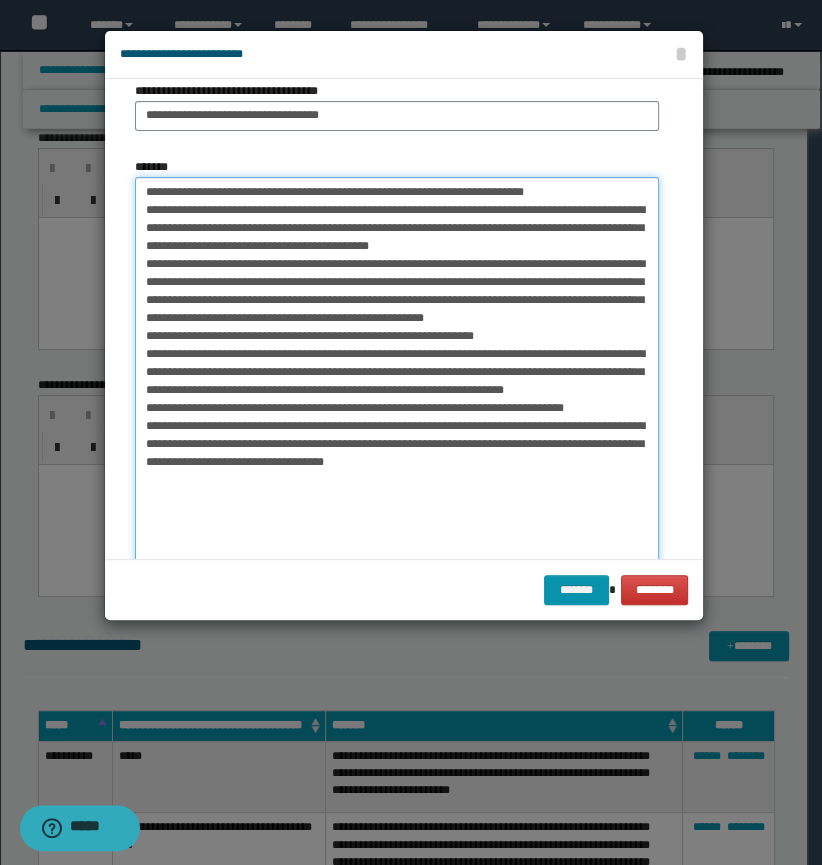 drag, startPoint x: 556, startPoint y: 445, endPoint x: 561, endPoint y: 434, distance: 12.083046 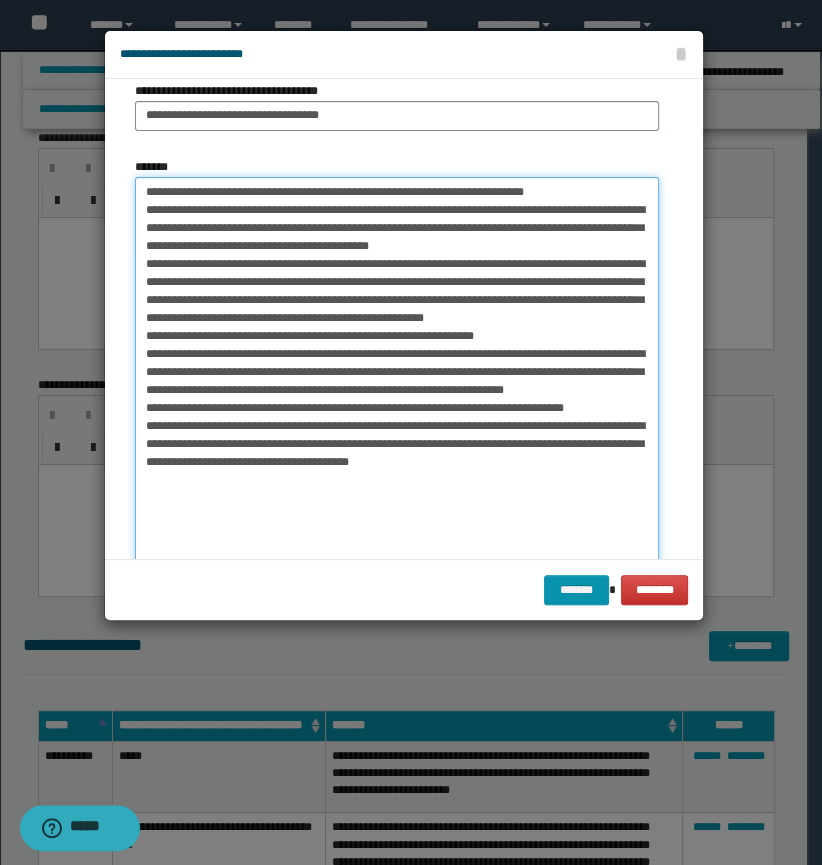 click on "*******" at bounding box center [397, 416] 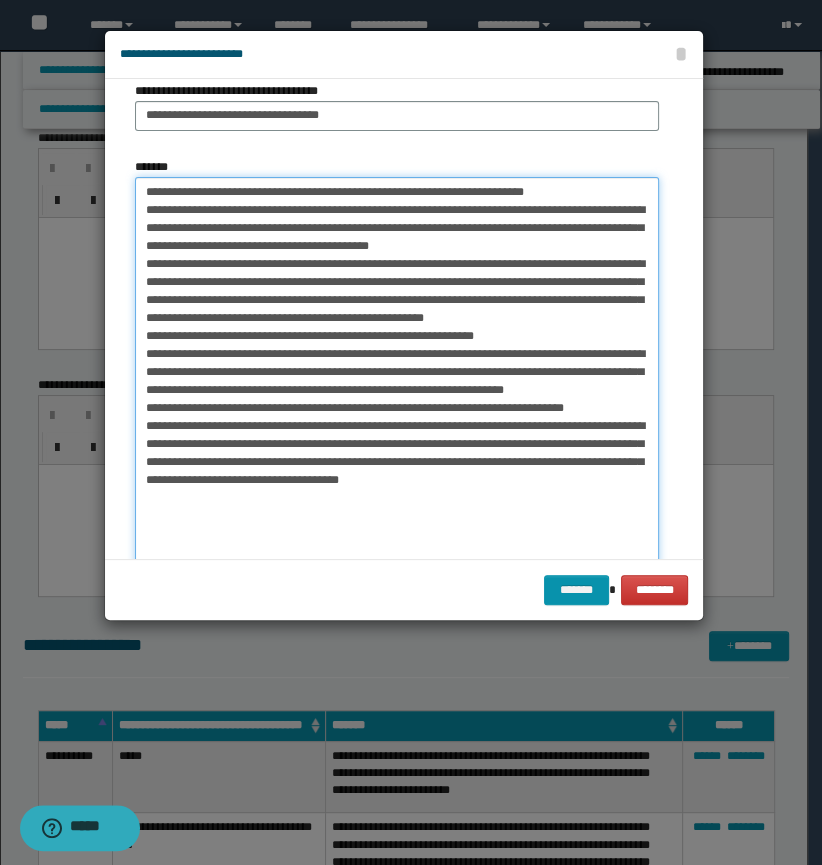 click on "*******" at bounding box center (397, 416) 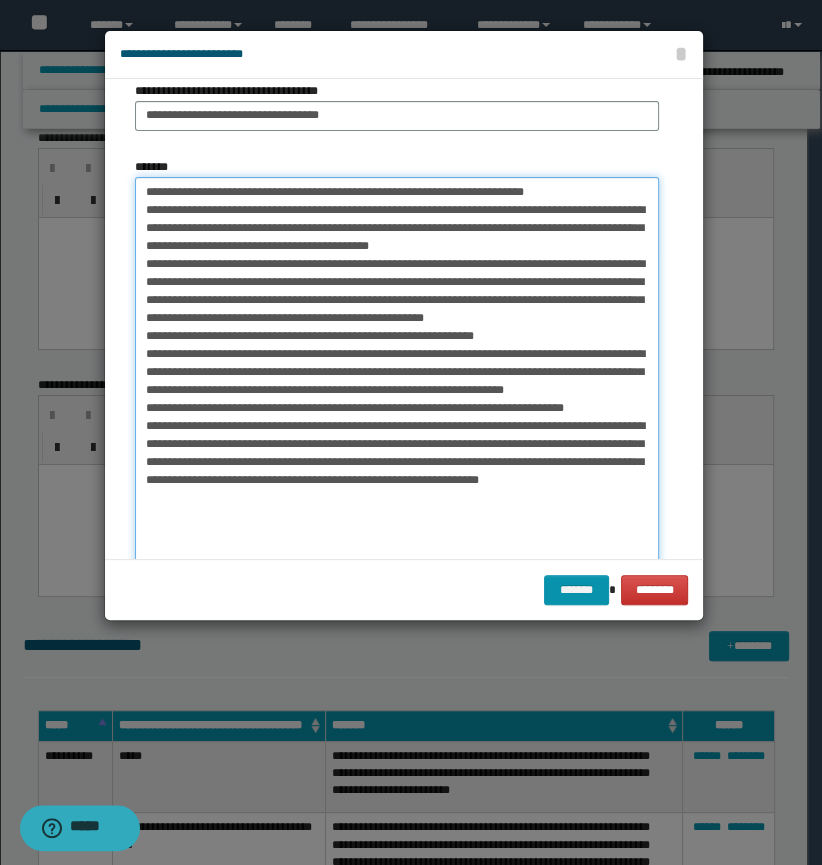 click on "*******" at bounding box center [397, 416] 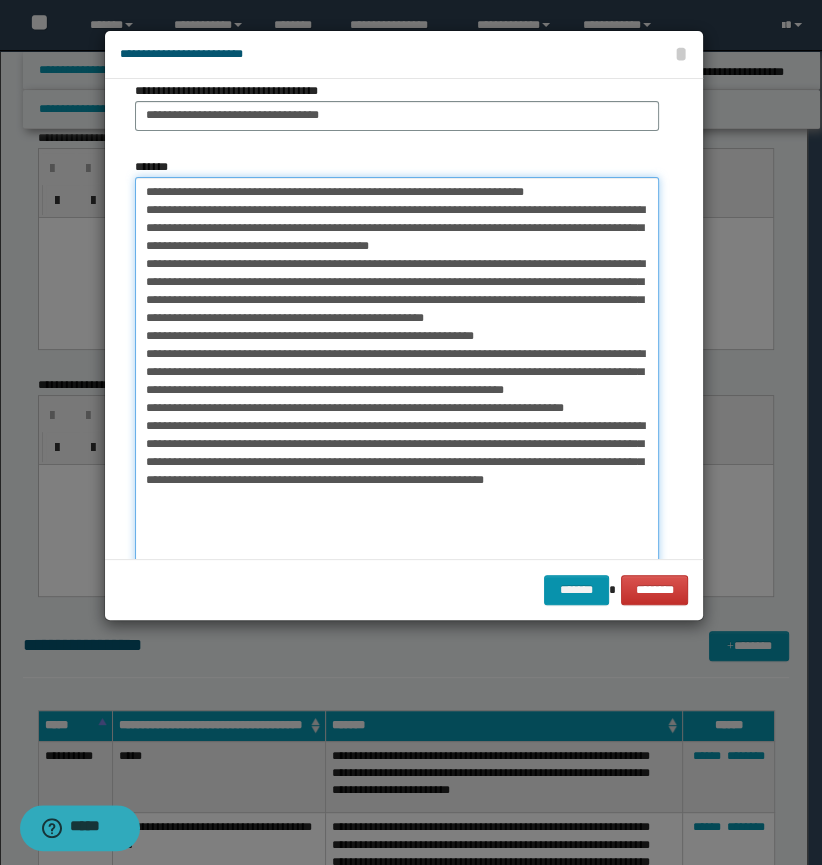 click on "*******" at bounding box center (397, 416) 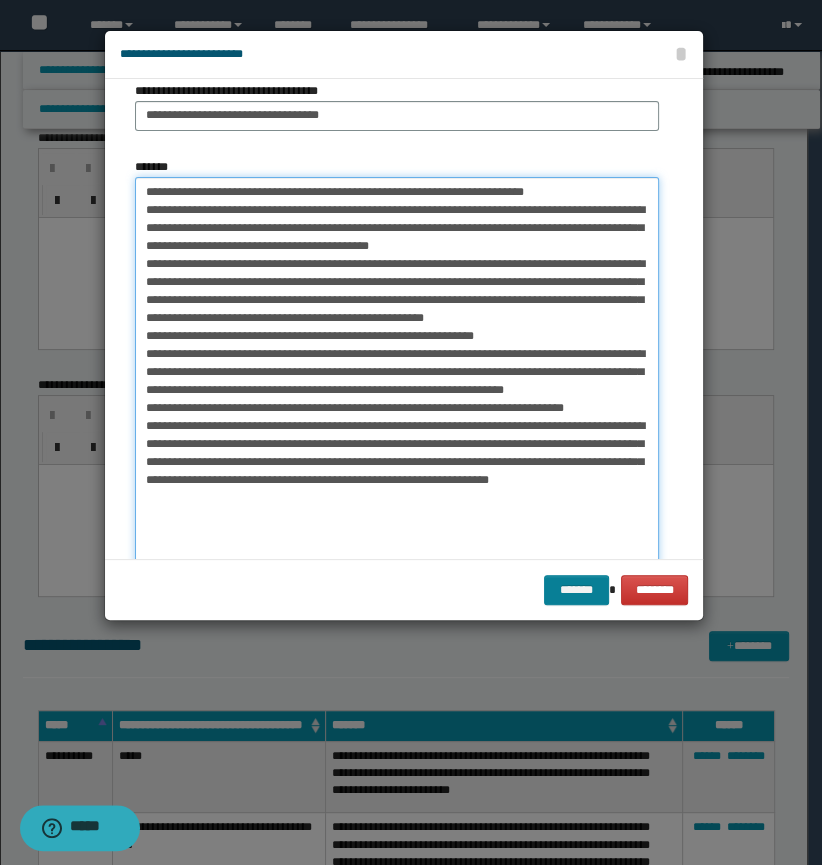 type on "**********" 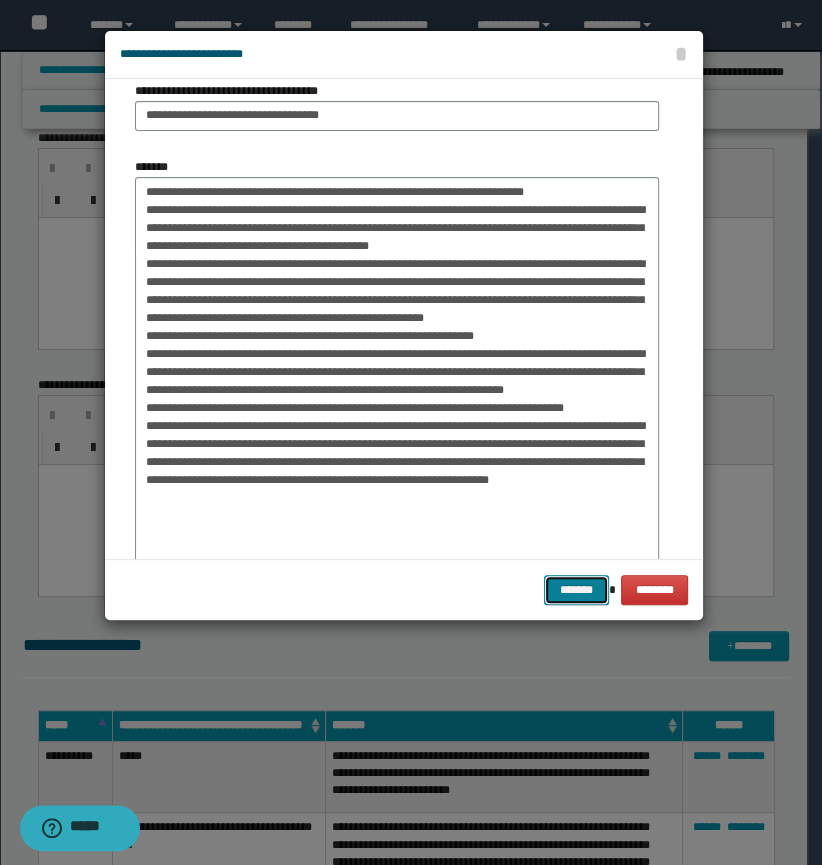 click on "*******" at bounding box center [576, 590] 